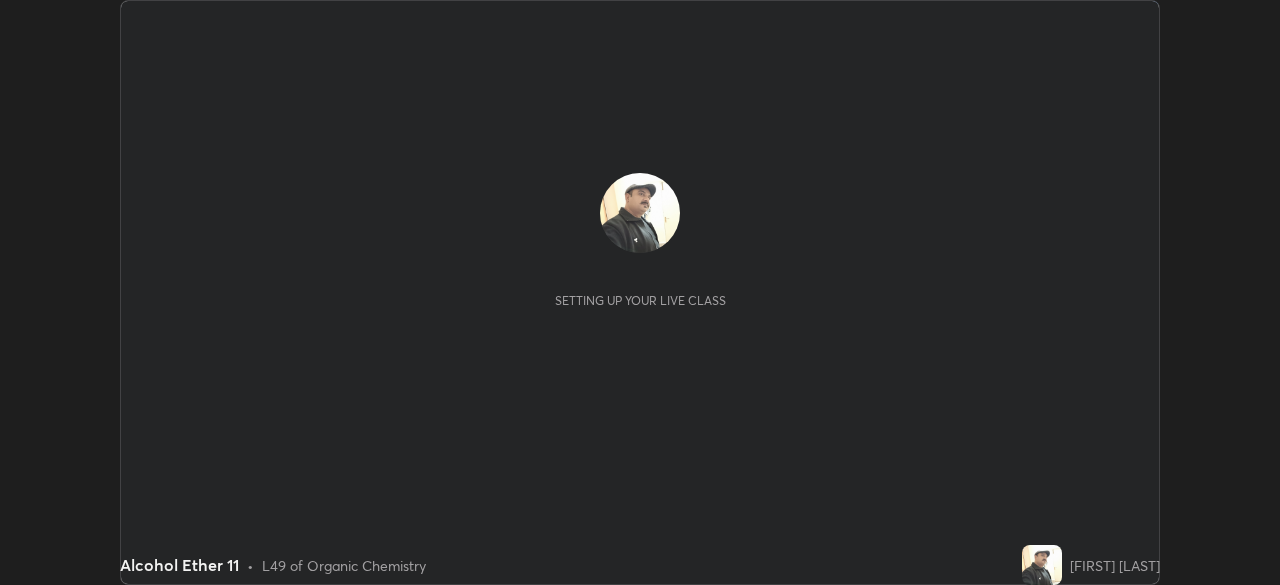 scroll, scrollTop: 0, scrollLeft: 0, axis: both 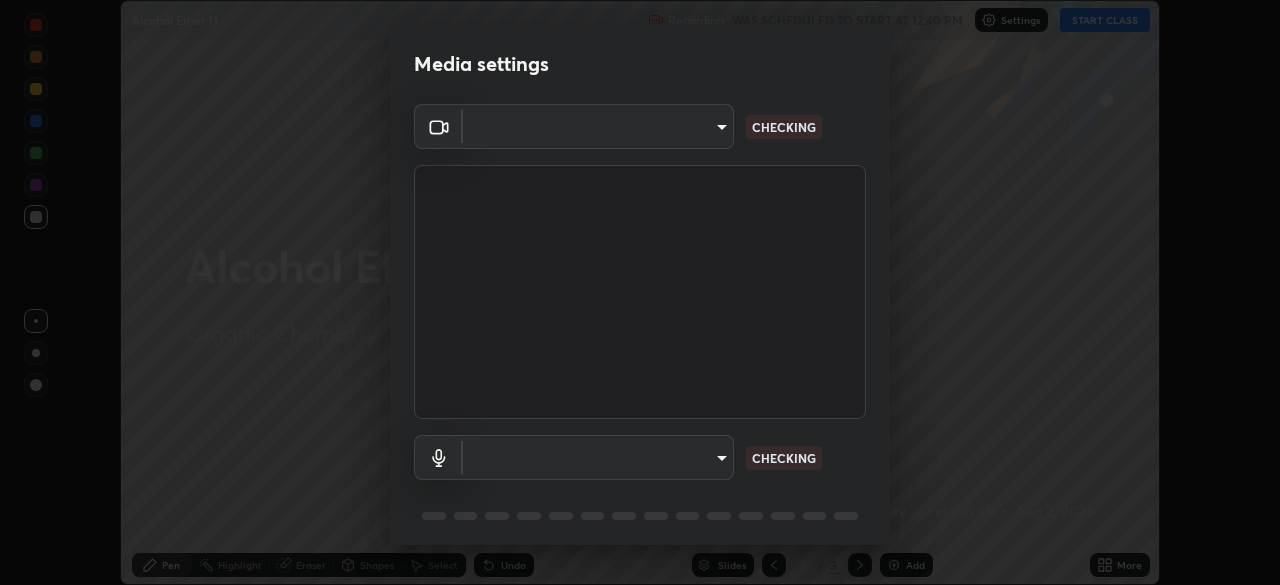 click on "Erase all Alcohol Ether 11 Recording WAS SCHEDULED TO START AT  12:40 PM Settings START CLASS Setting up your live class Alcohol Ether 11 • L49 of Organic Chemistry [FIRST] [LAST] Pen Highlight Eraser Shapes Select Undo Slides 3 / 3 Add More No doubts shared Encourage your learners to ask a doubt for better clarity Report an issue Reason for reporting Buffering Chat not working Audio - Video sync issue Educator video quality low ​ Attach an image Report Media settings ​ CHECKING ​ CHECKING 1 / 5 Next" at bounding box center [640, 292] 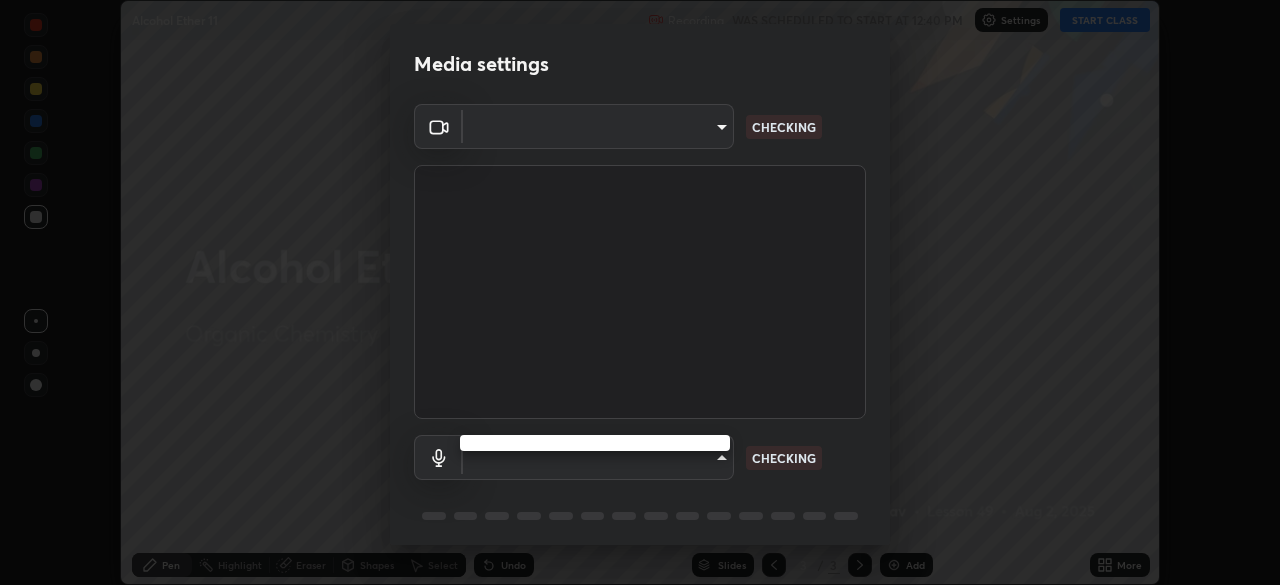 type on "[HASH]" 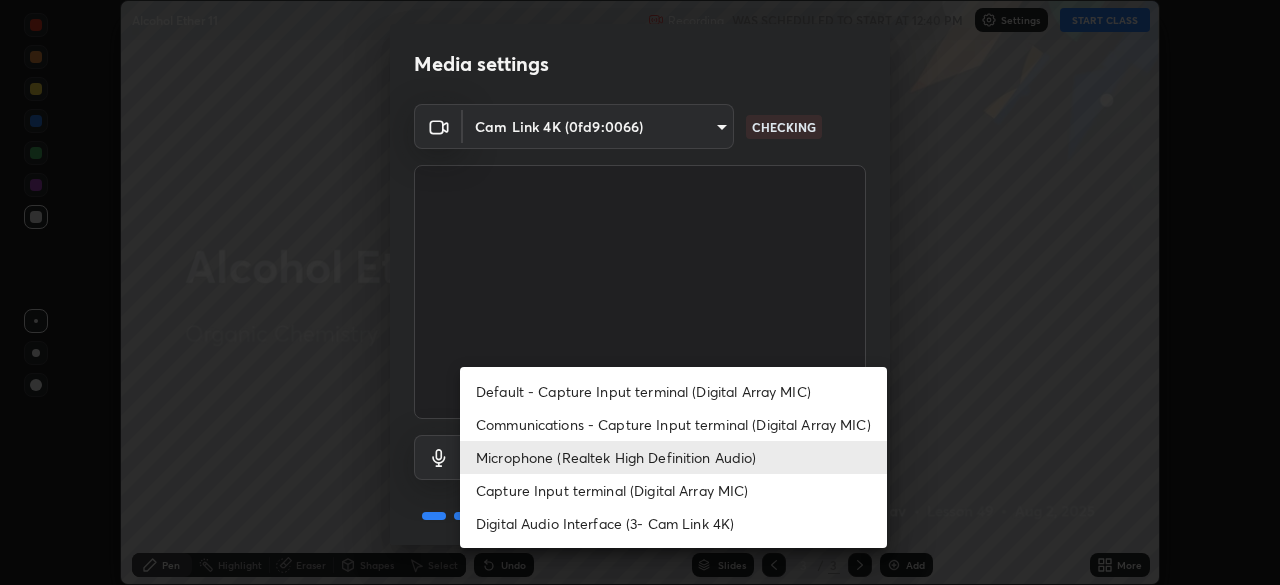 click on "Microphone (Realtek High Definition Audio)" at bounding box center (673, 457) 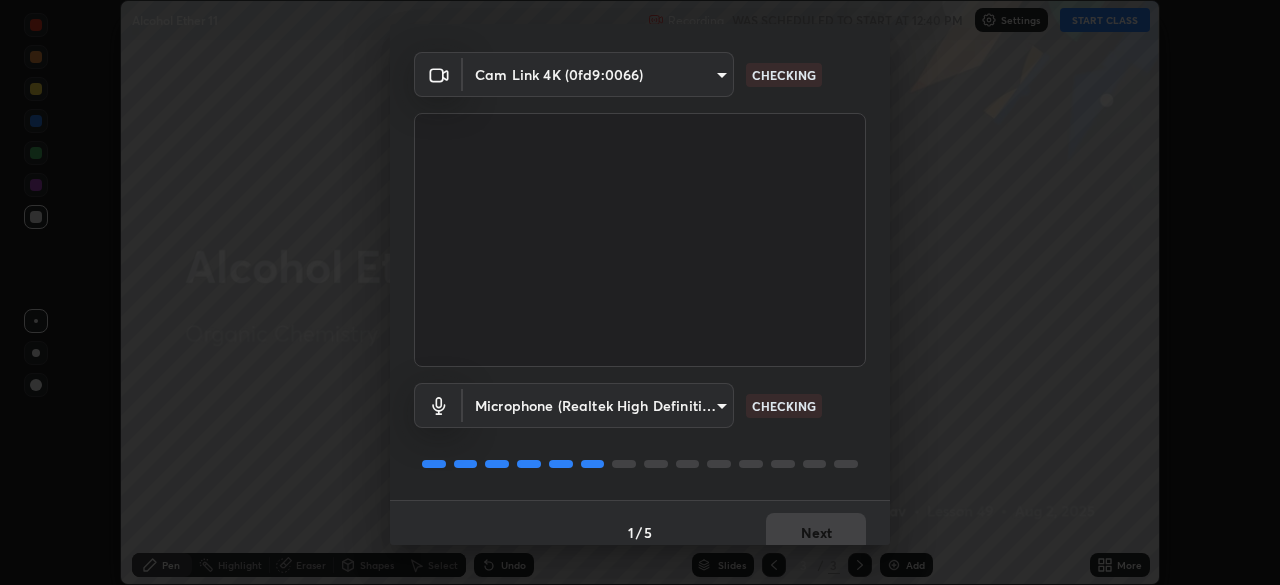 scroll, scrollTop: 71, scrollLeft: 0, axis: vertical 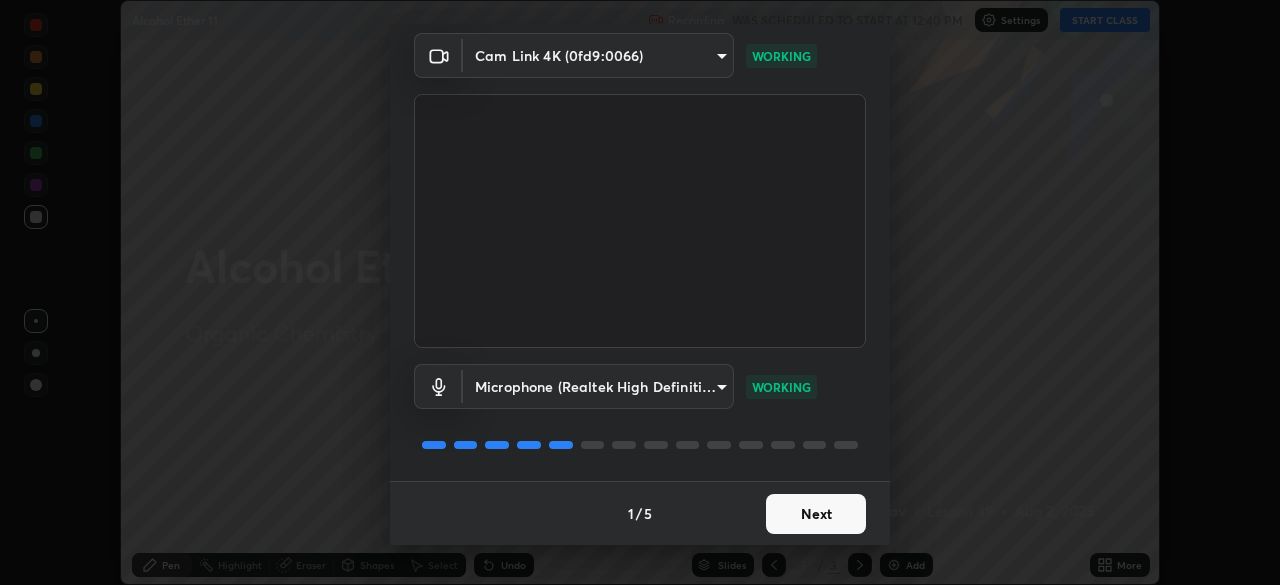 click on "Next" at bounding box center (816, 514) 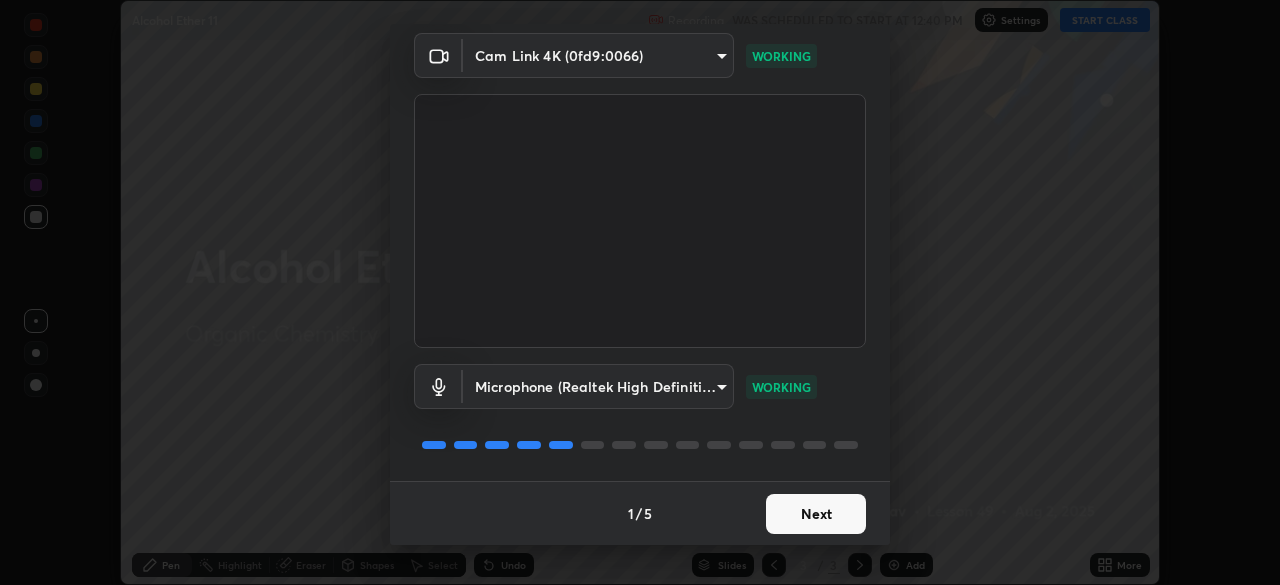 scroll, scrollTop: 0, scrollLeft: 0, axis: both 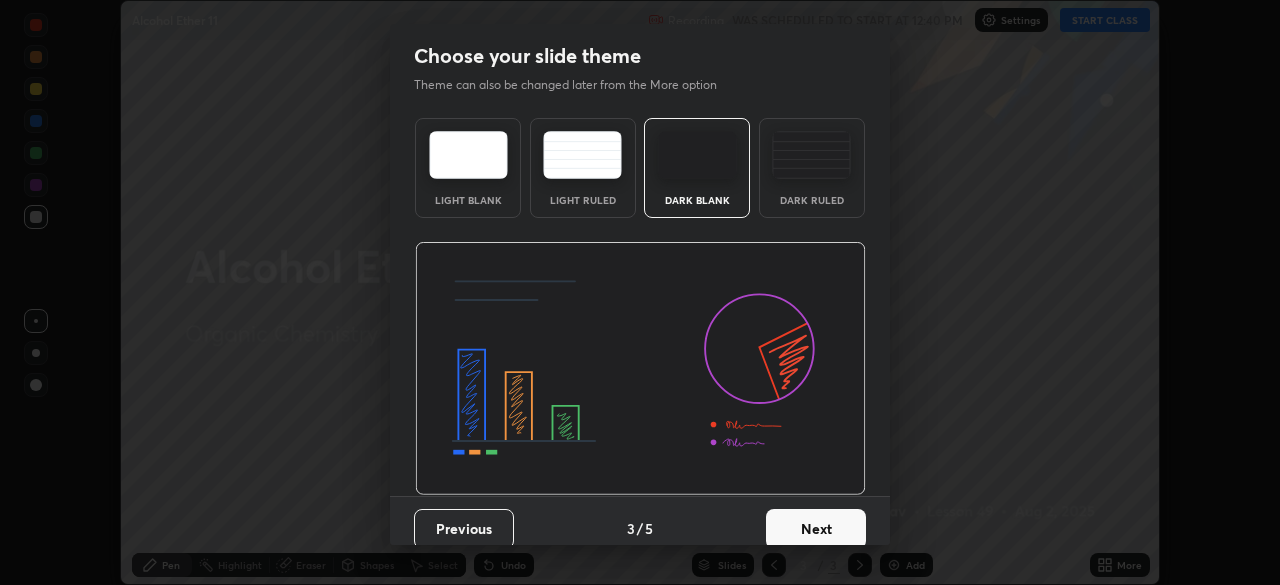 click on "Next" at bounding box center (816, 529) 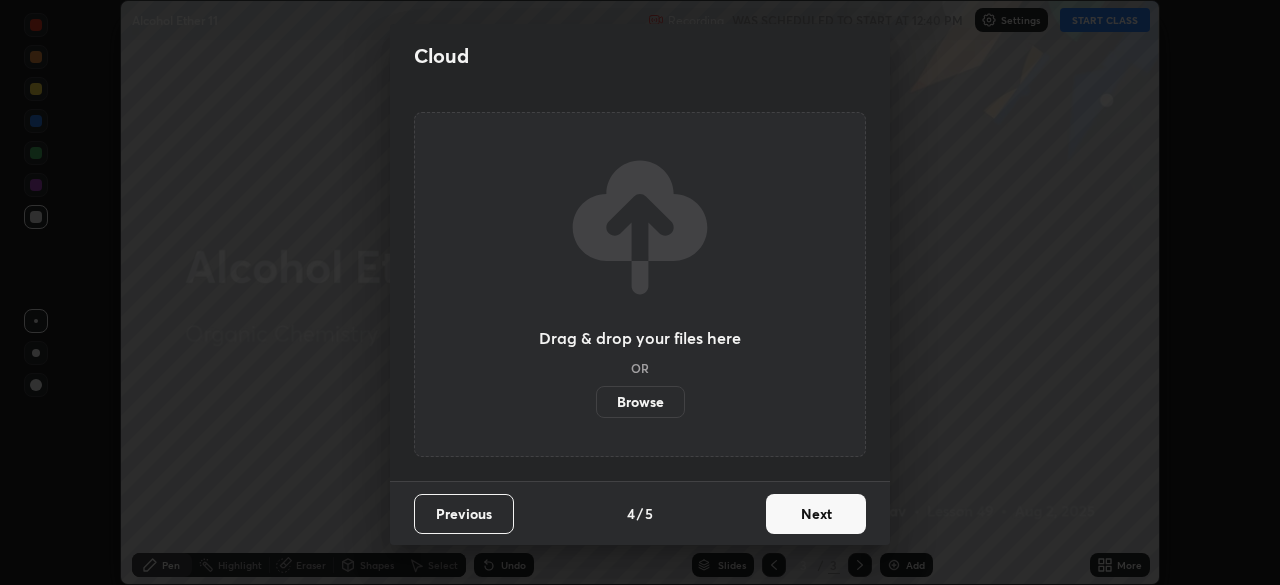 click on "Next" at bounding box center [816, 514] 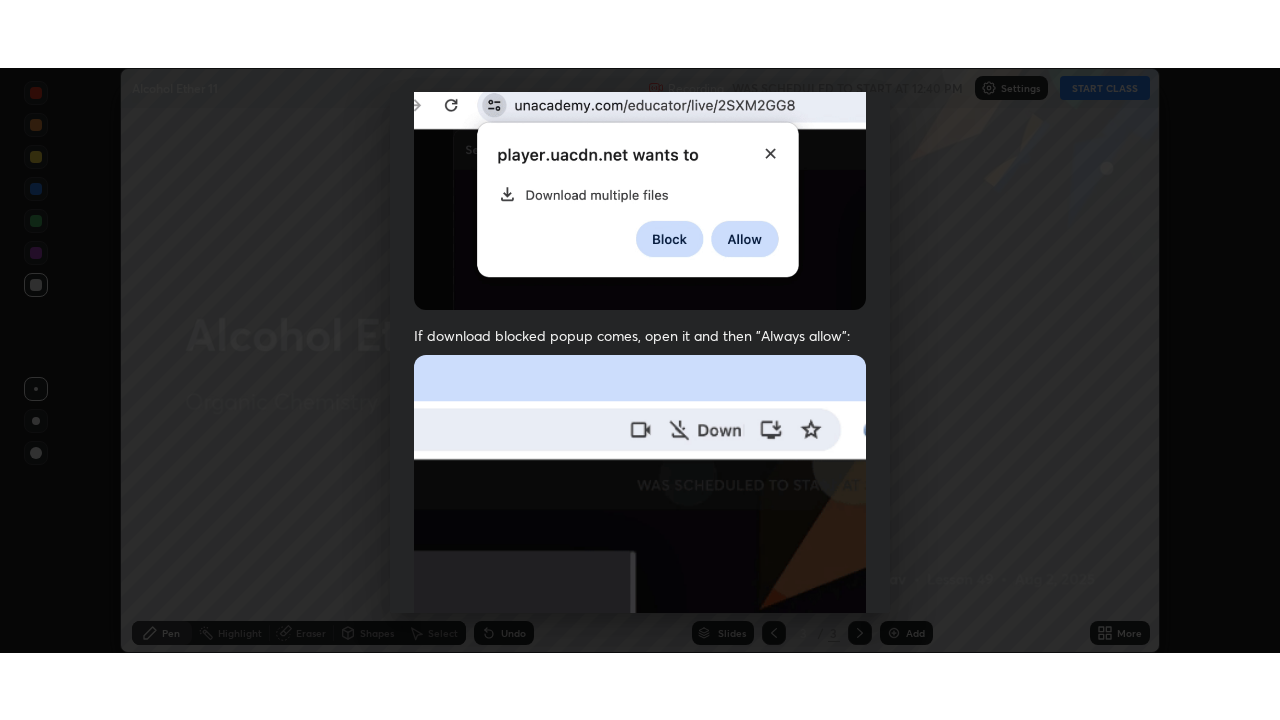 scroll, scrollTop: 479, scrollLeft: 0, axis: vertical 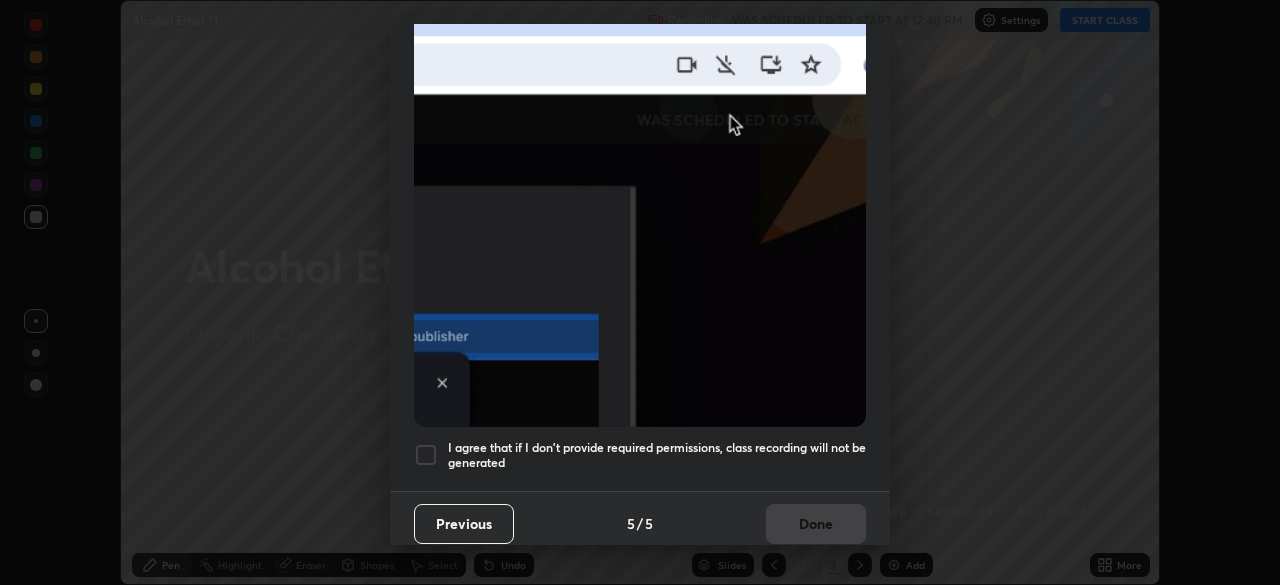 click on "I agree that if I don't provide required permissions, class recording will not be generated" at bounding box center (657, 455) 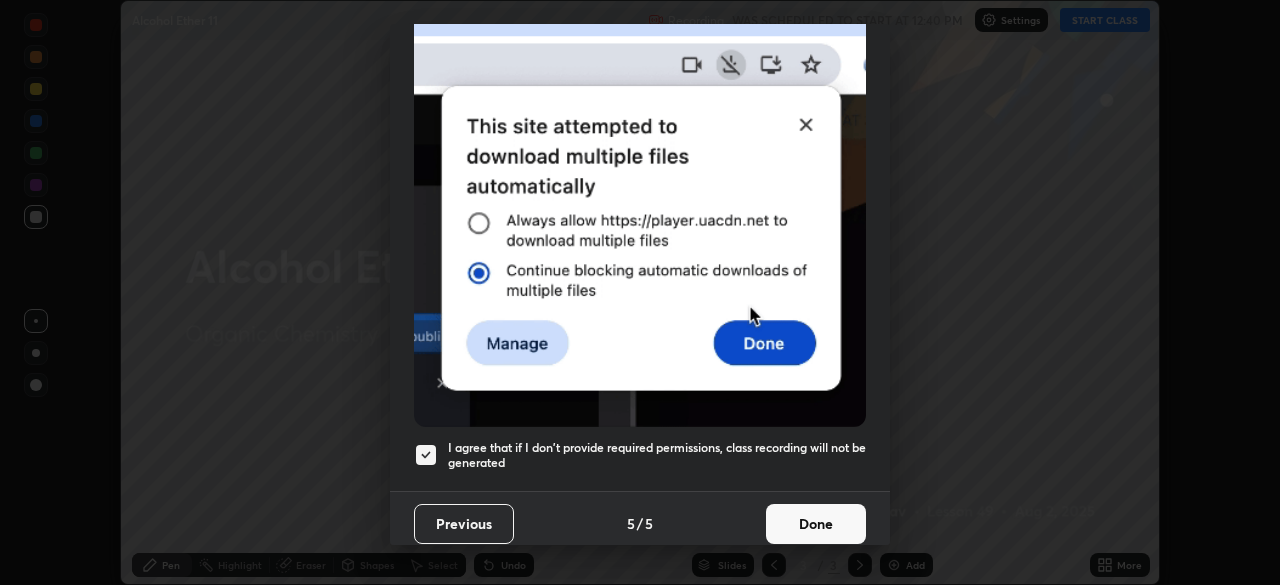 click on "Done" at bounding box center (816, 524) 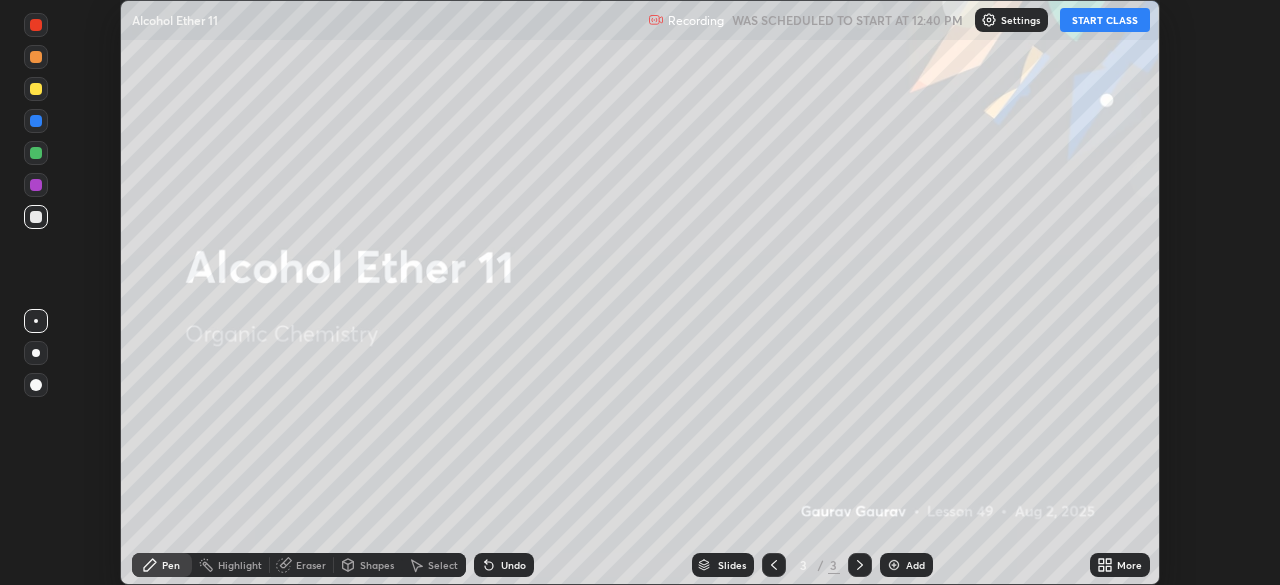 click on "START CLASS" at bounding box center [1105, 20] 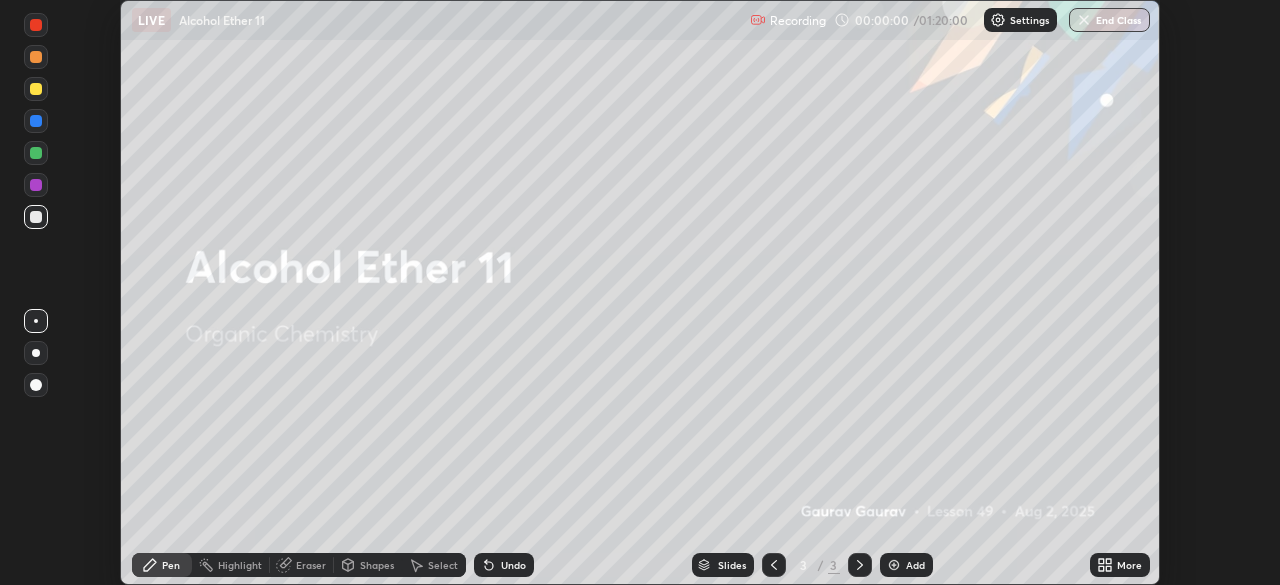 click on "Add" at bounding box center [906, 565] 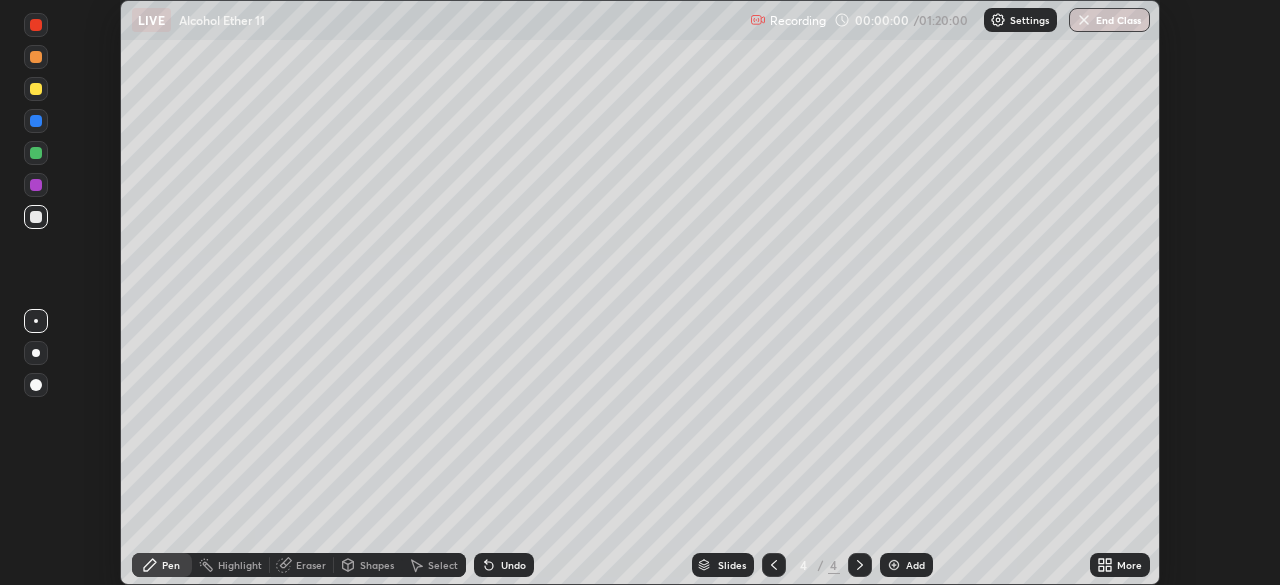 click 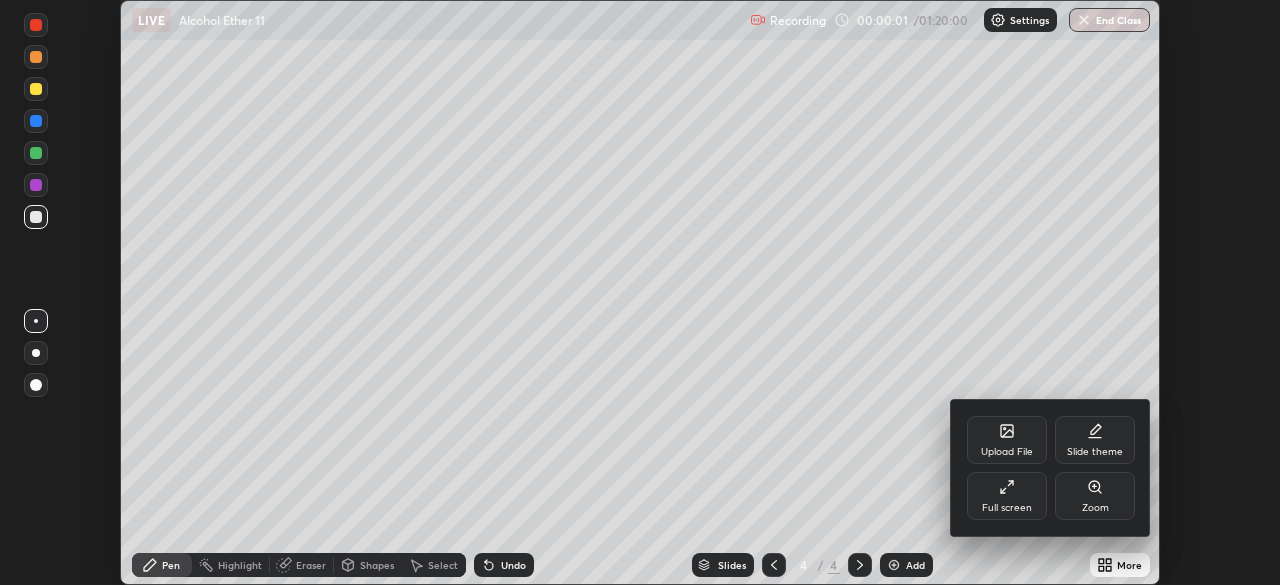 click on "Full screen" at bounding box center (1007, 496) 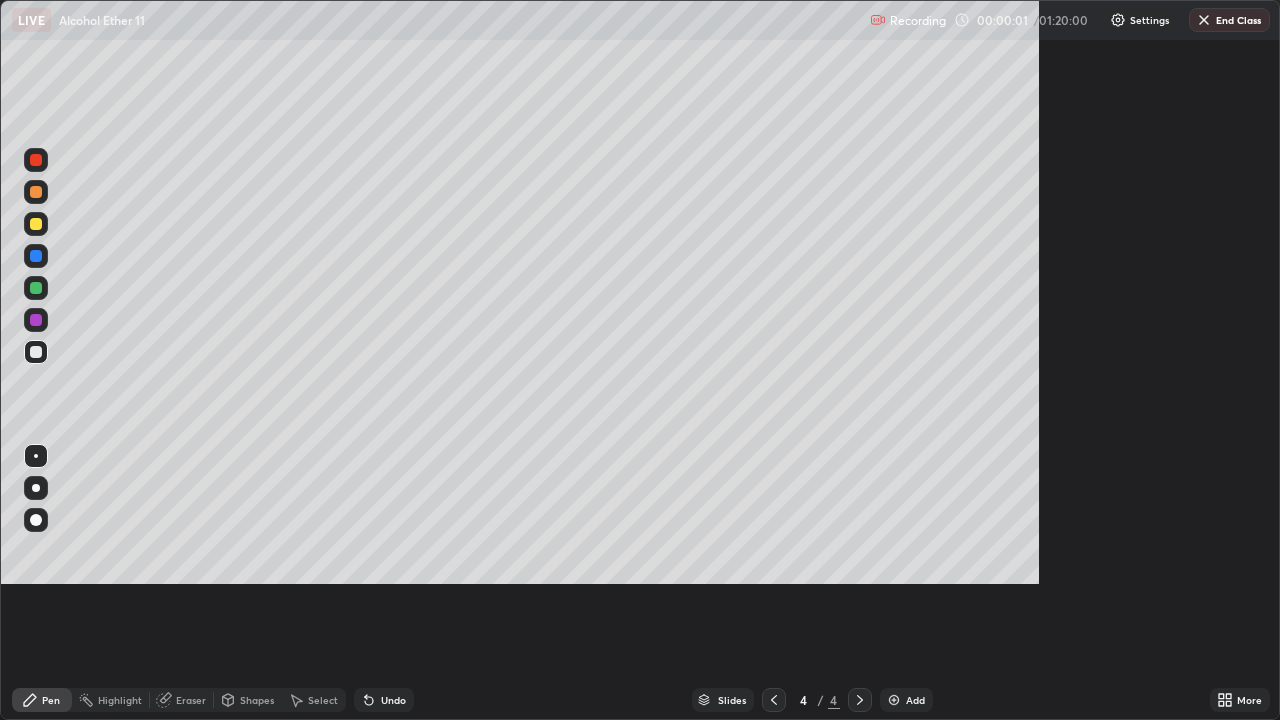 scroll, scrollTop: 99280, scrollLeft: 98720, axis: both 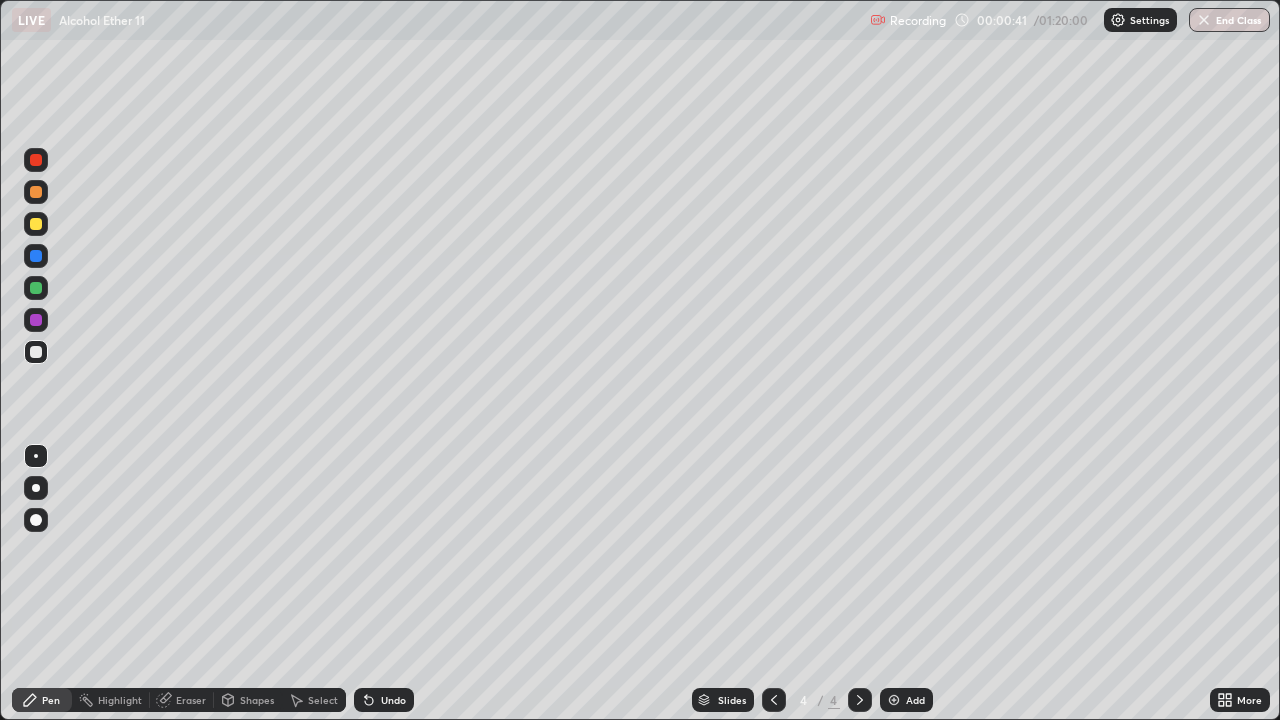 click at bounding box center (36, 224) 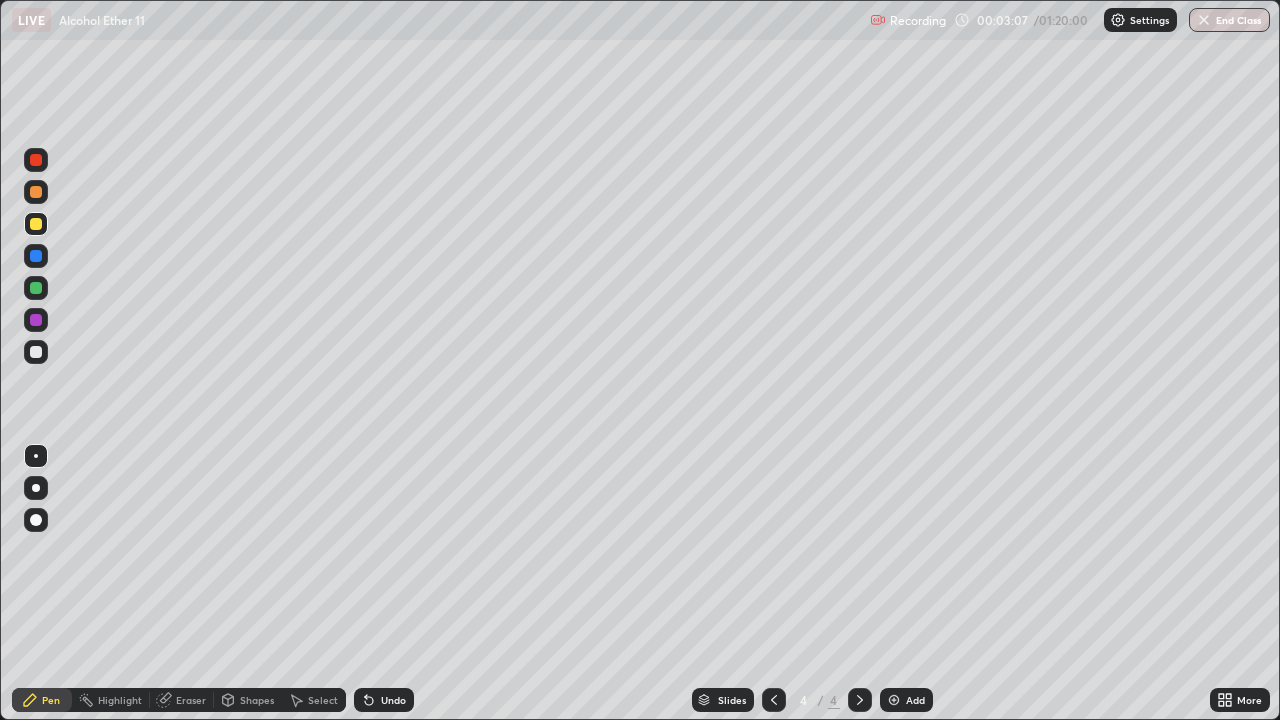click at bounding box center (36, 352) 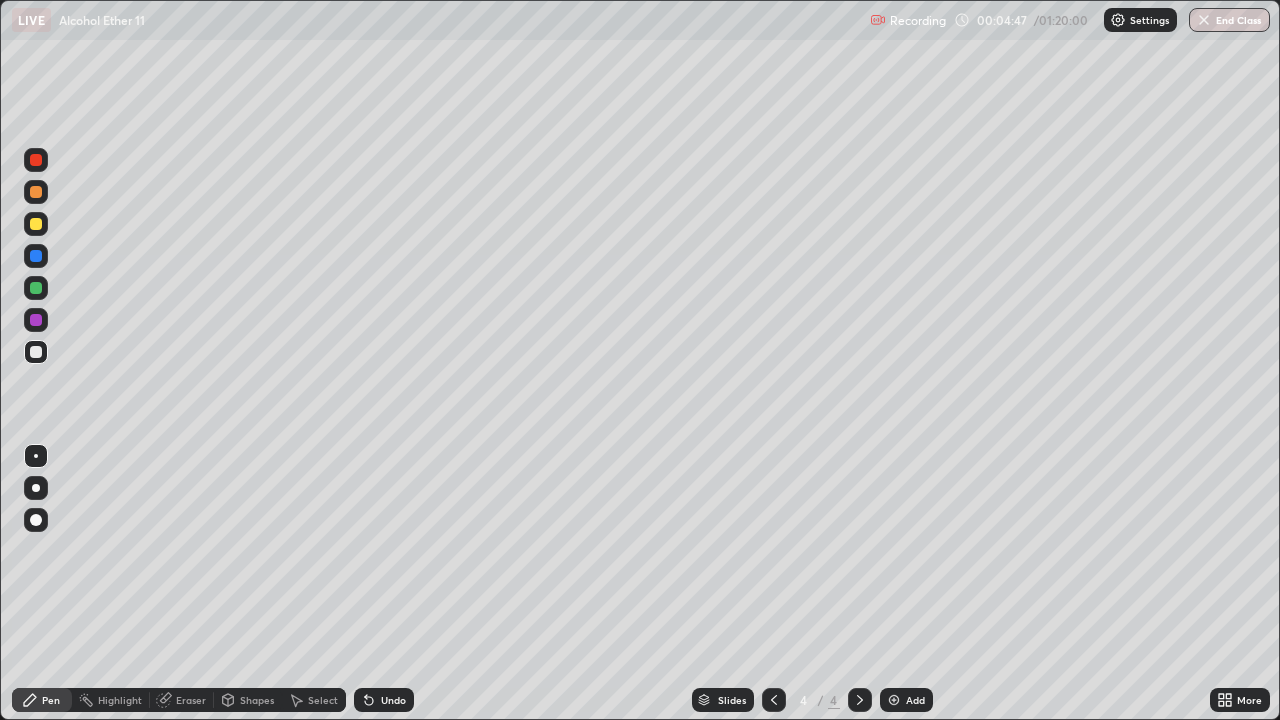 click at bounding box center (36, 224) 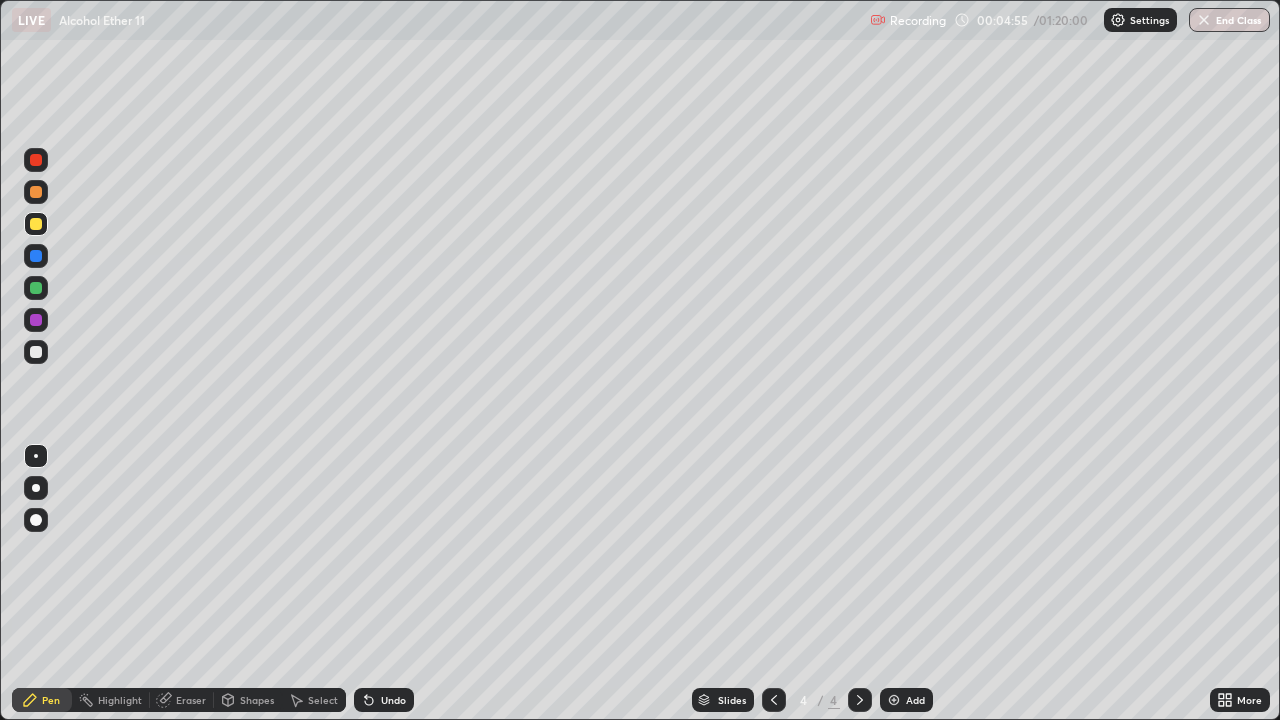 click at bounding box center [894, 700] 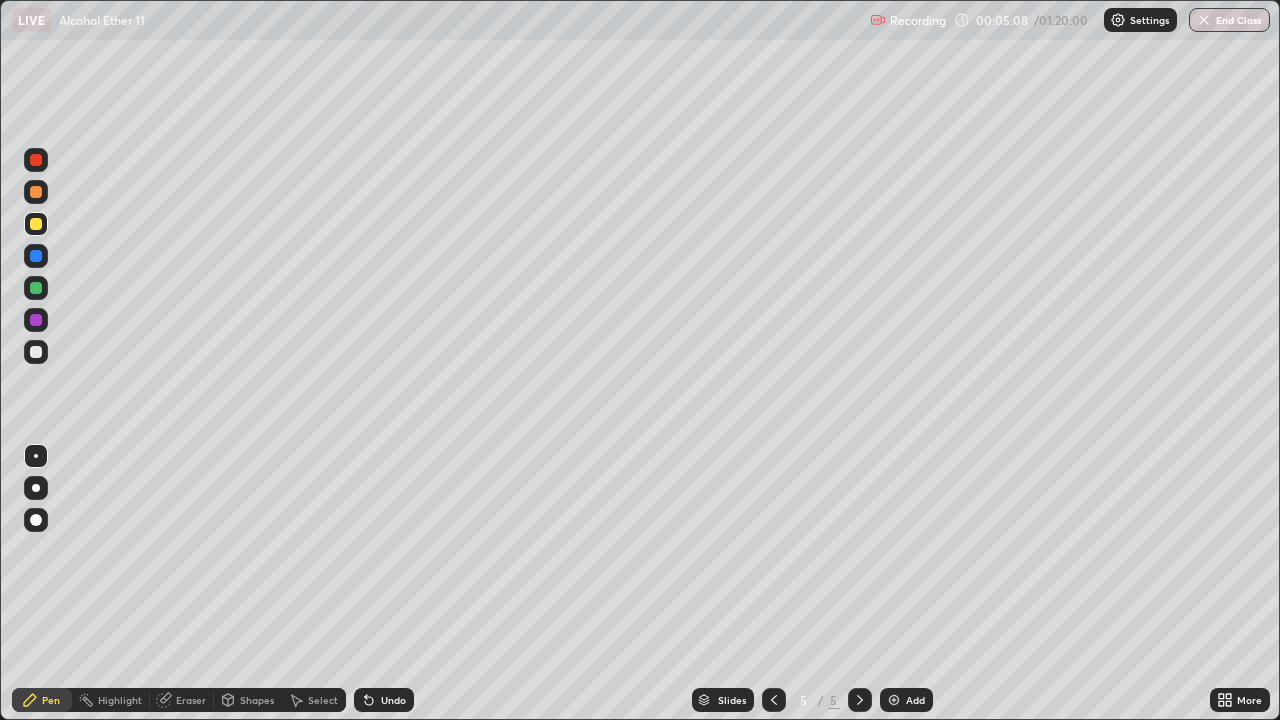 click on "Undo" at bounding box center [384, 700] 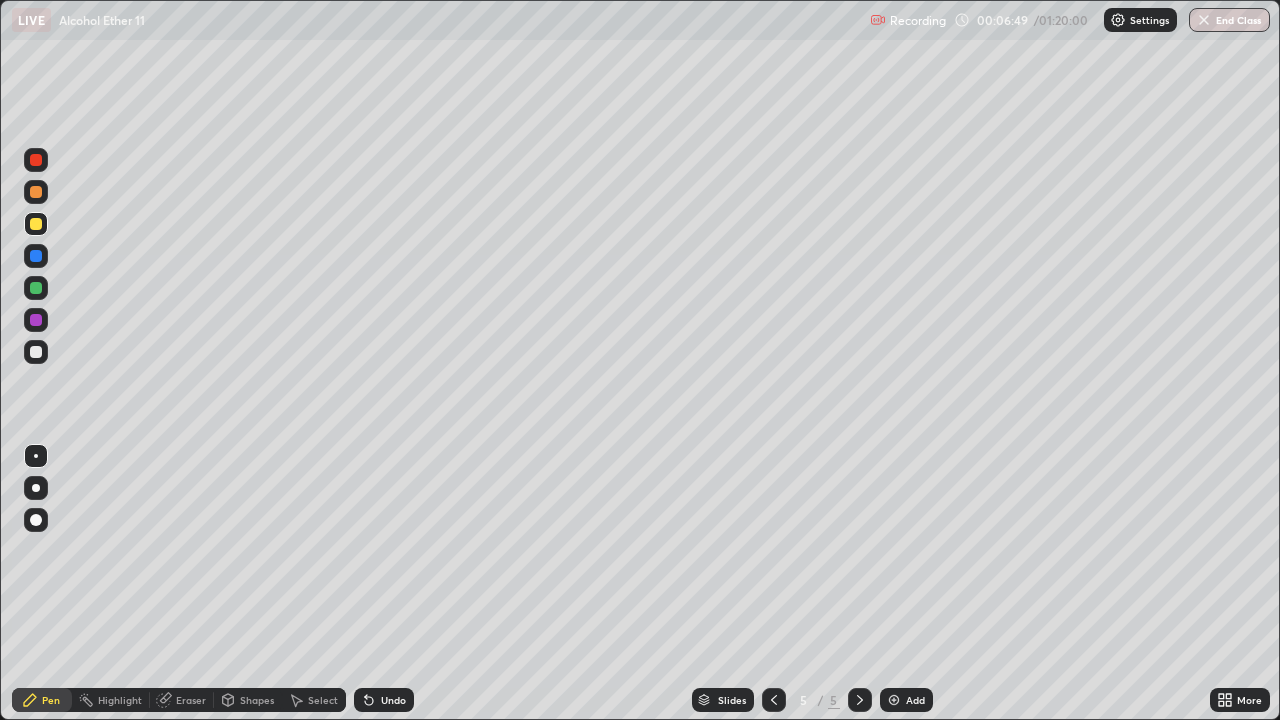 click at bounding box center [36, 352] 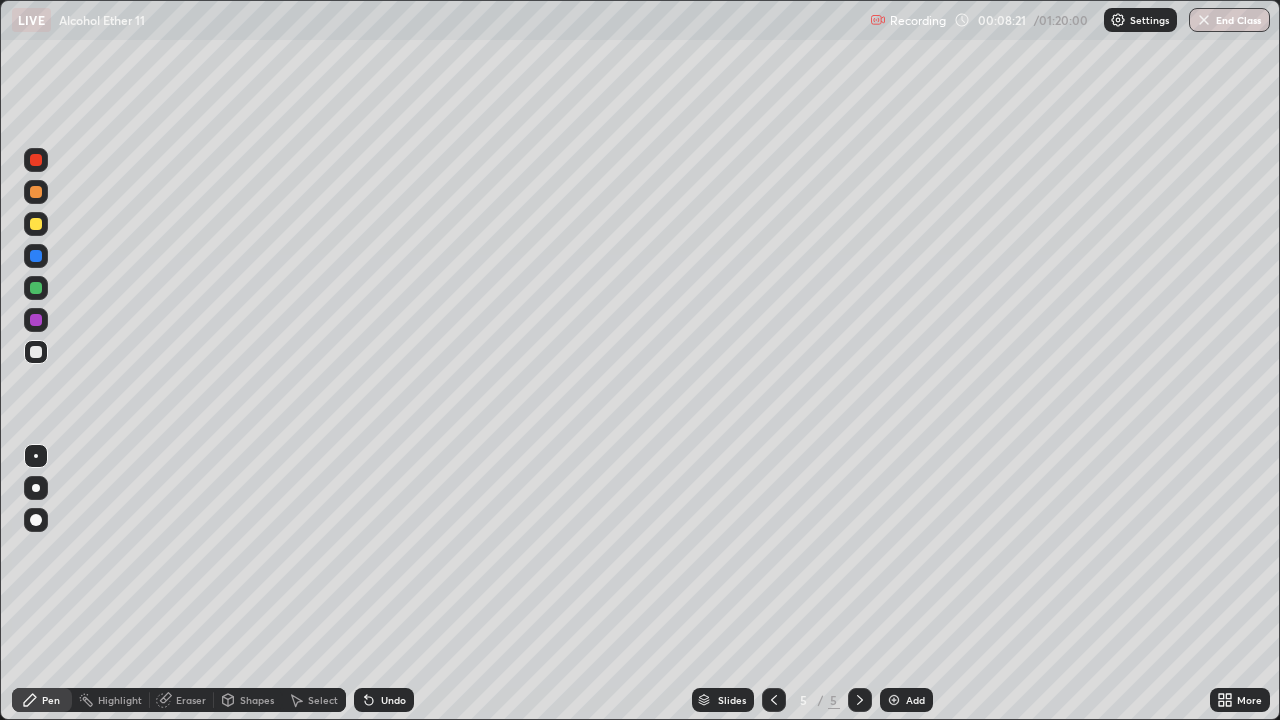 click on "Undo" at bounding box center (384, 700) 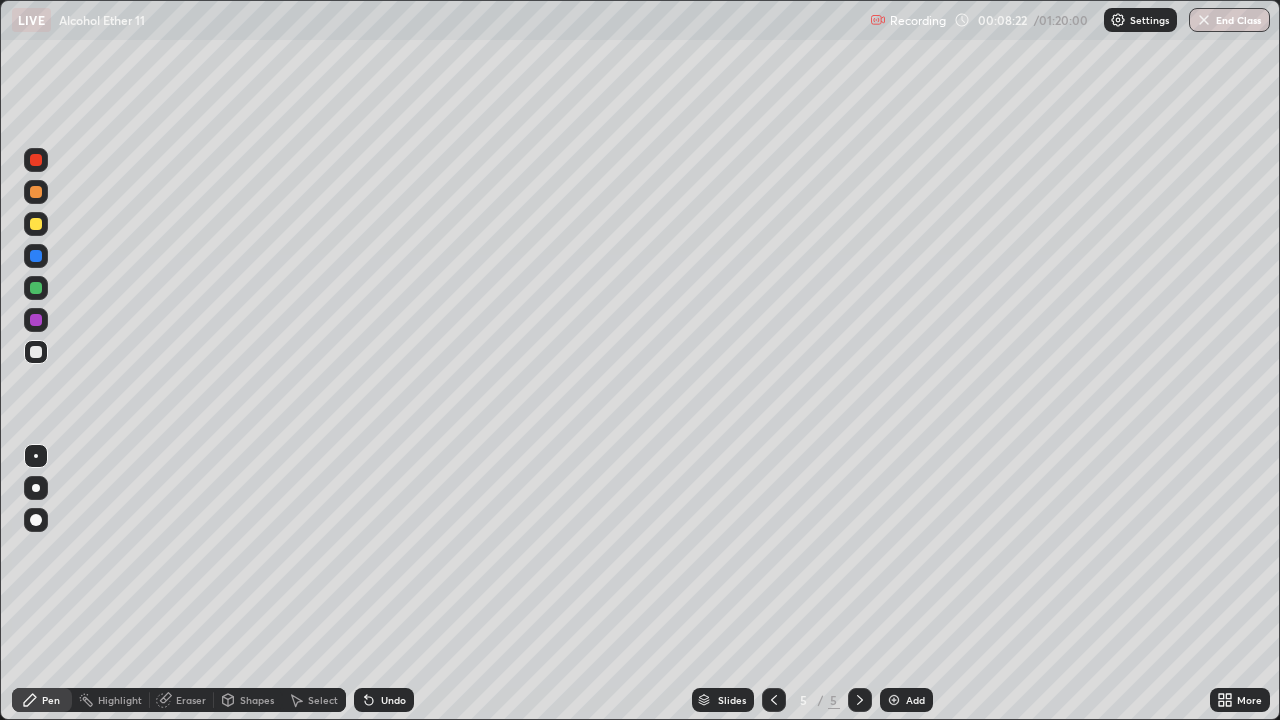 click on "Undo" at bounding box center [393, 700] 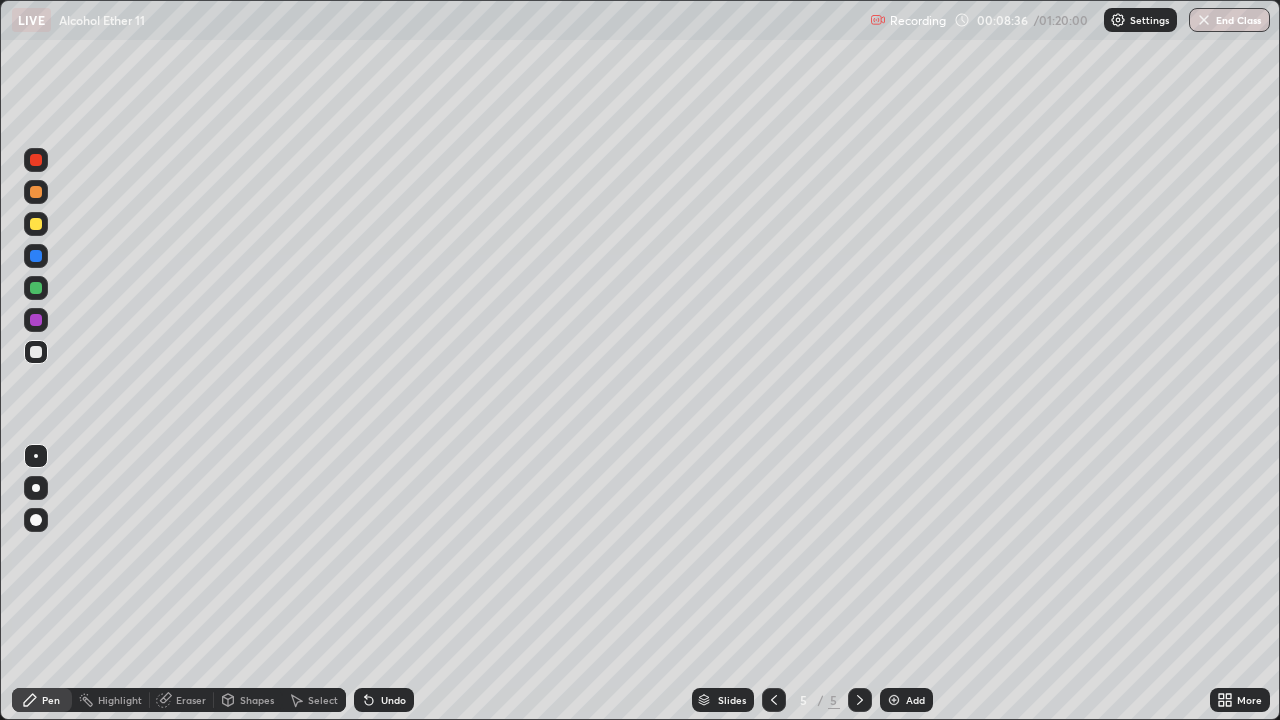 click on "Eraser" at bounding box center (191, 700) 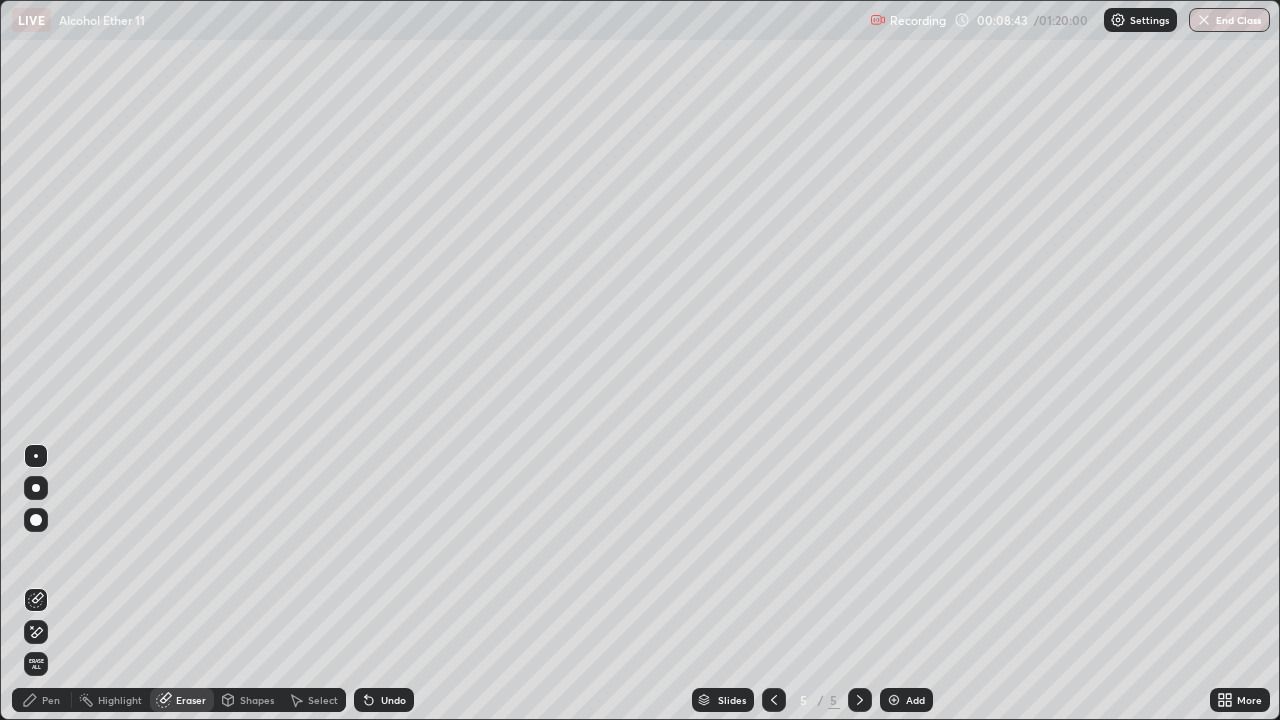 click on "Pen" at bounding box center [51, 700] 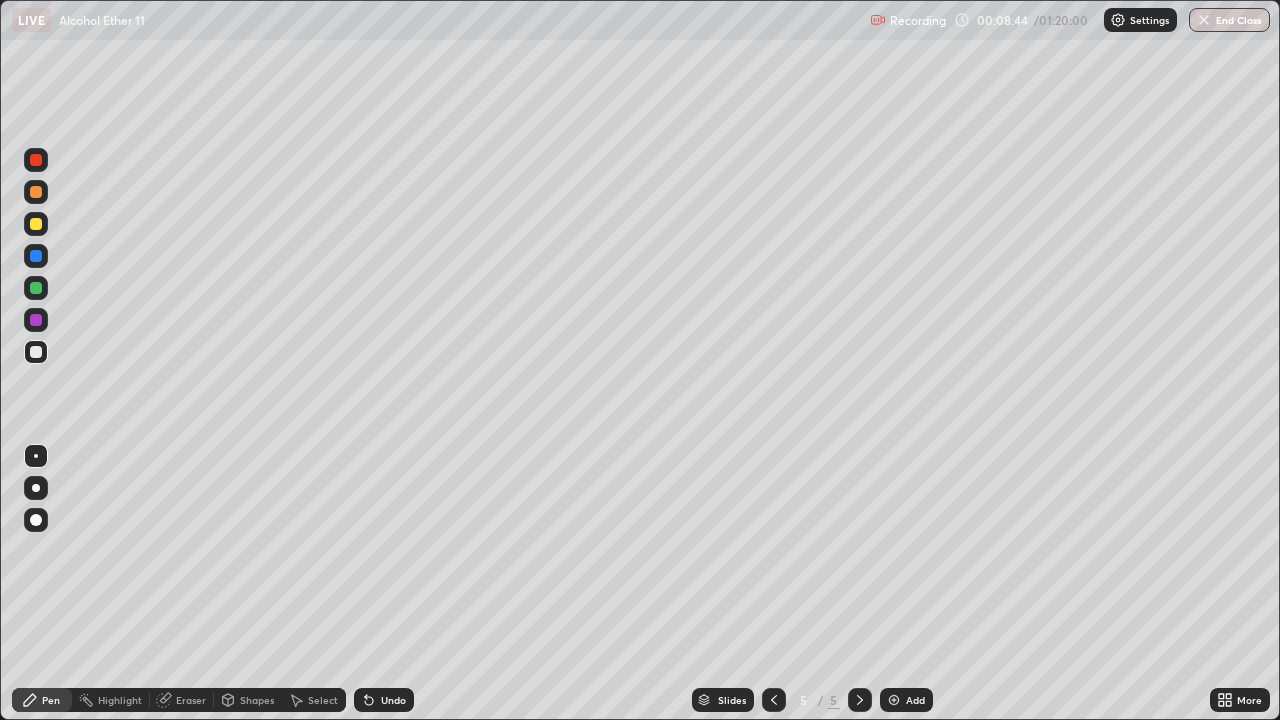 click at bounding box center [36, 352] 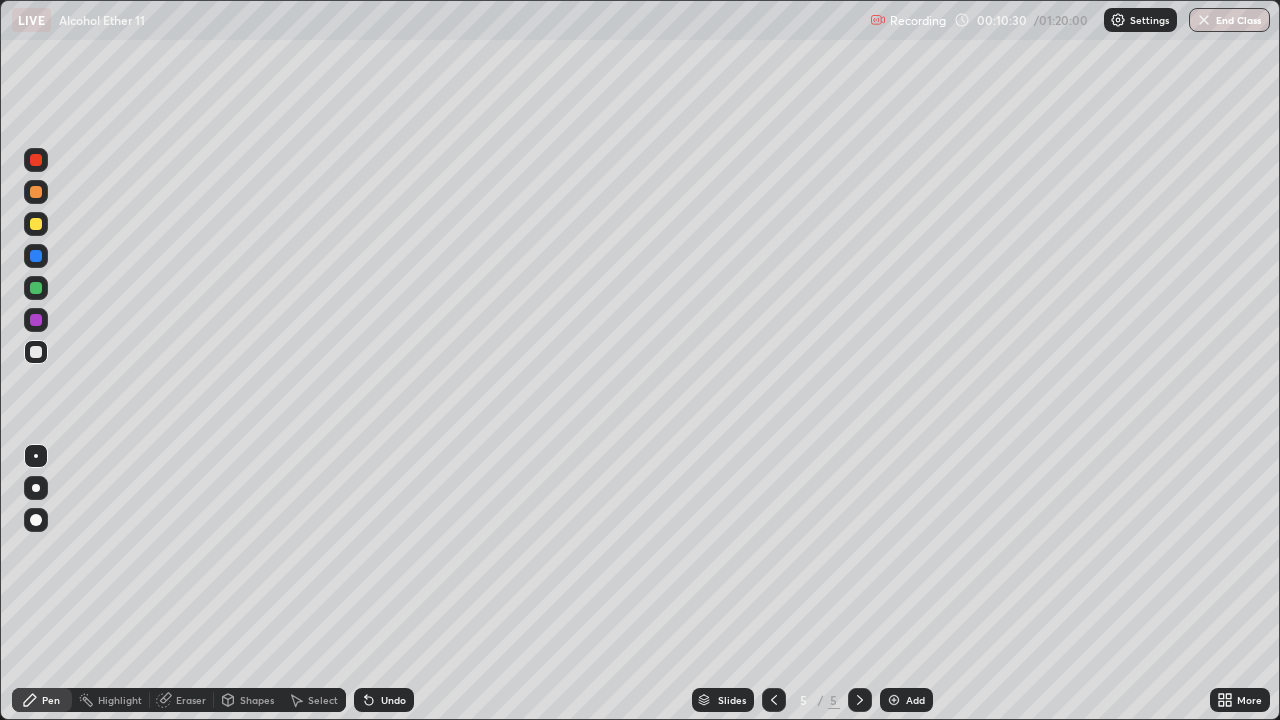 click on "Add" at bounding box center (915, 700) 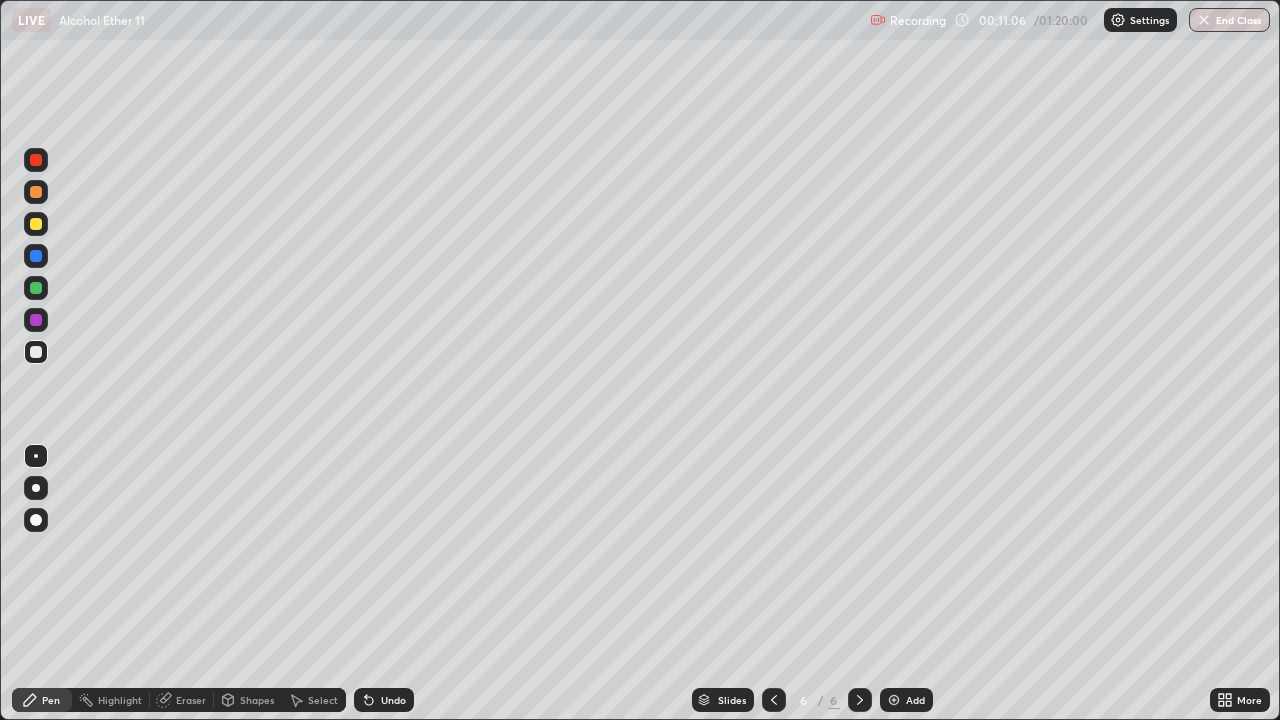 click on "Eraser" at bounding box center (191, 700) 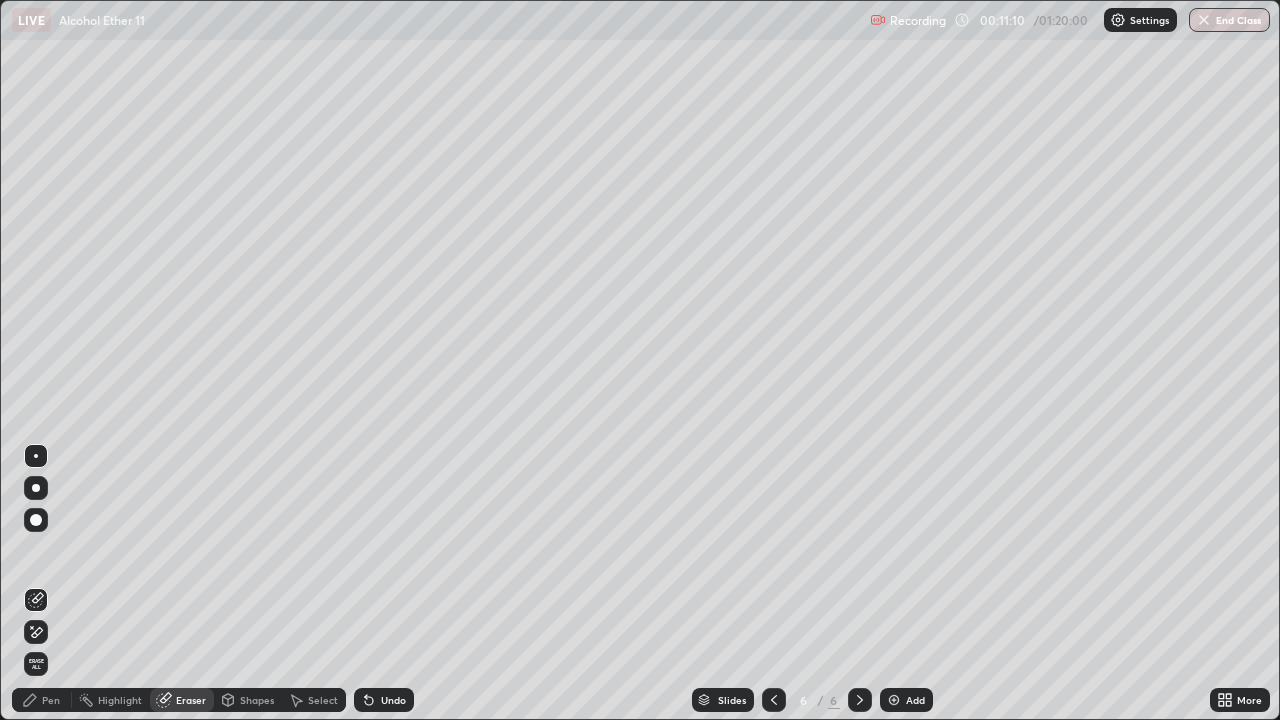 click on "Pen" at bounding box center [51, 700] 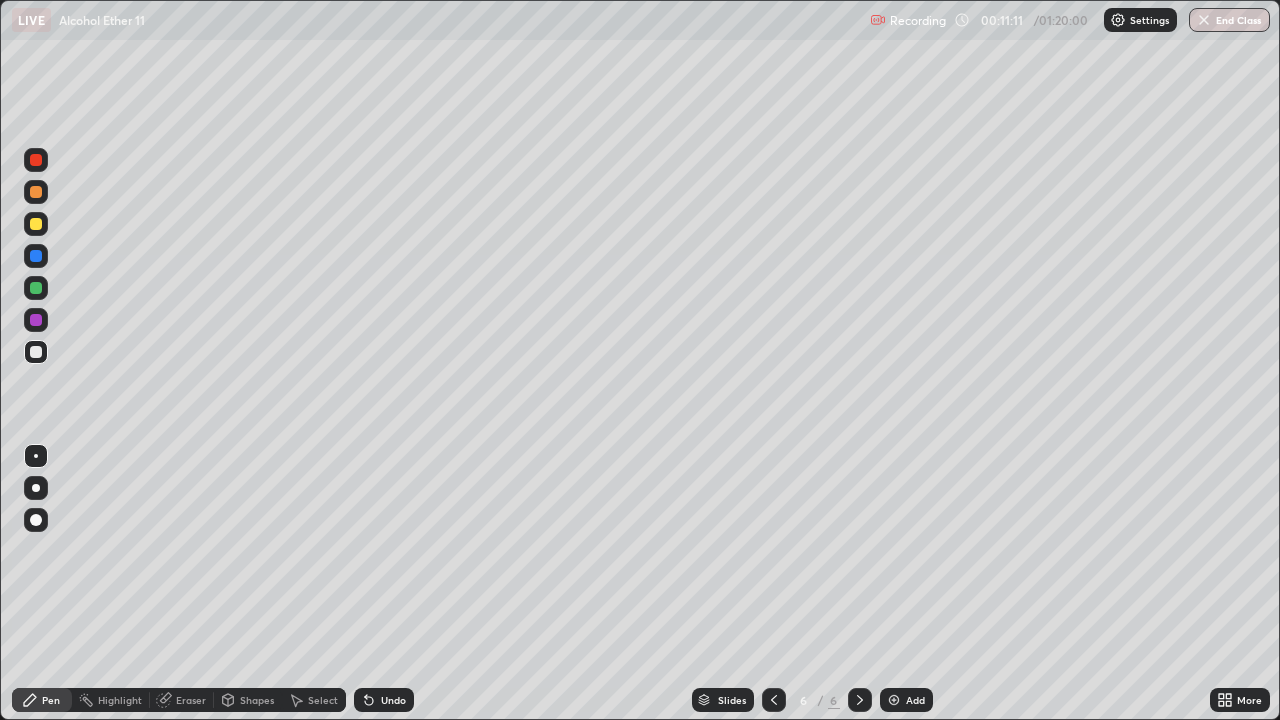 click at bounding box center [36, 224] 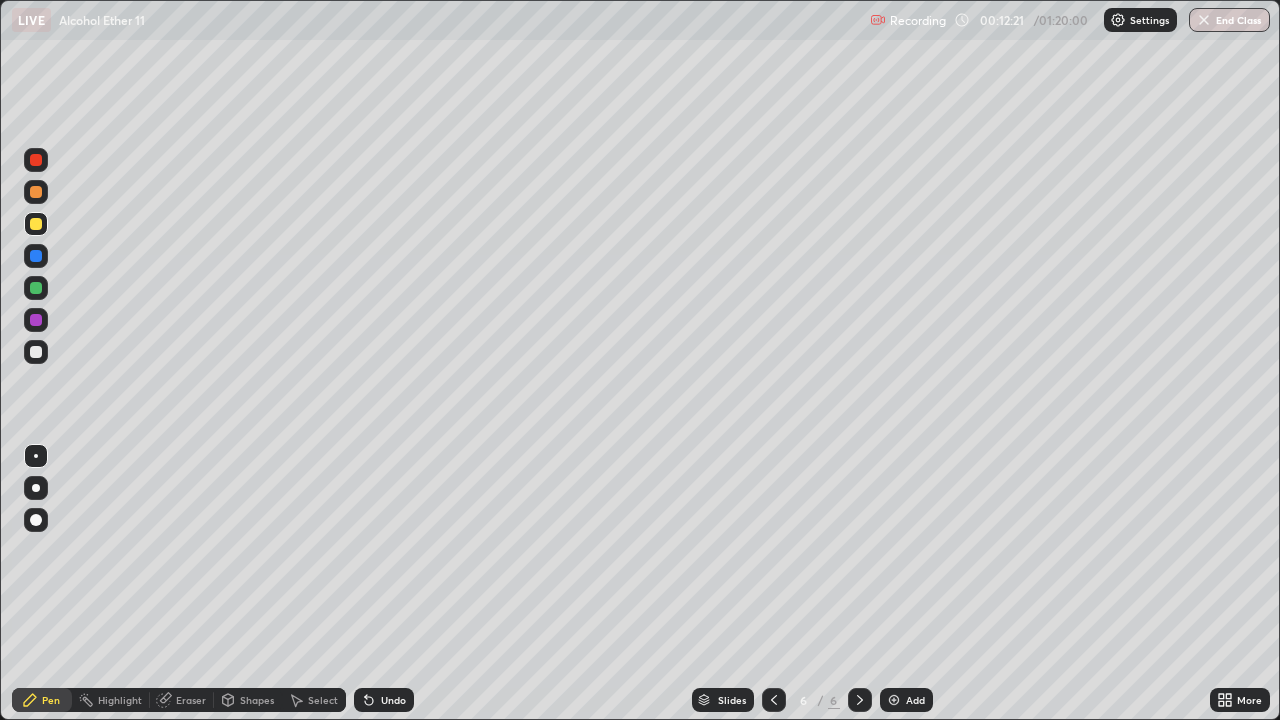 click at bounding box center [36, 352] 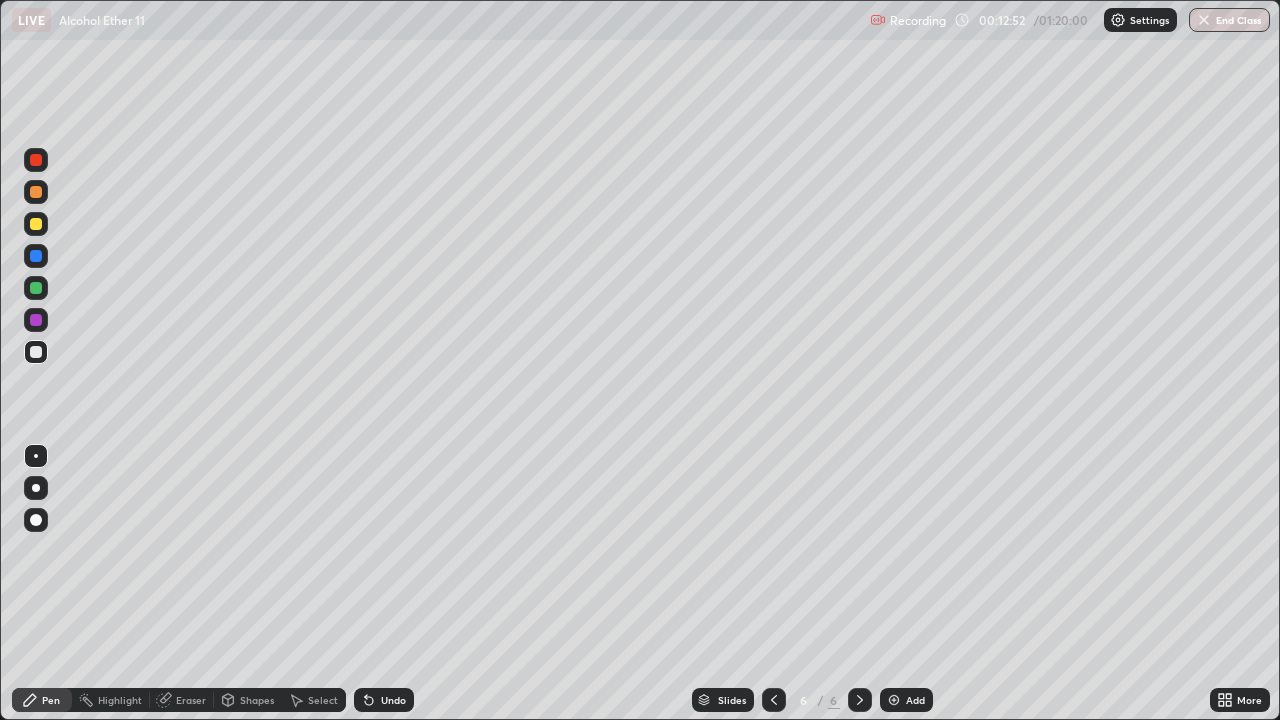 click on "Add" at bounding box center (906, 700) 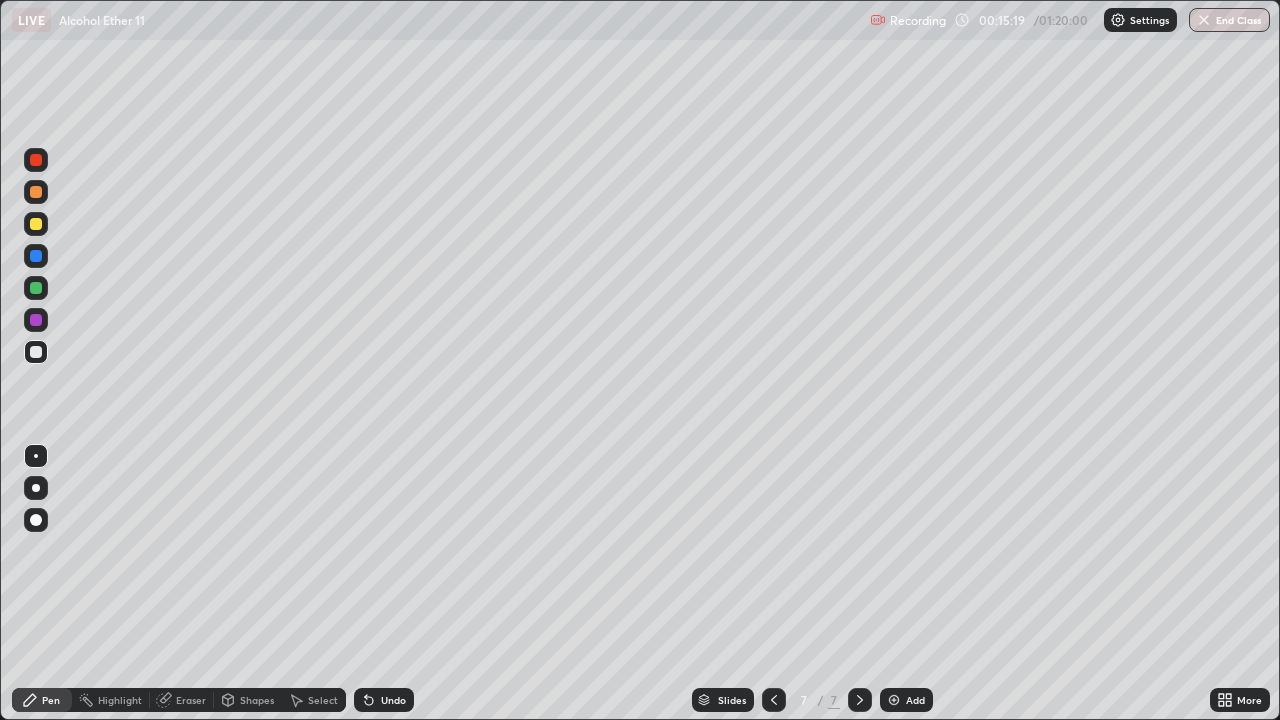 click at bounding box center (36, 224) 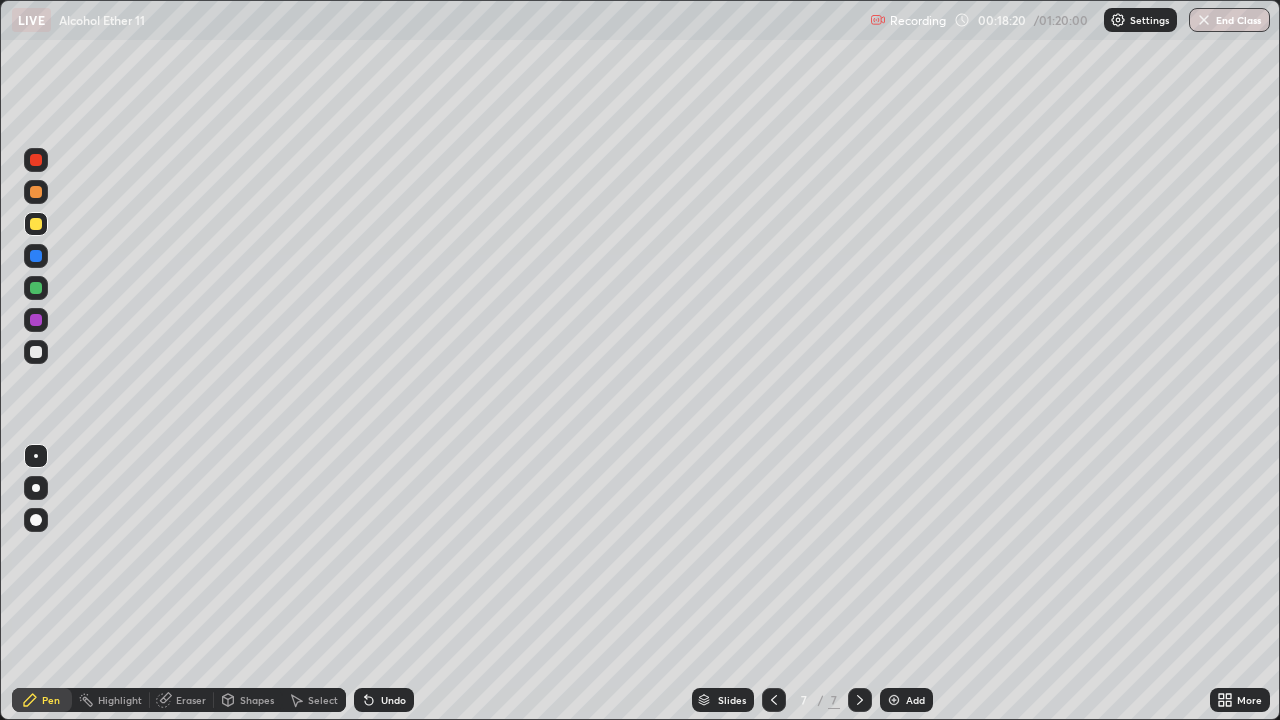click at bounding box center [36, 352] 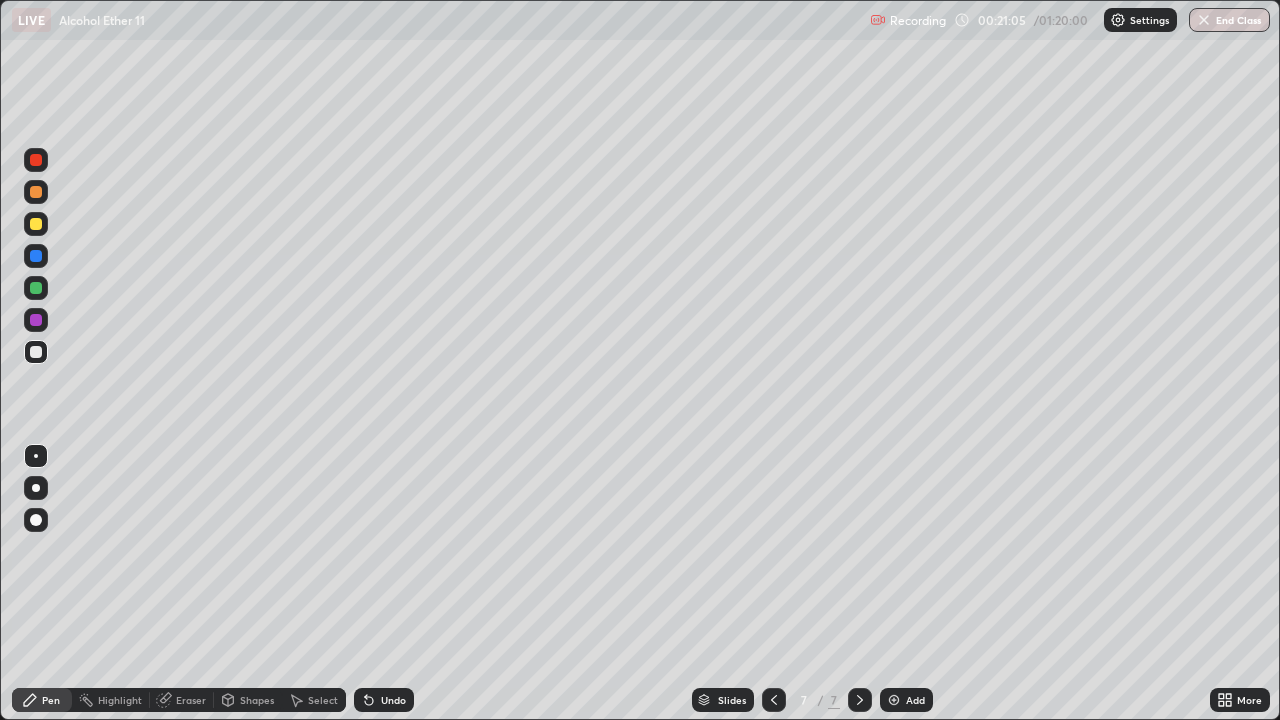 click on "Add" at bounding box center (915, 700) 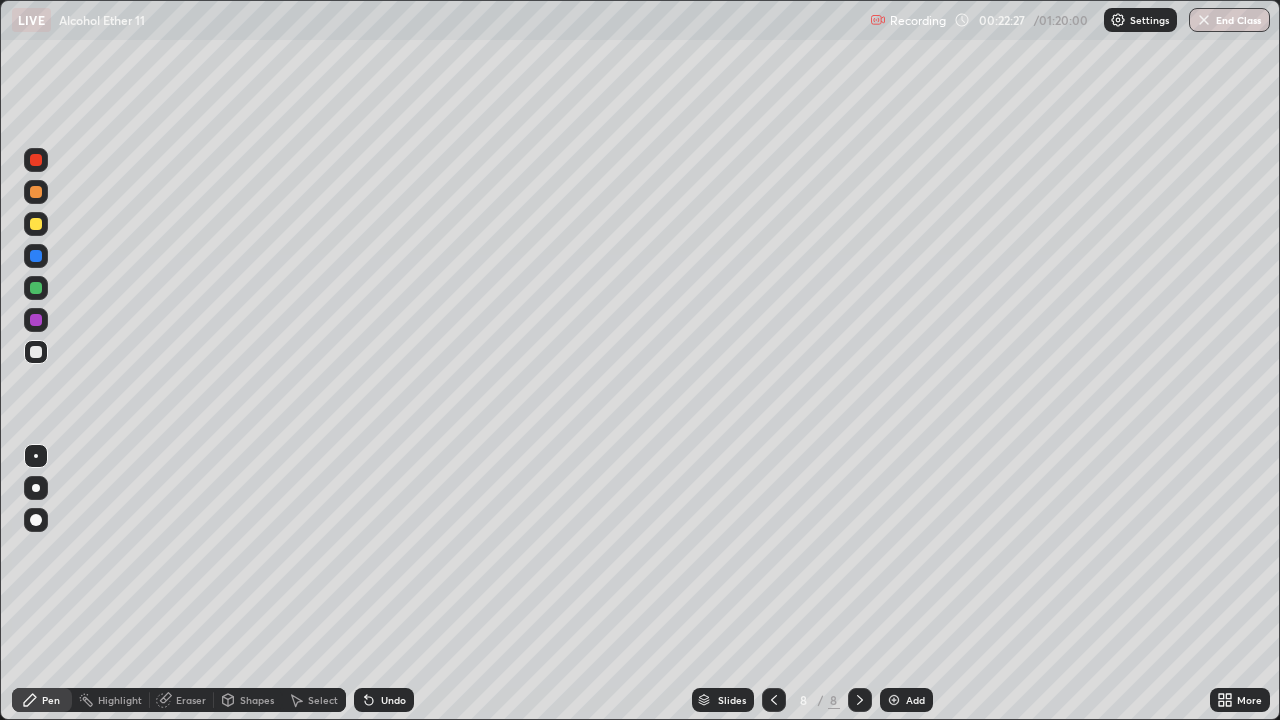 click at bounding box center [36, 224] 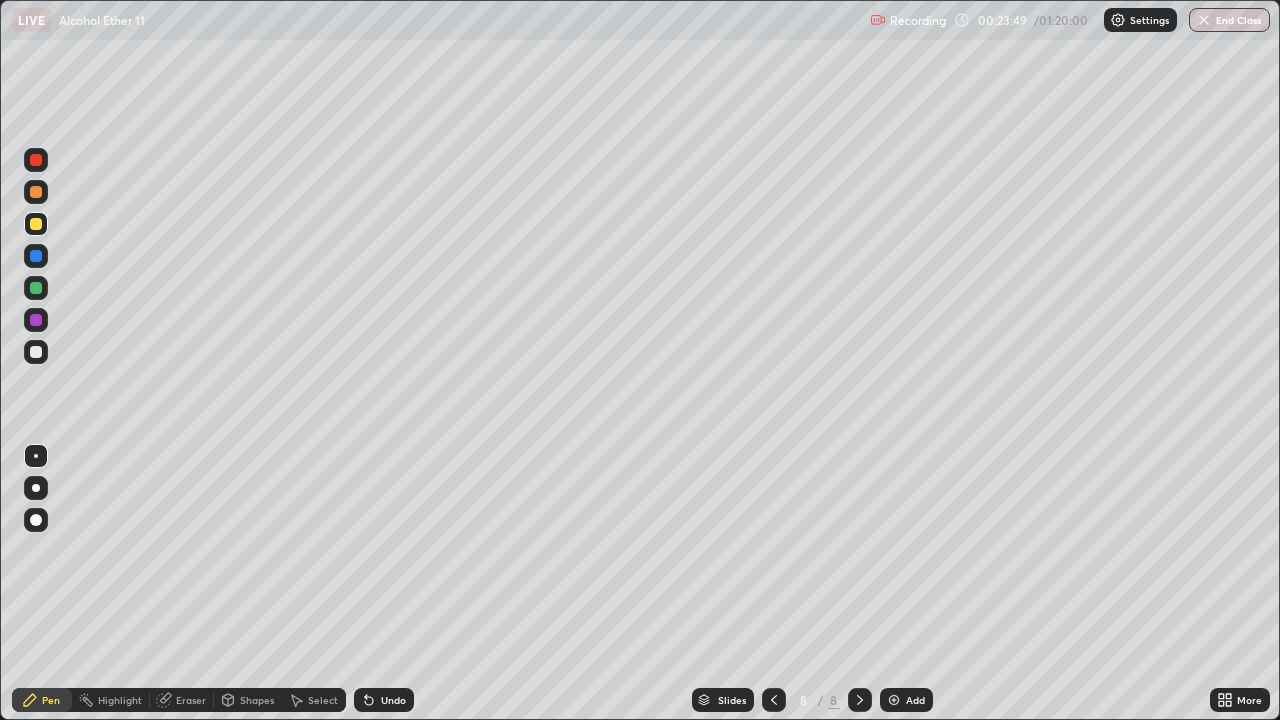 click at bounding box center (36, 352) 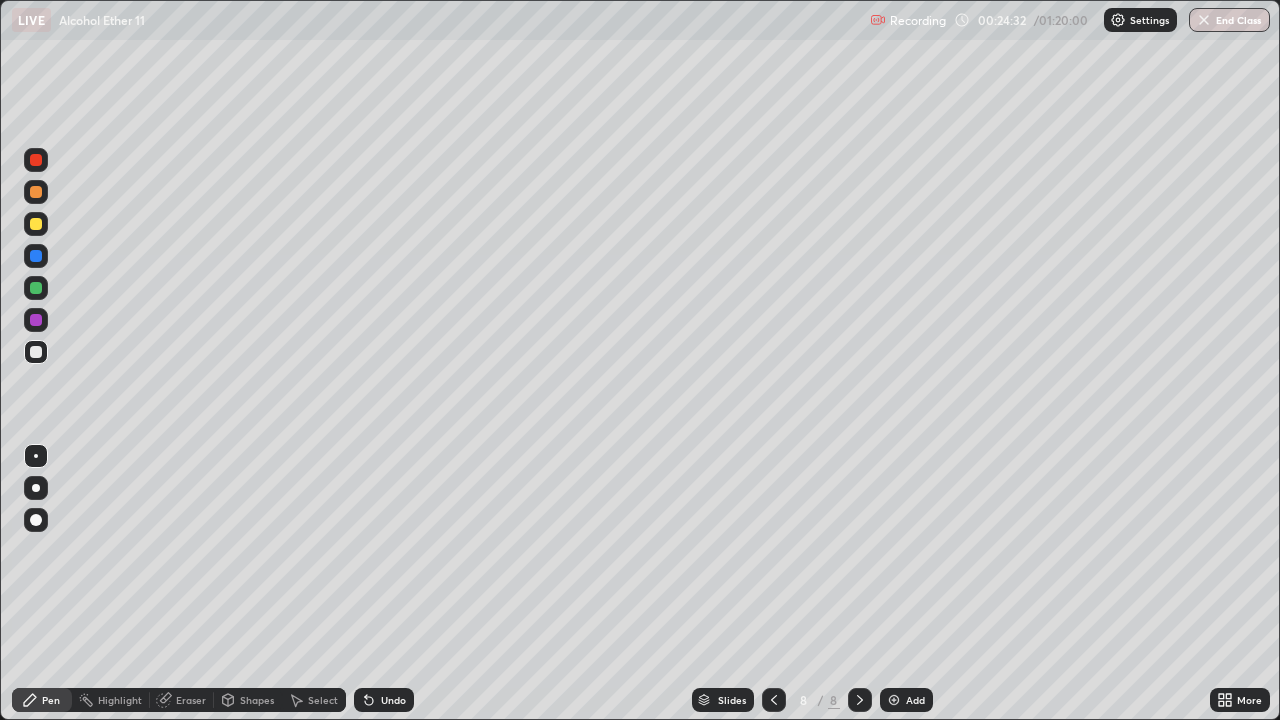 click at bounding box center [36, 224] 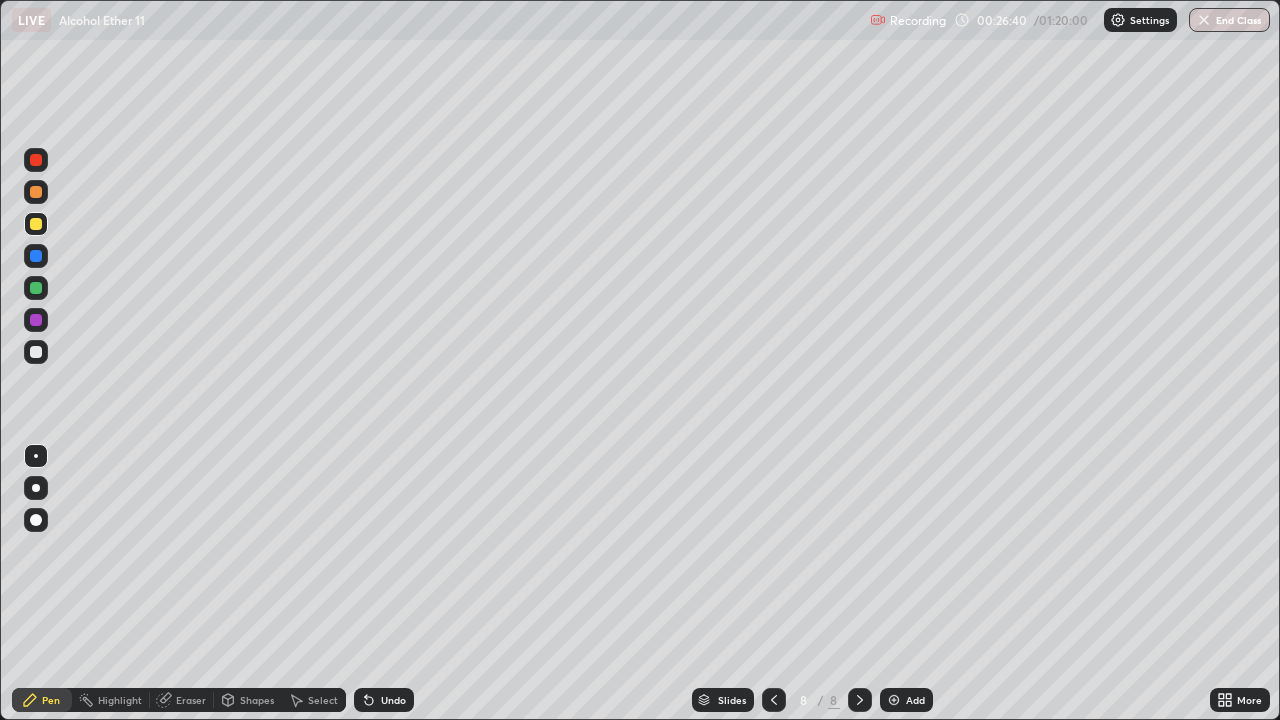 click on "Add" at bounding box center [906, 700] 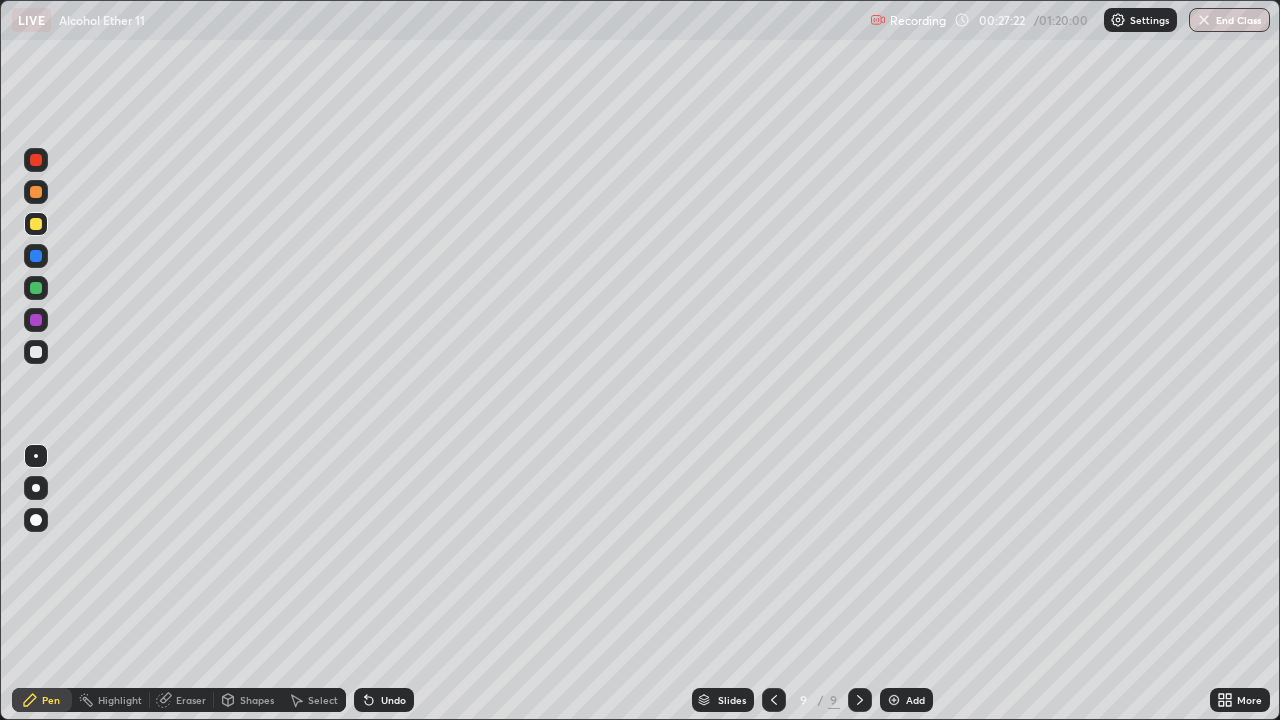 click on "Undo" at bounding box center [384, 700] 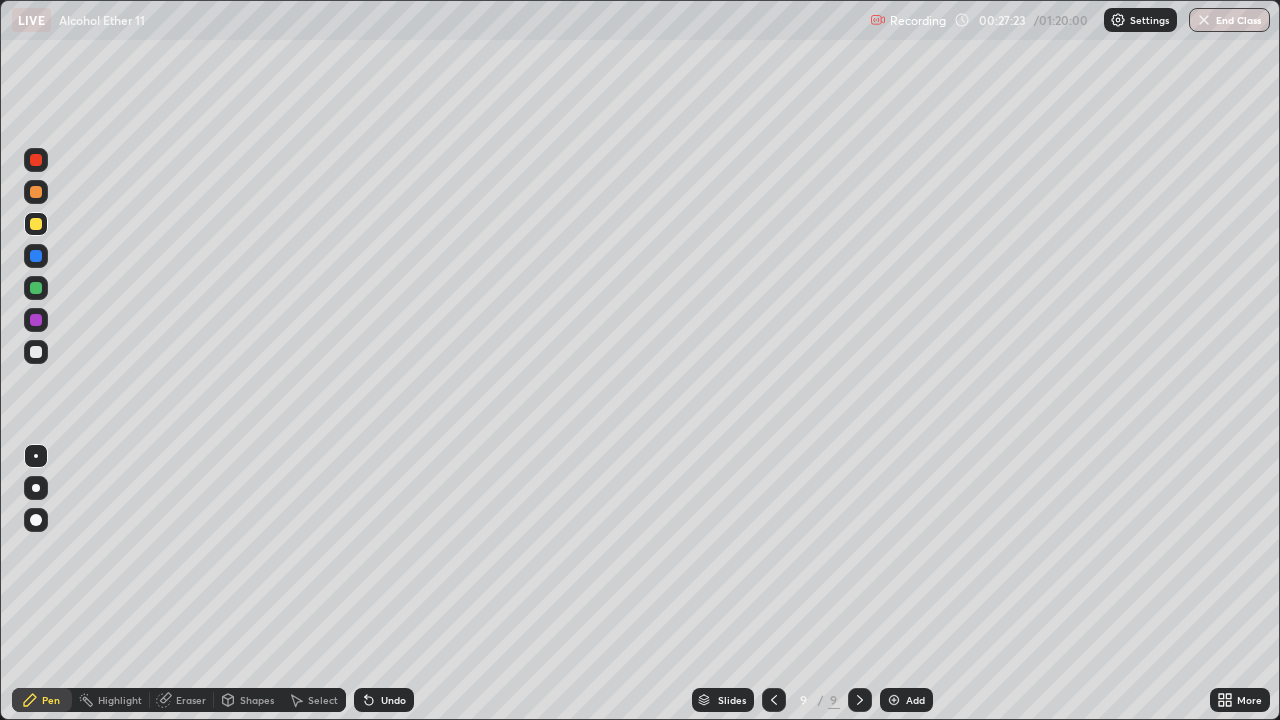 click on "Undo" at bounding box center [393, 700] 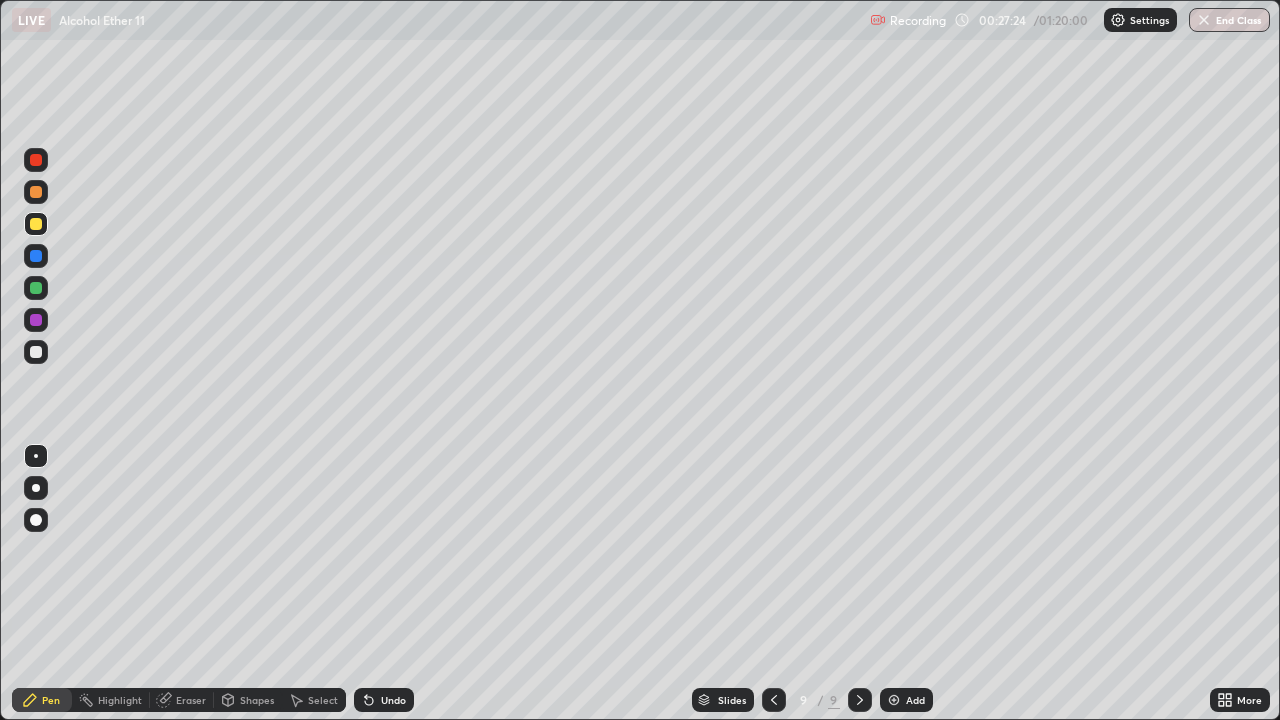 click on "Undo" at bounding box center (393, 700) 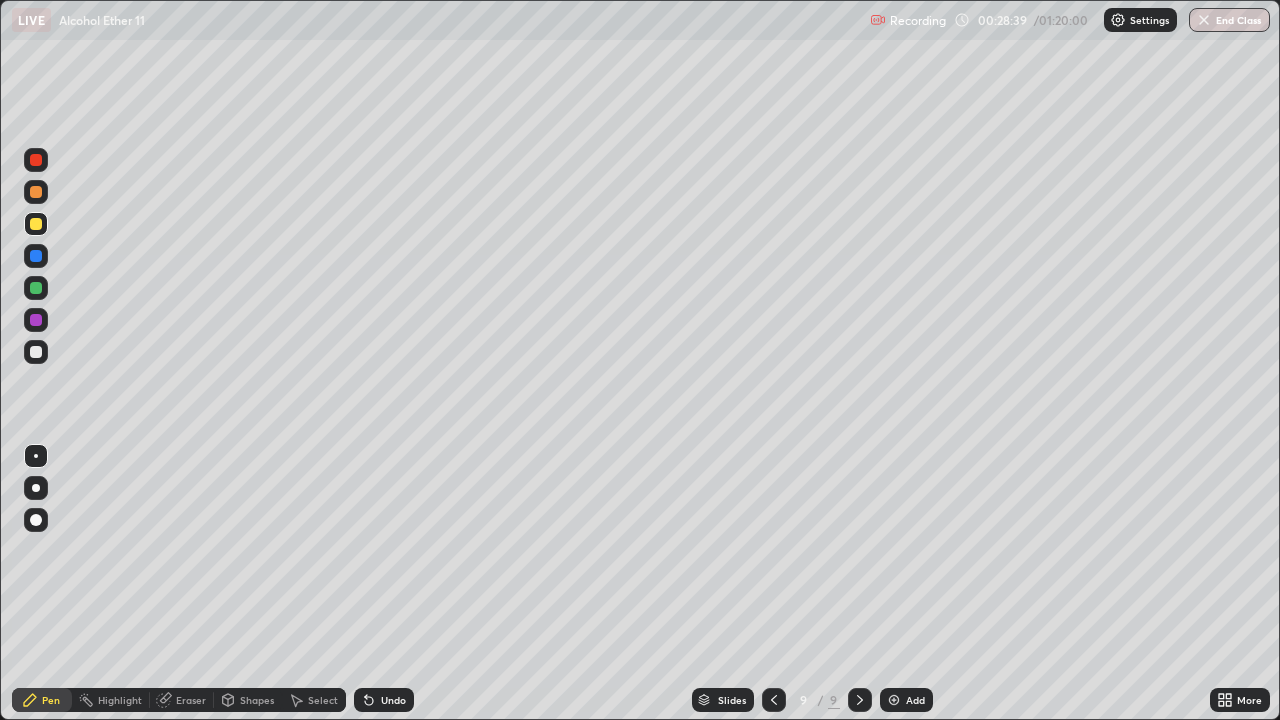click at bounding box center [36, 352] 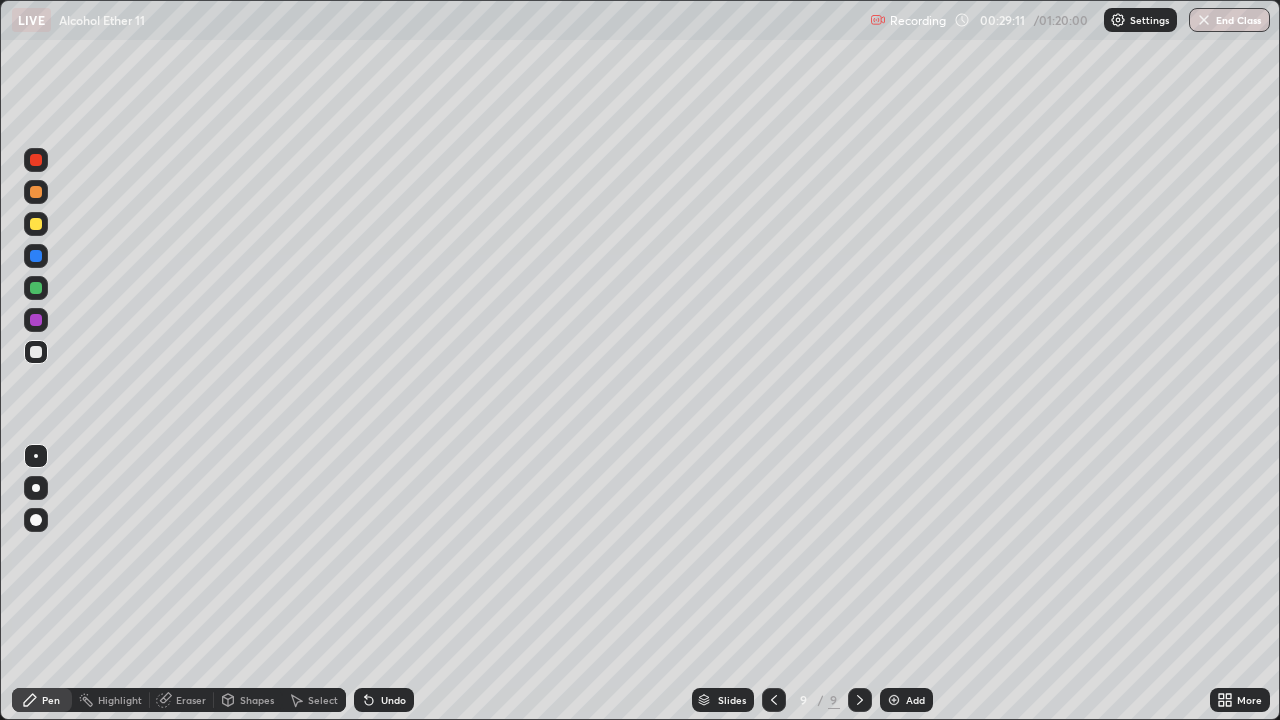 click on "Add" at bounding box center (915, 700) 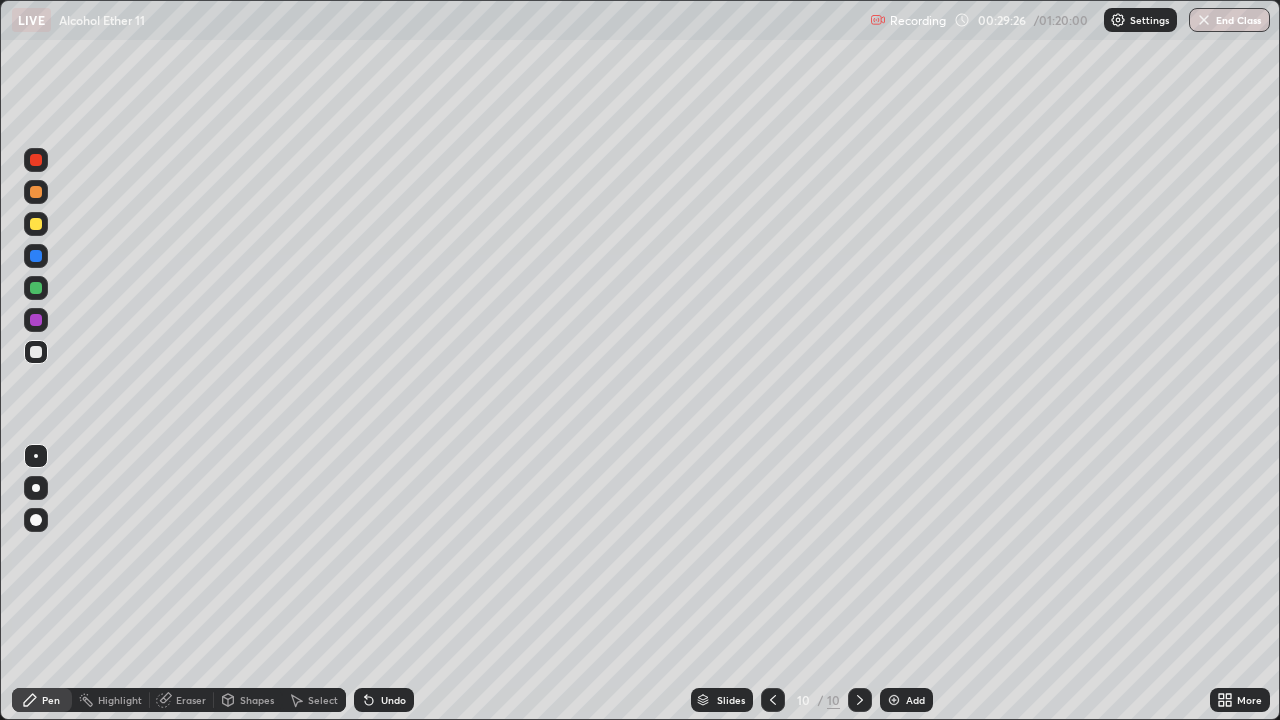 click at bounding box center [894, 700] 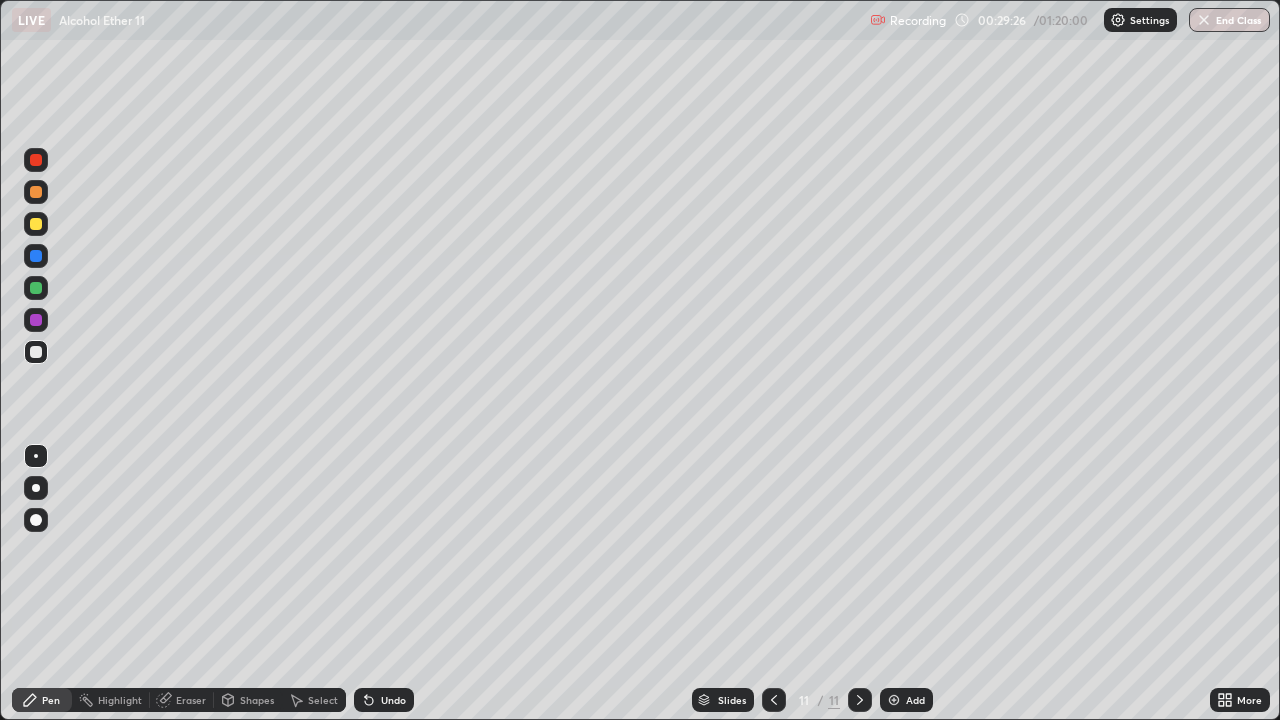 click at bounding box center [894, 700] 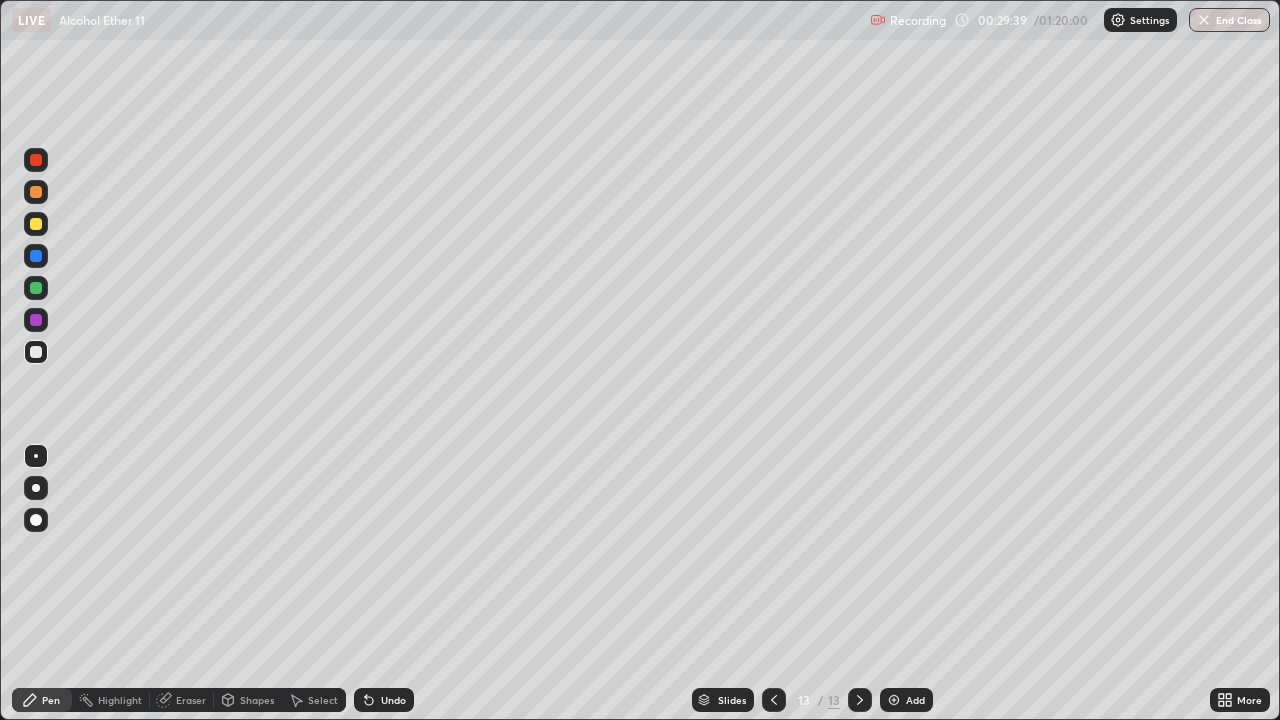 click 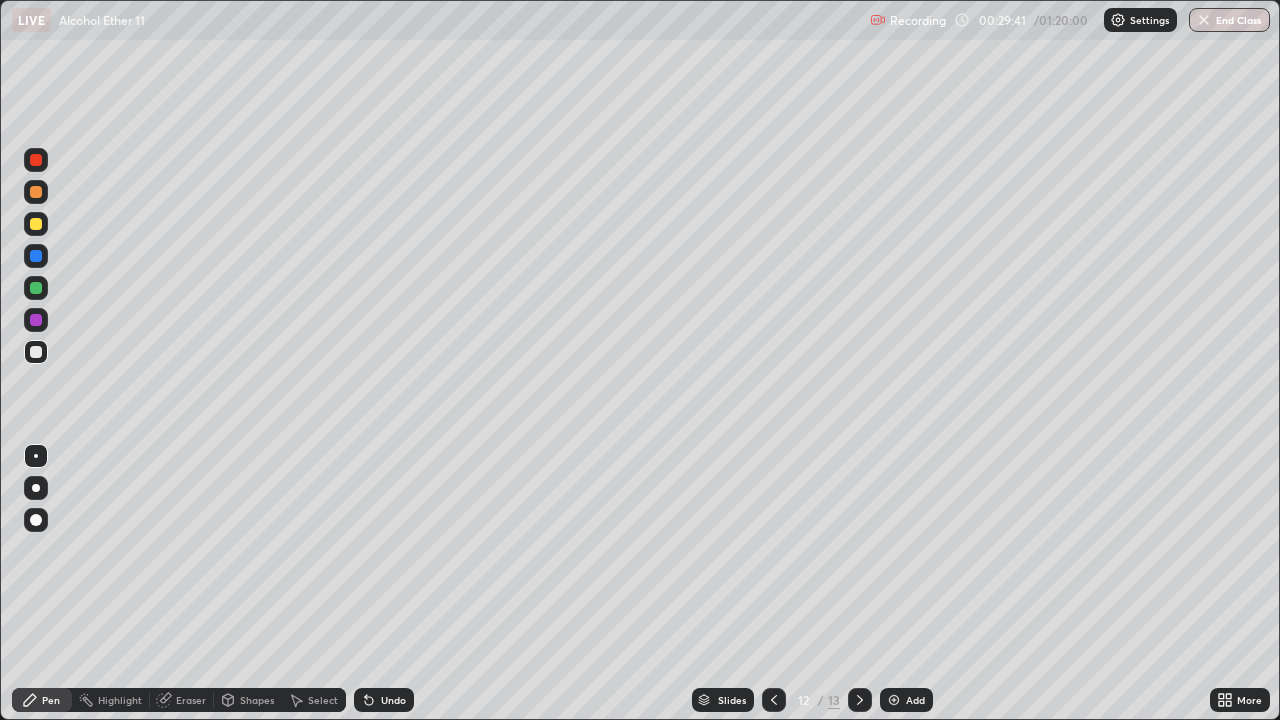 click 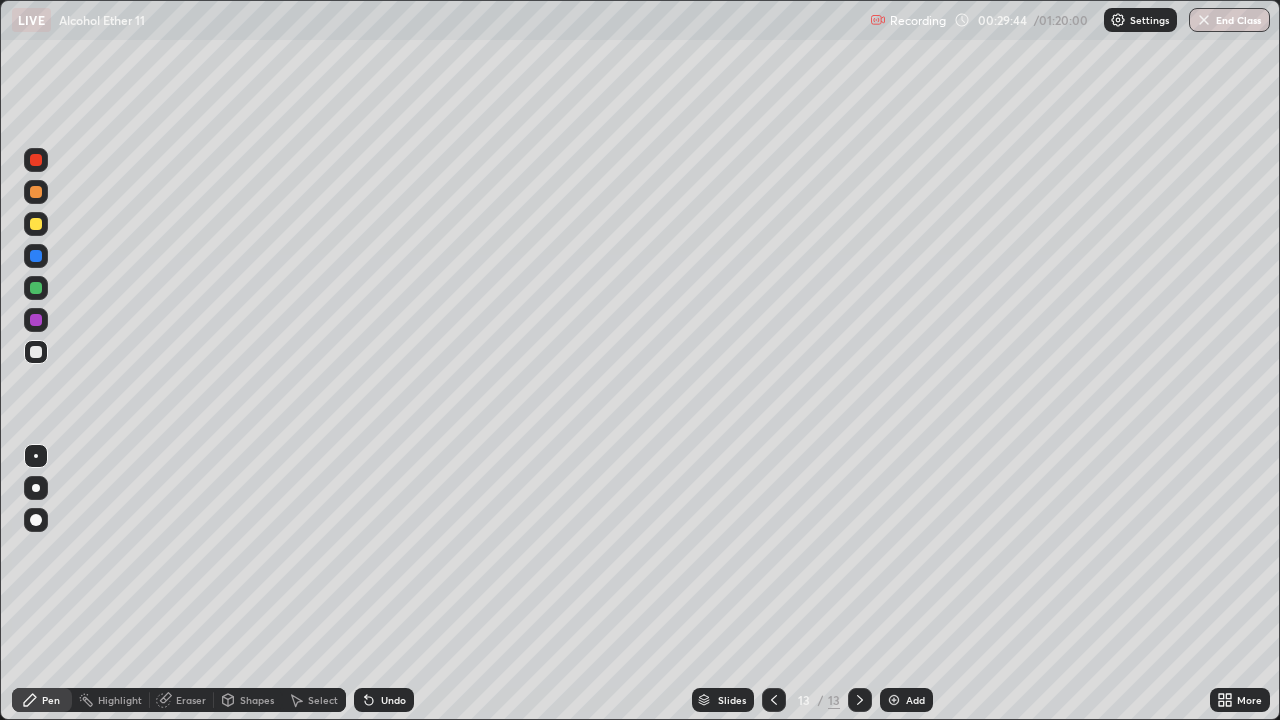 click on "Undo" at bounding box center [384, 700] 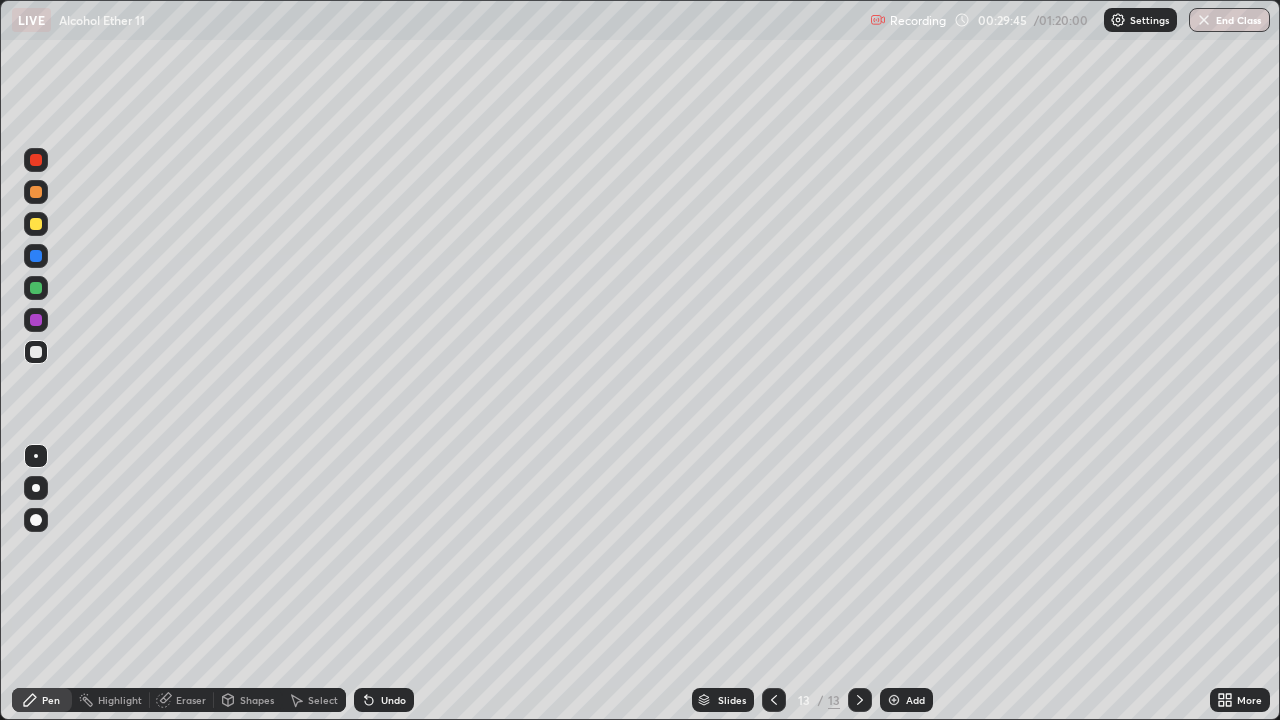 click on "Undo" at bounding box center [393, 700] 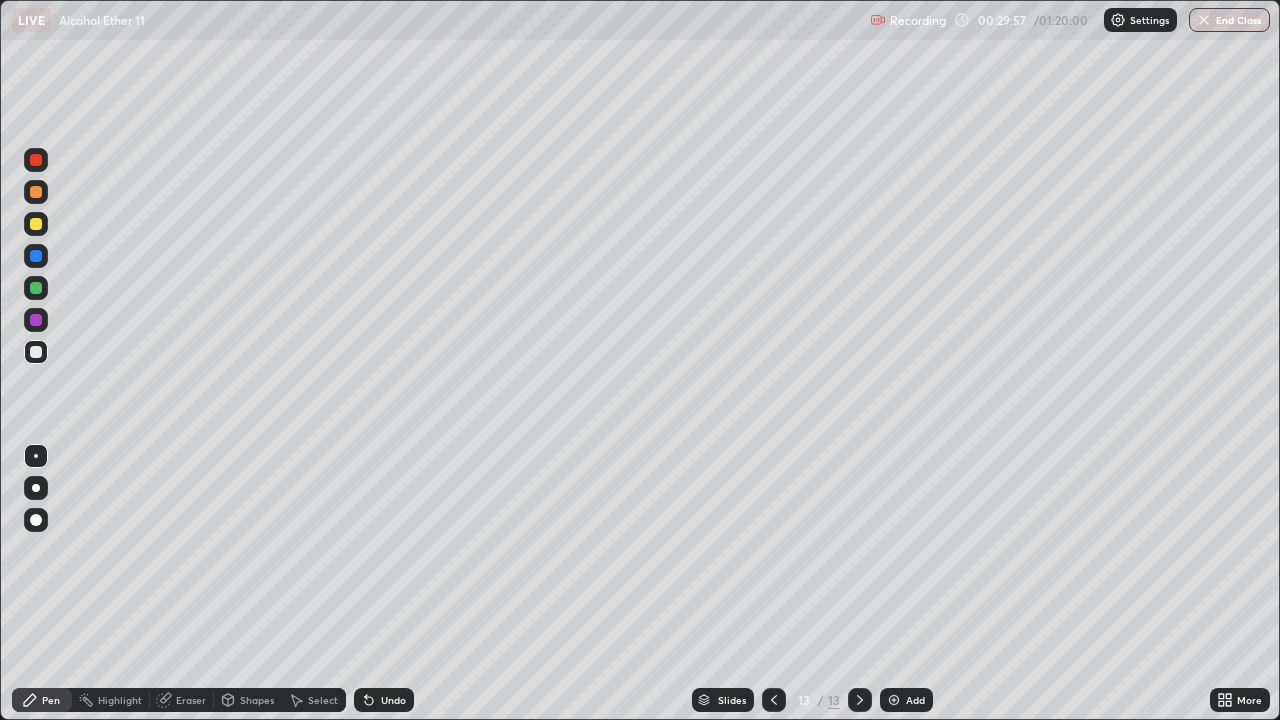 click at bounding box center [36, 224] 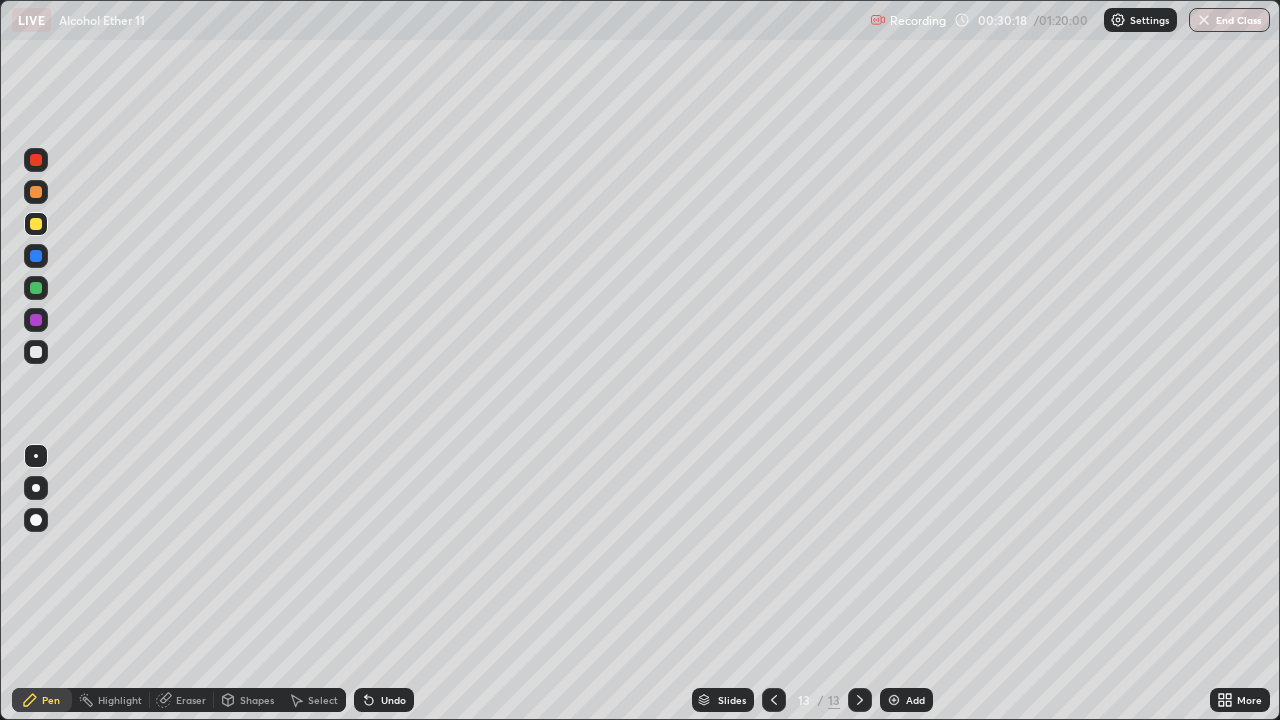 click on "Undo" at bounding box center (393, 700) 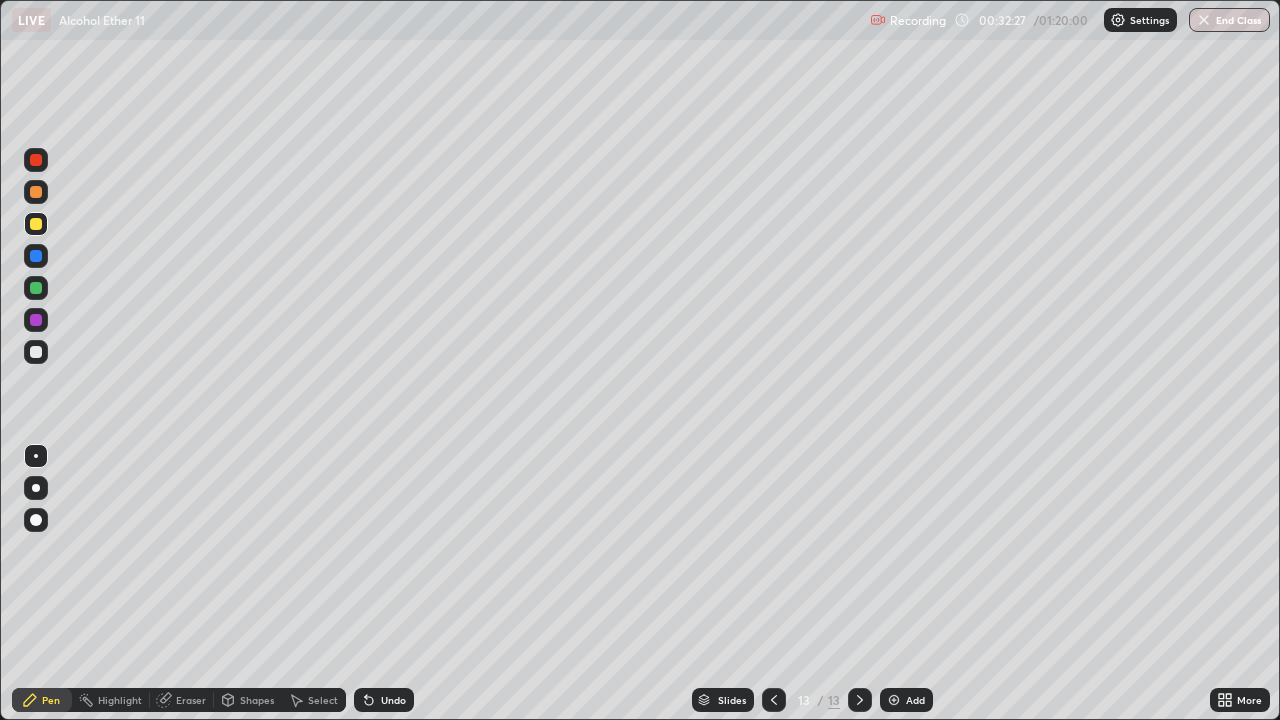 click at bounding box center [36, 352] 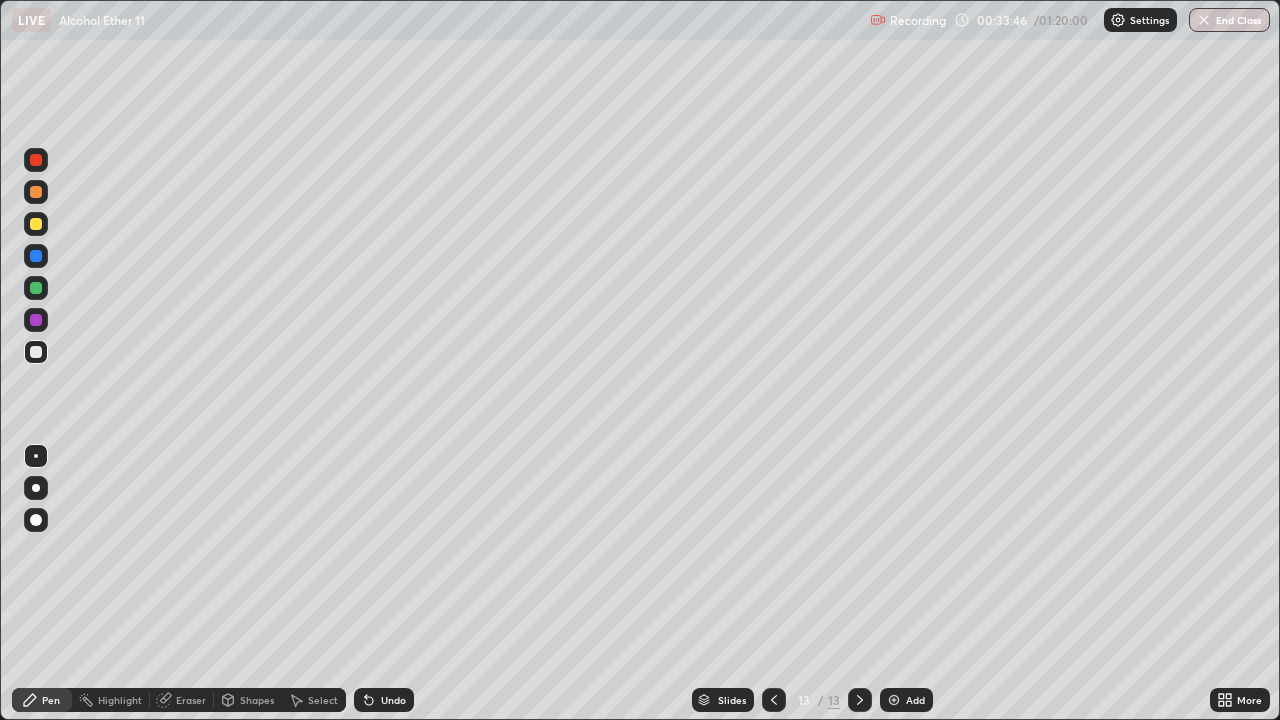click at bounding box center [36, 224] 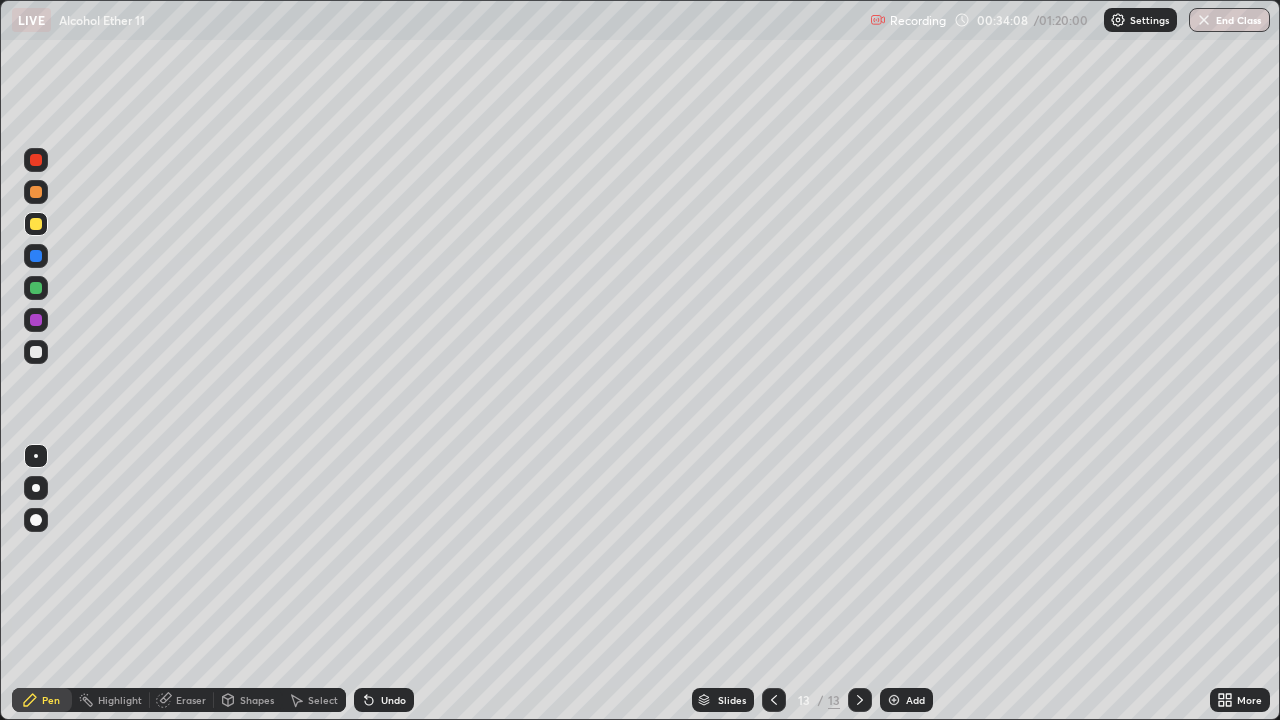 click on "Add" at bounding box center (906, 700) 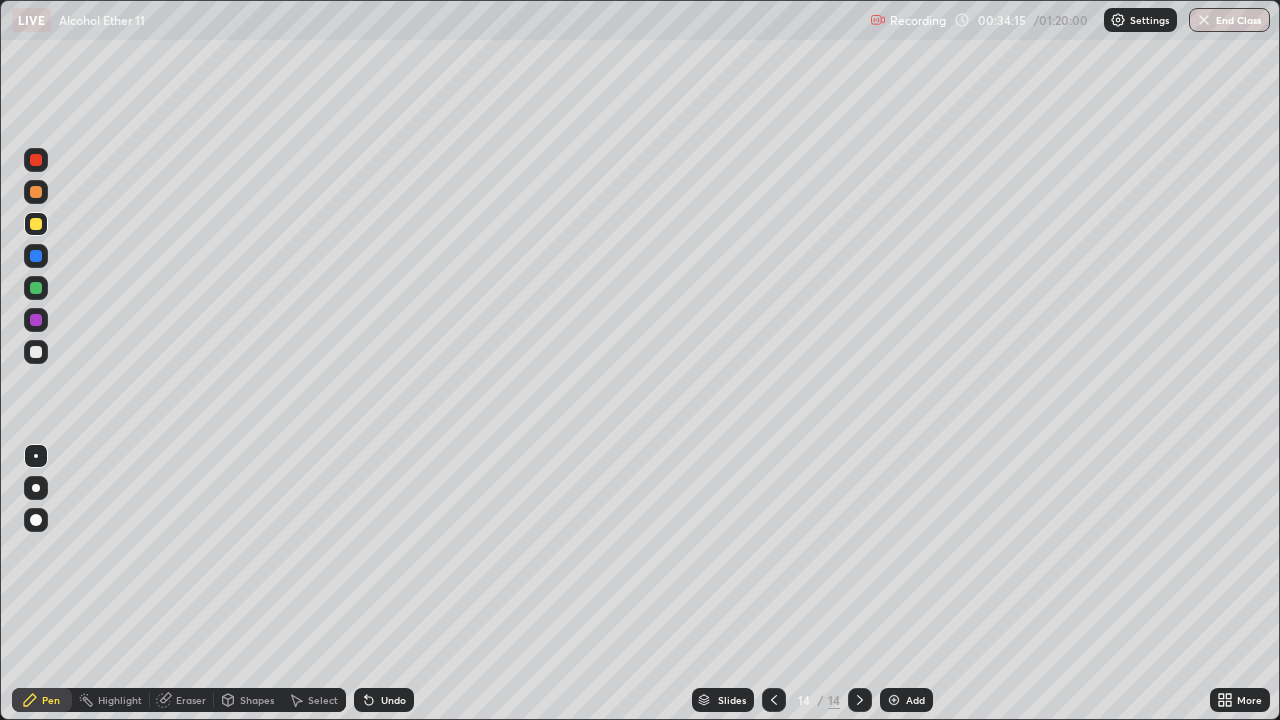 click on "Undo" at bounding box center [393, 700] 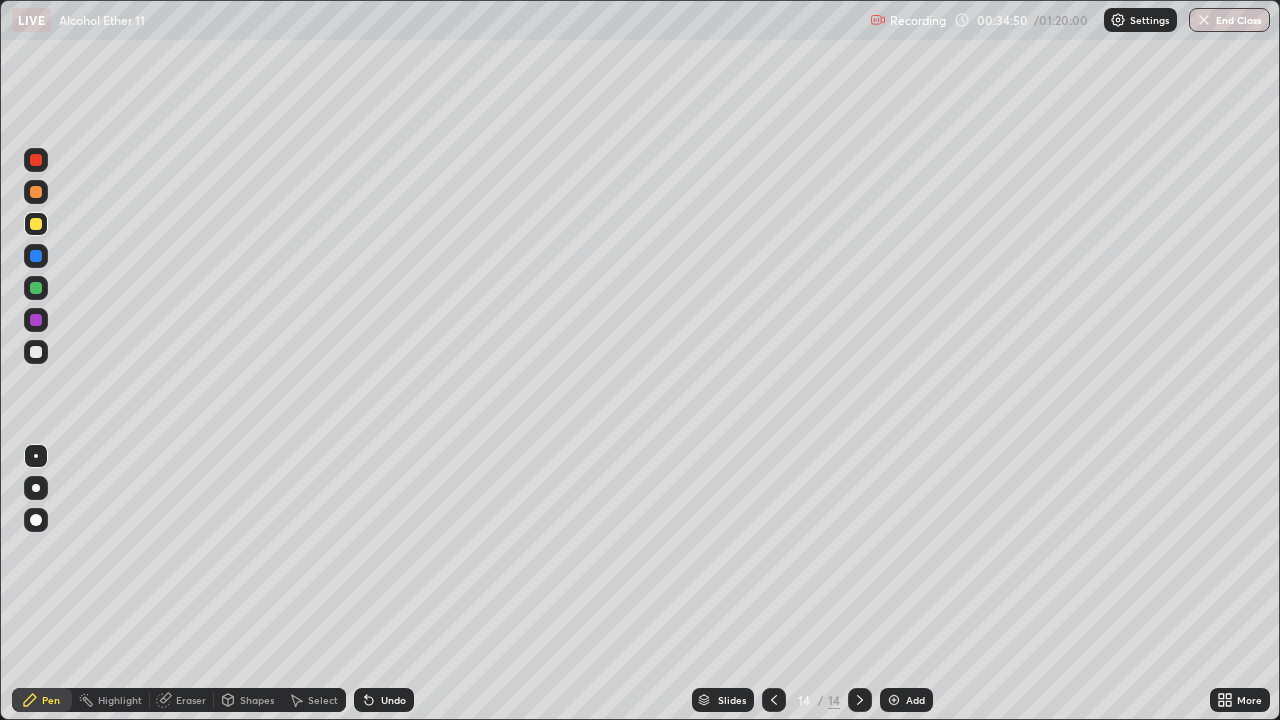 click at bounding box center [36, 352] 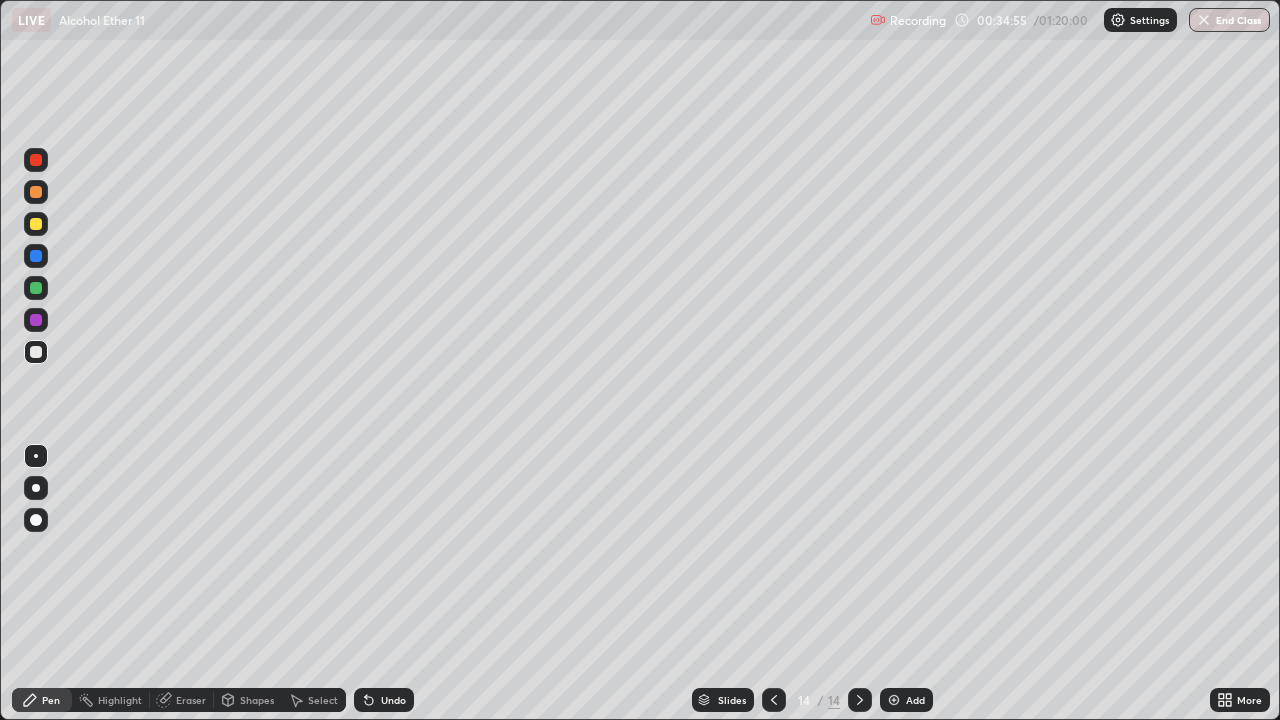 click on "Undo" at bounding box center (393, 700) 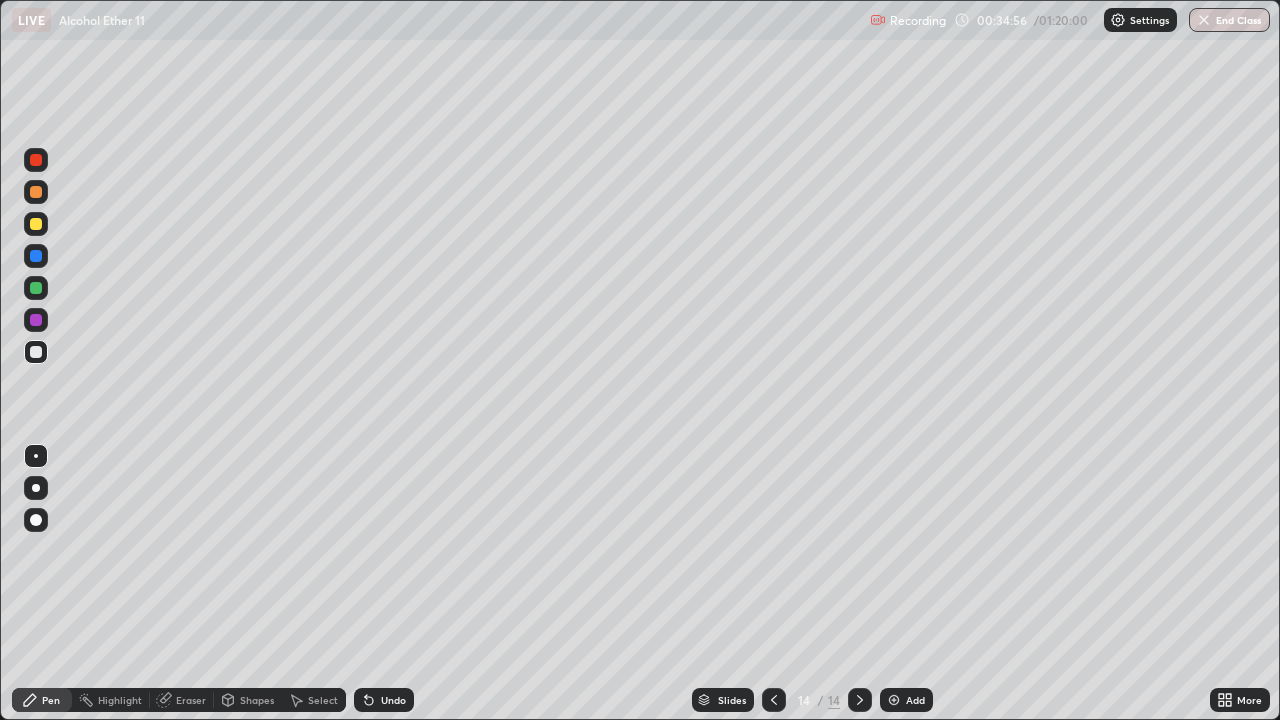 click on "Slides 14 / 14 Add" at bounding box center [812, 700] 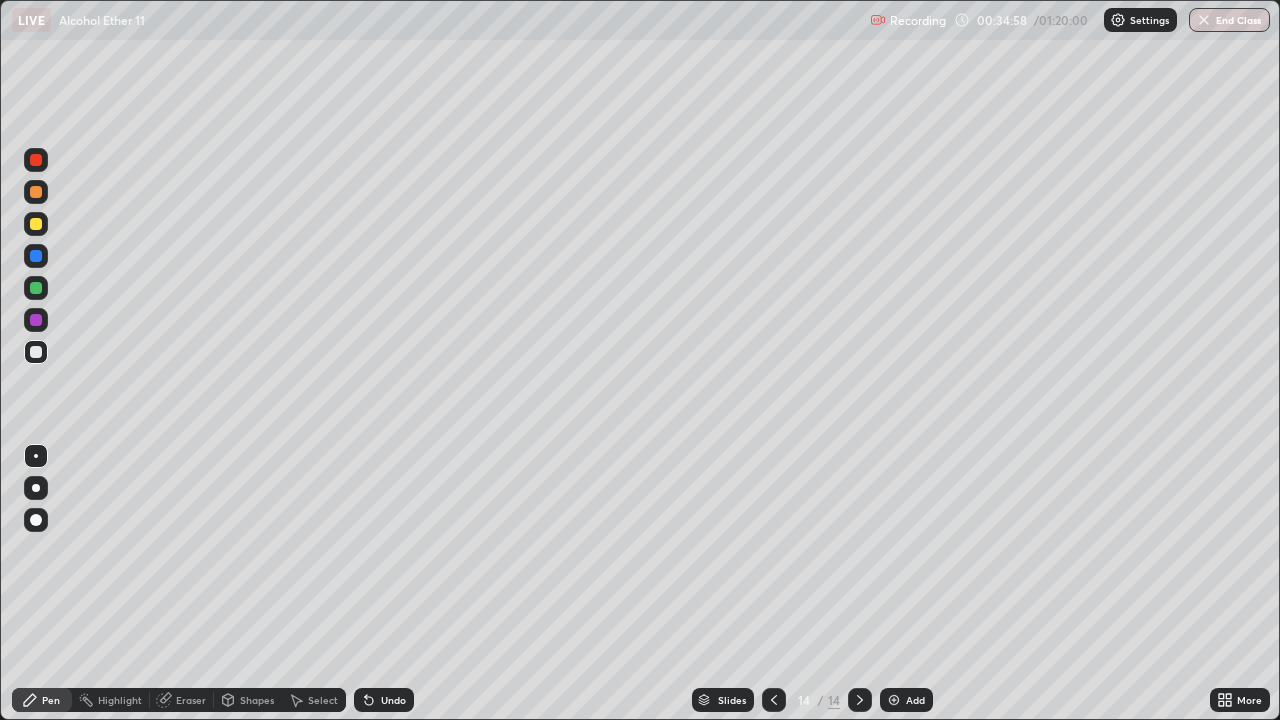 click on "Undo" at bounding box center [393, 700] 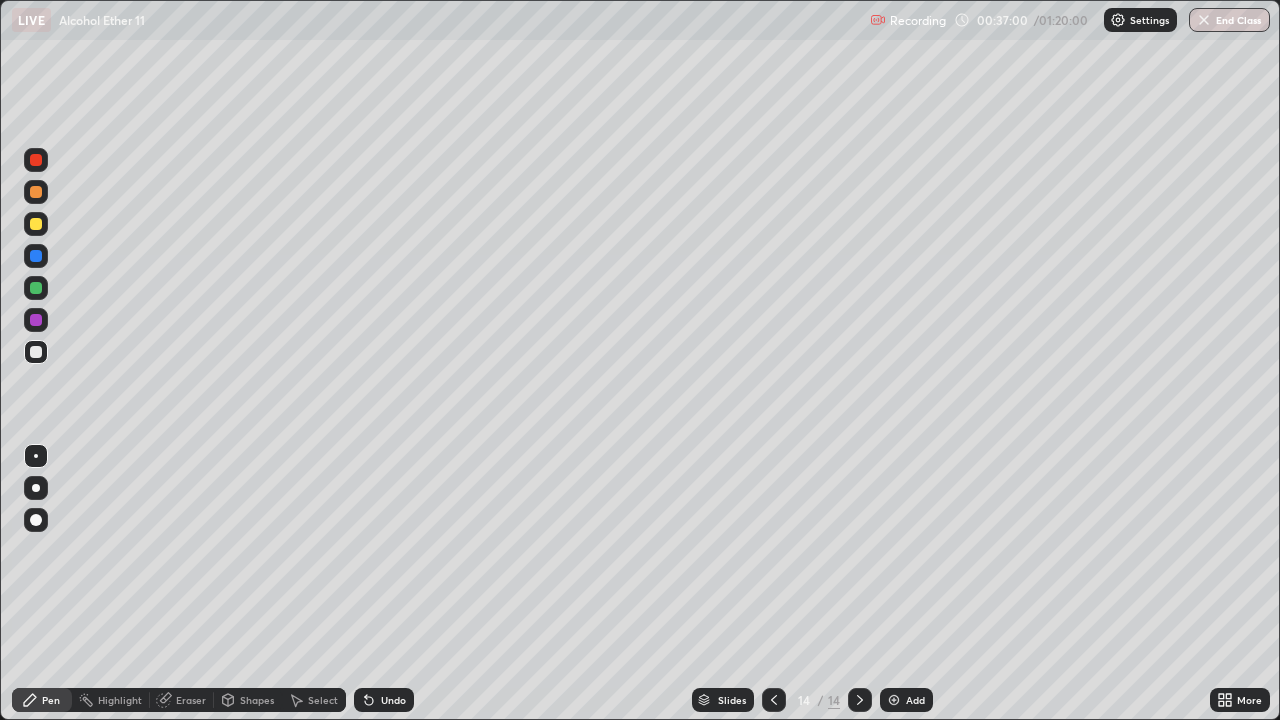 click 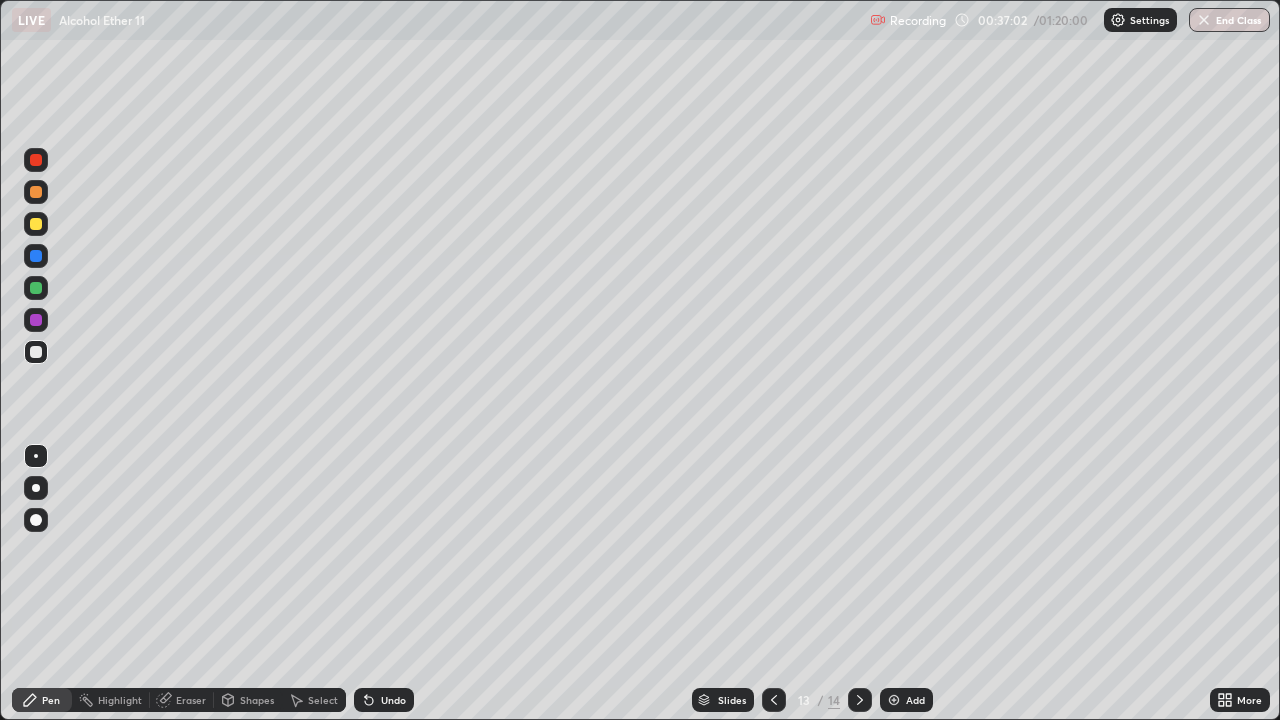 click 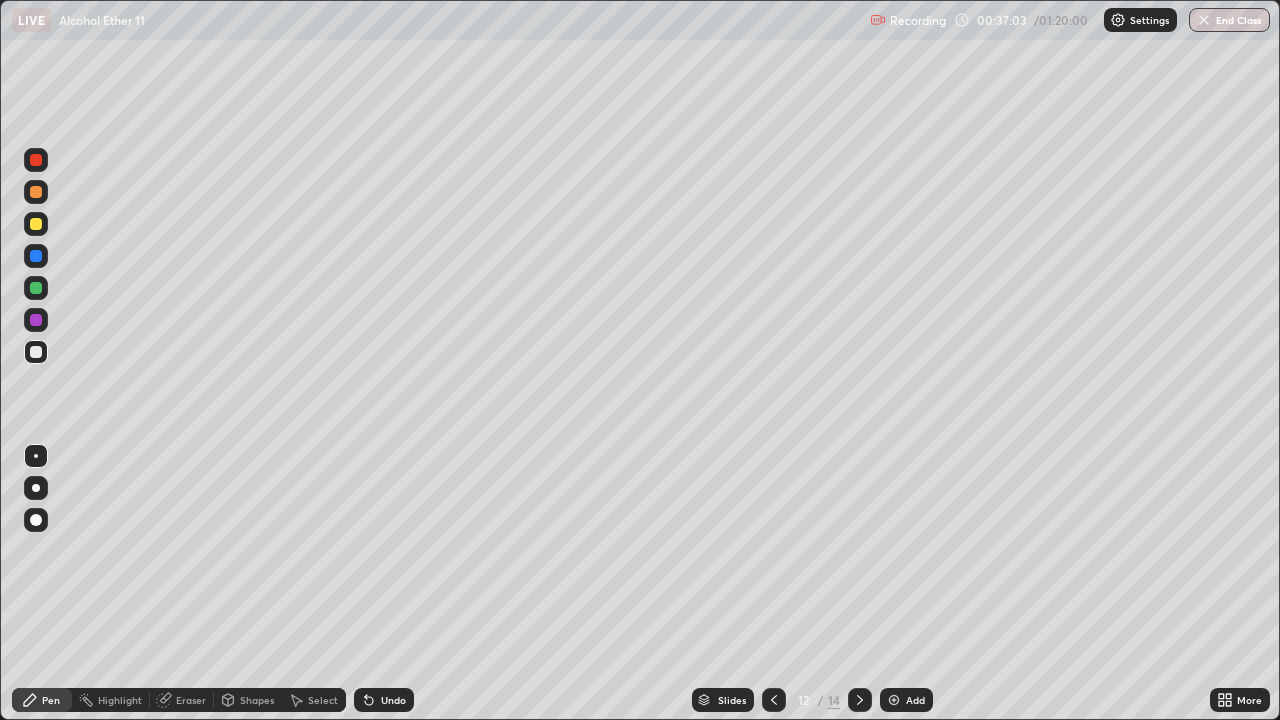 click 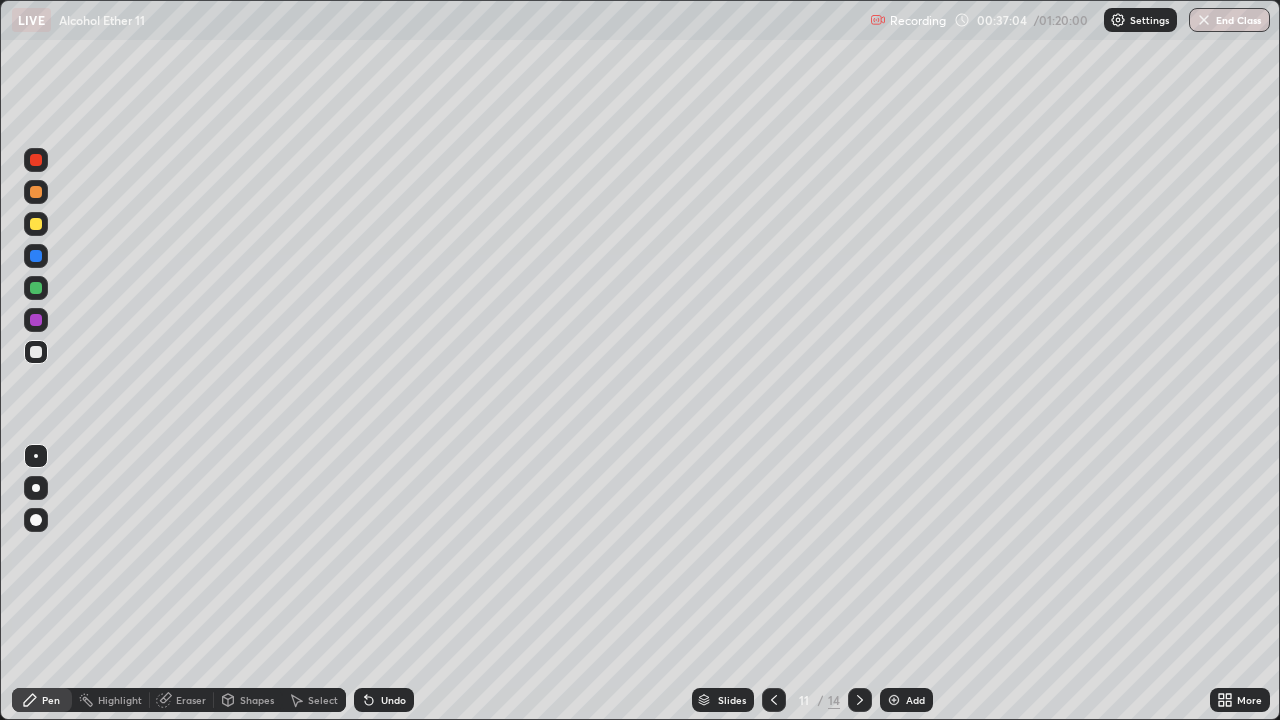 click 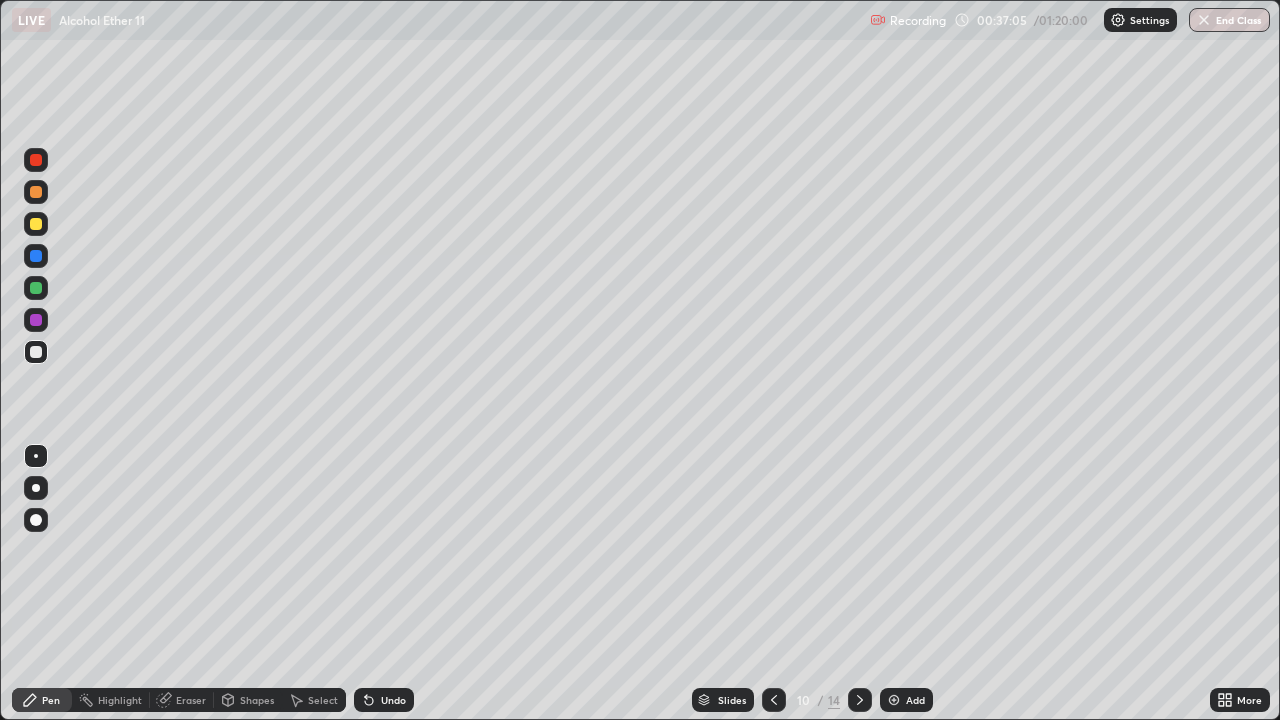 click 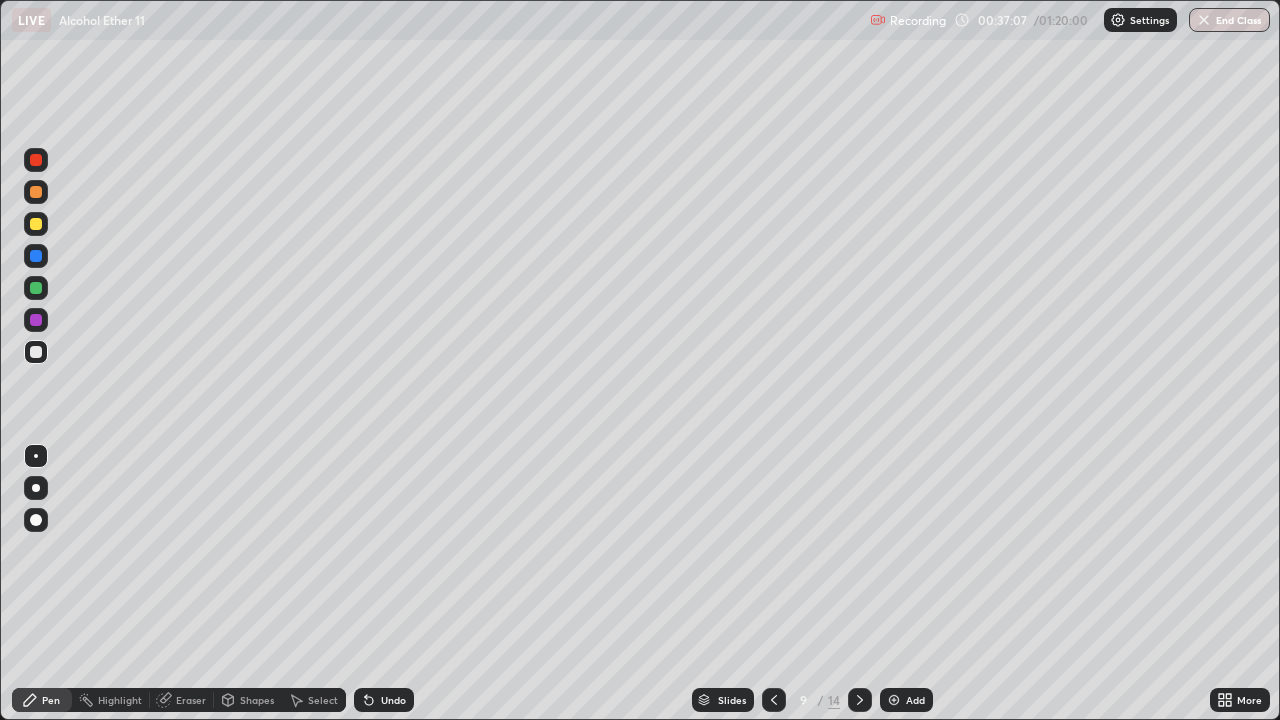 click 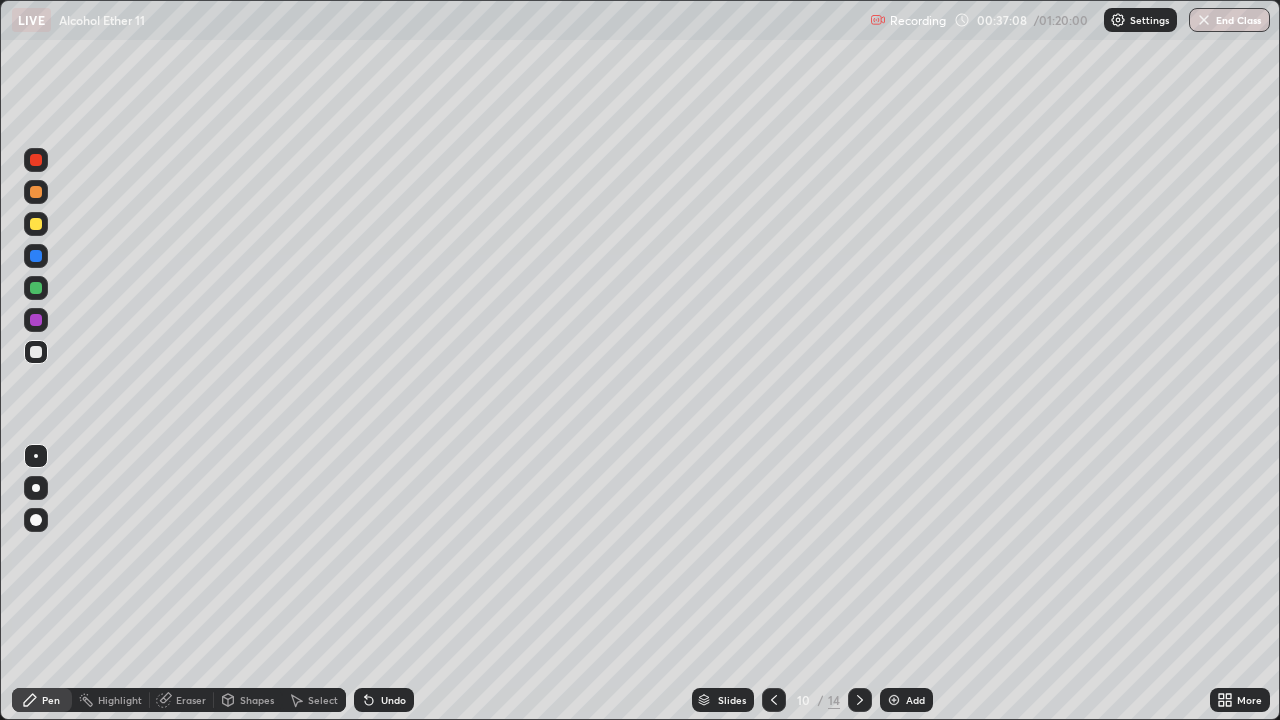 click 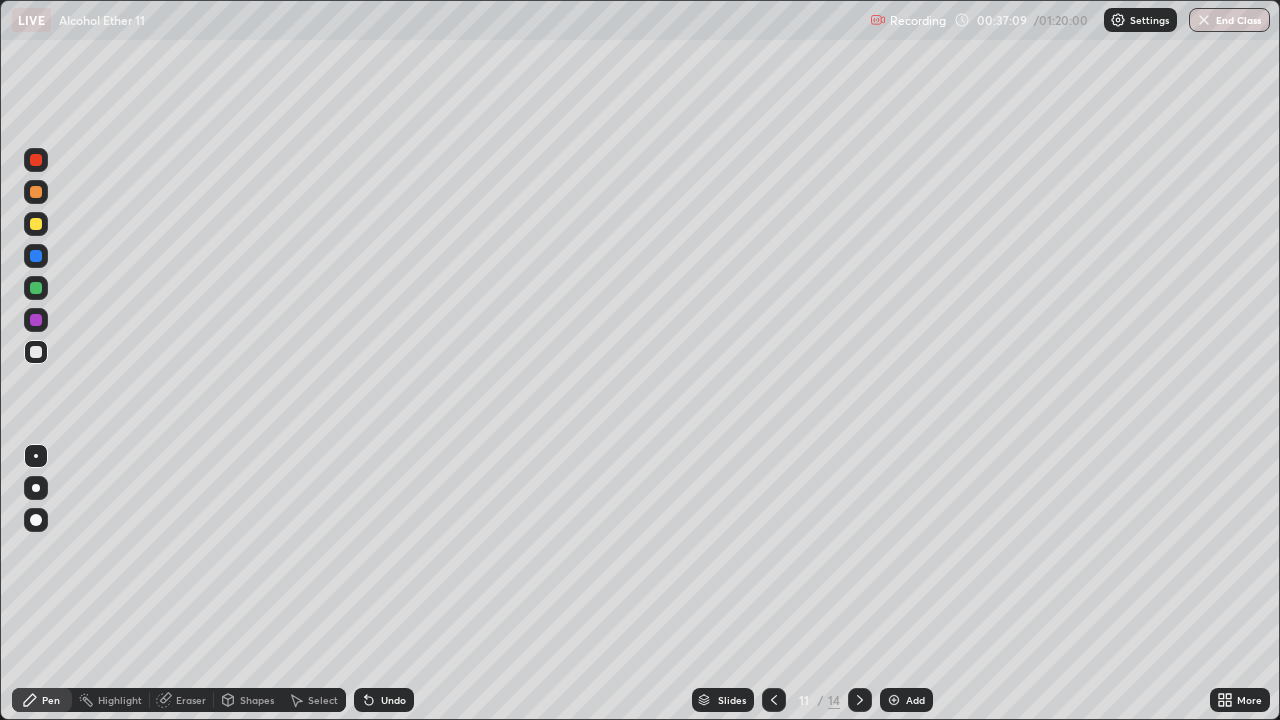 click 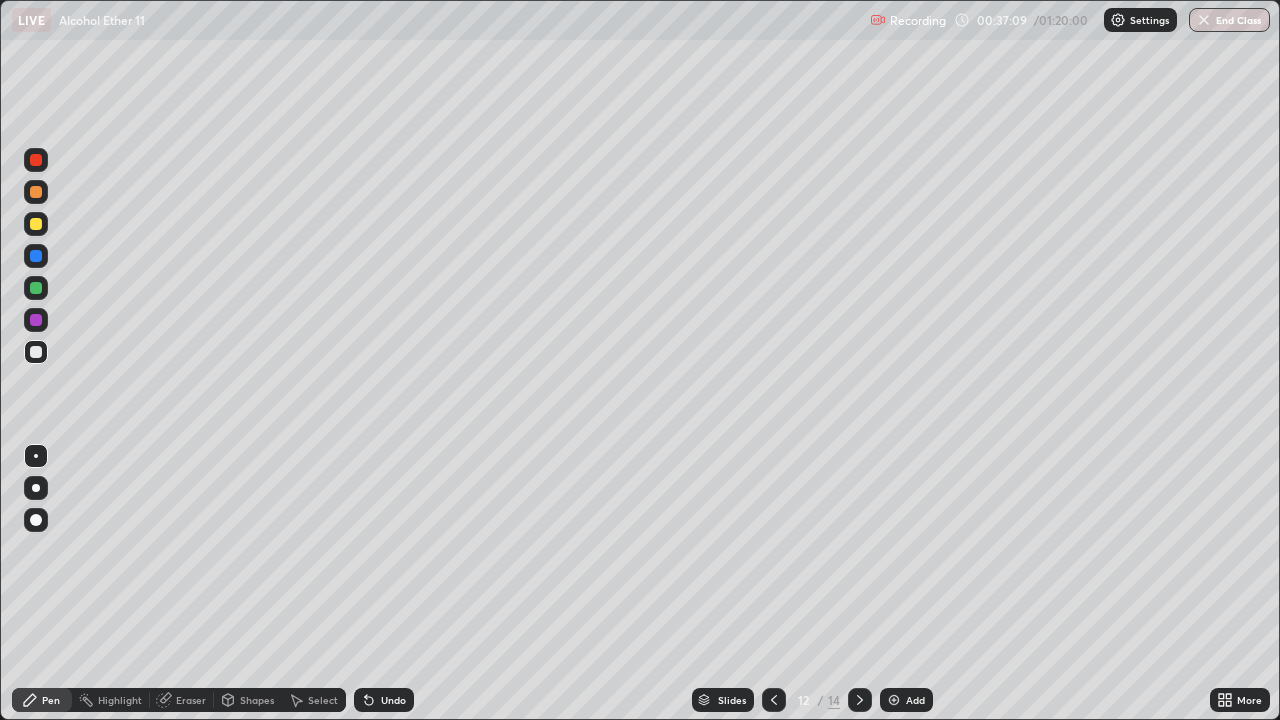 click 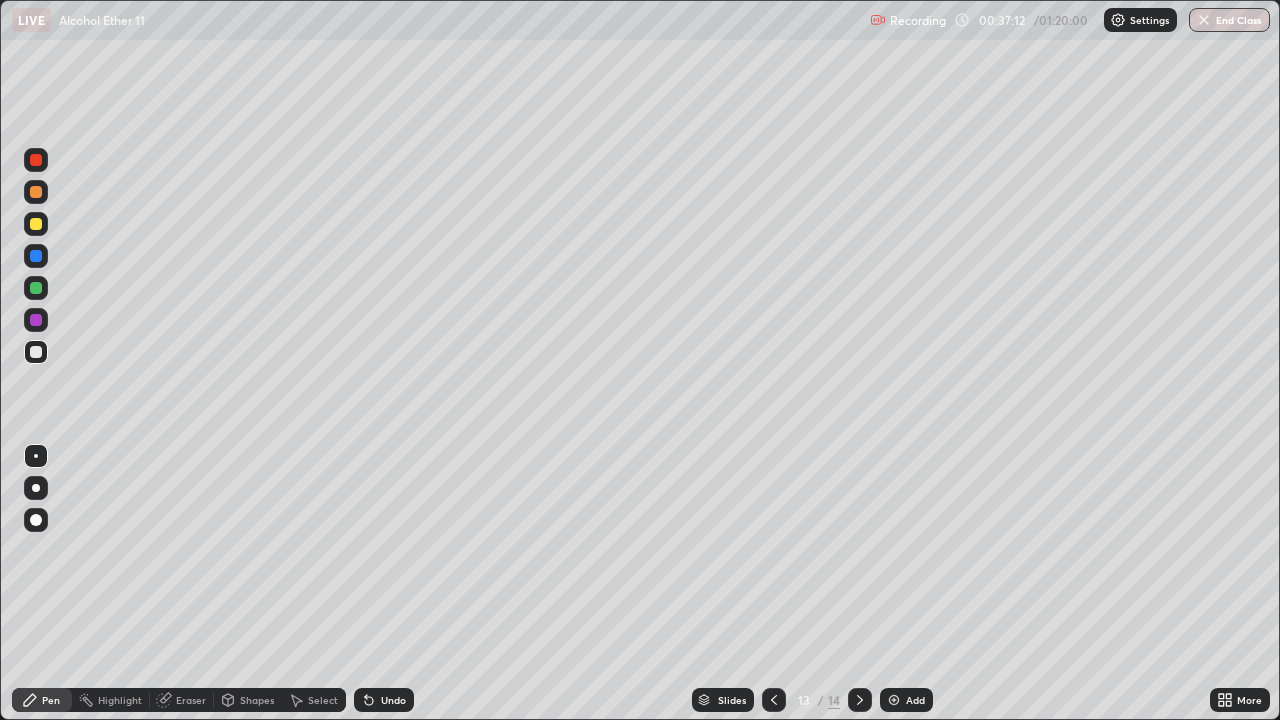 click 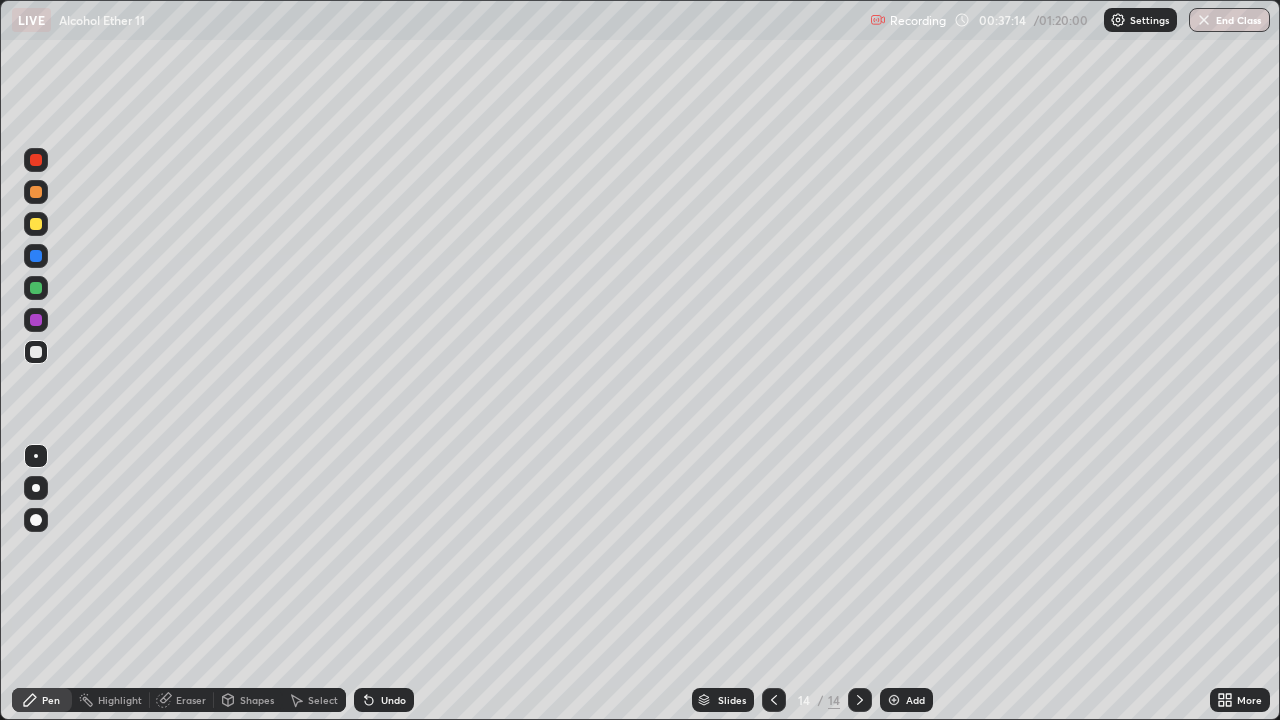 click 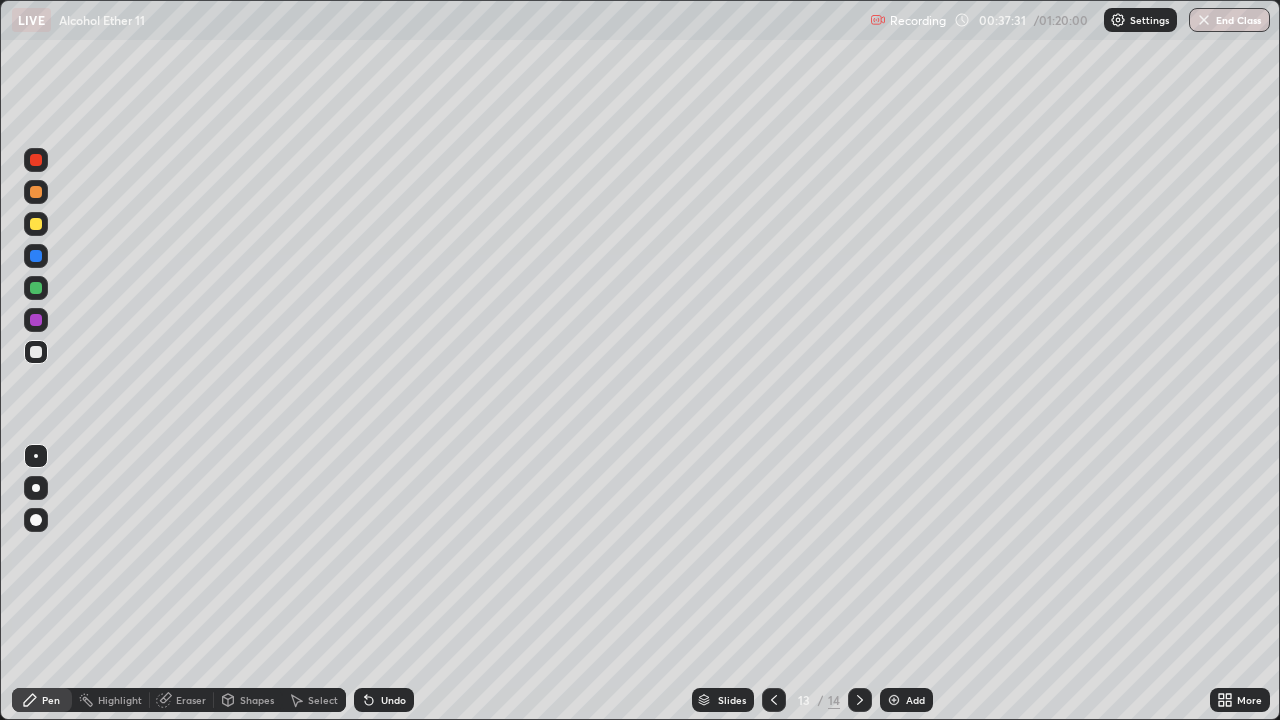 click 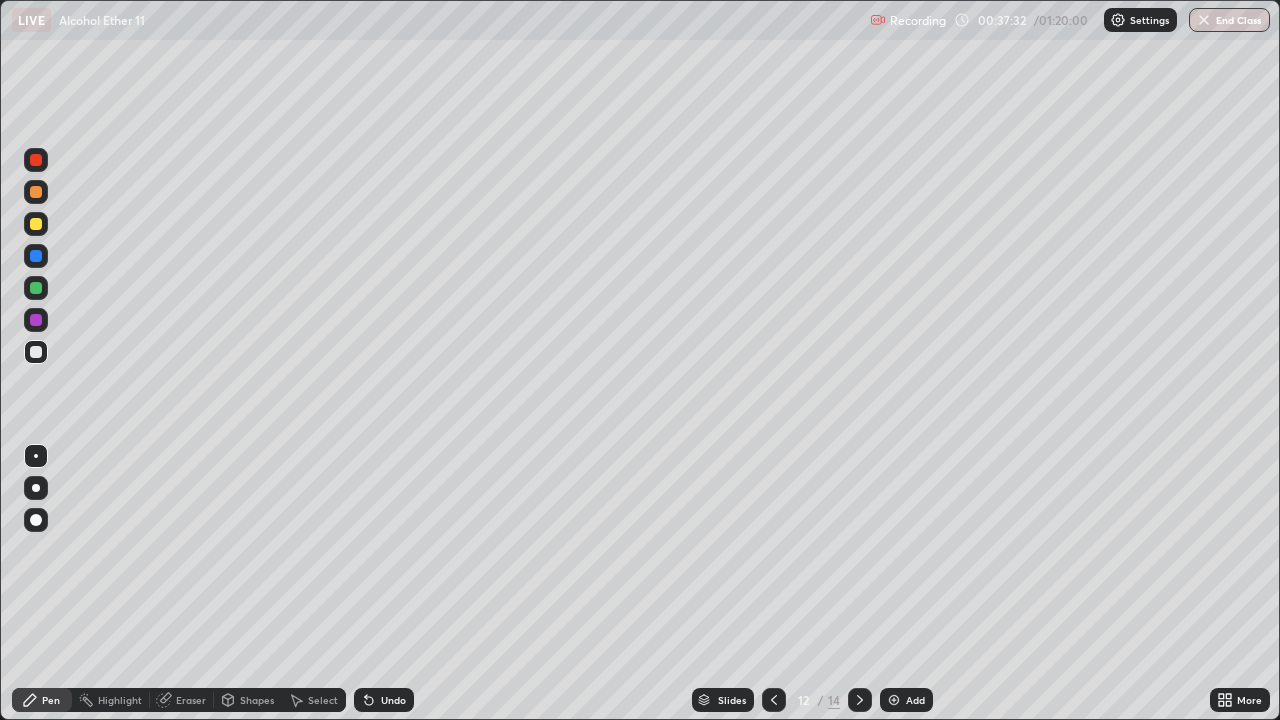 click 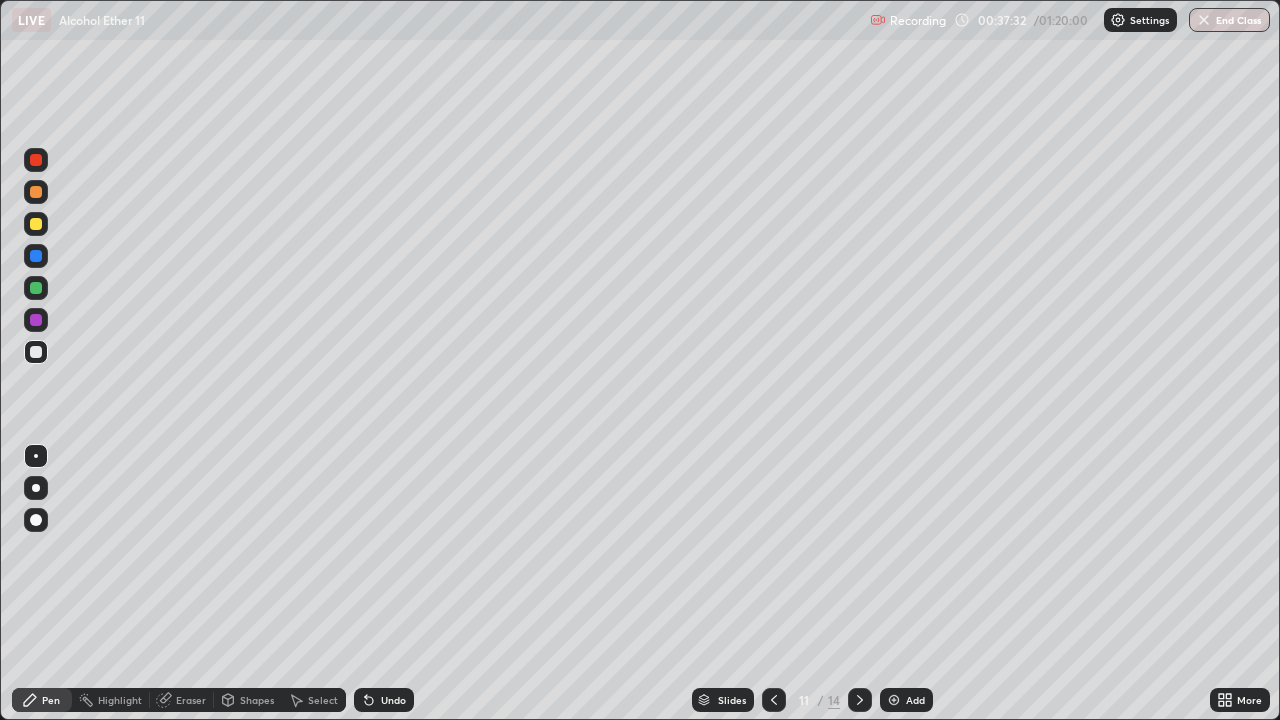 click 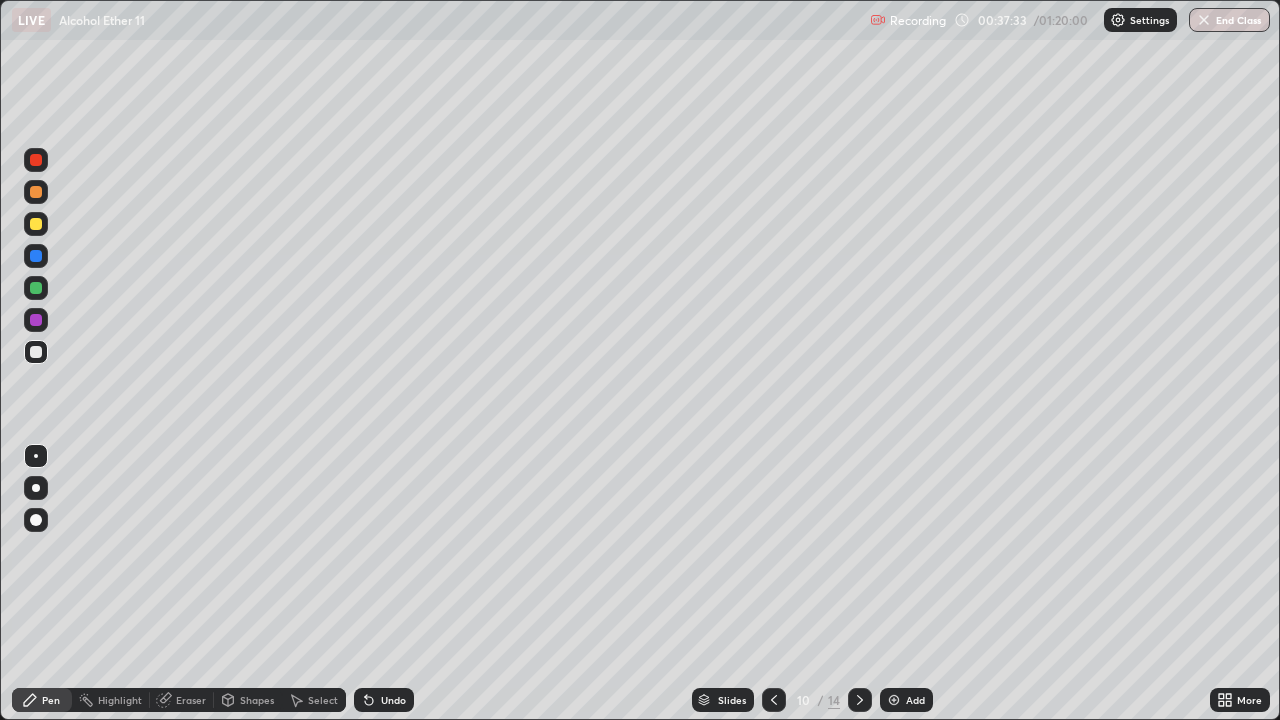 click at bounding box center (774, 700) 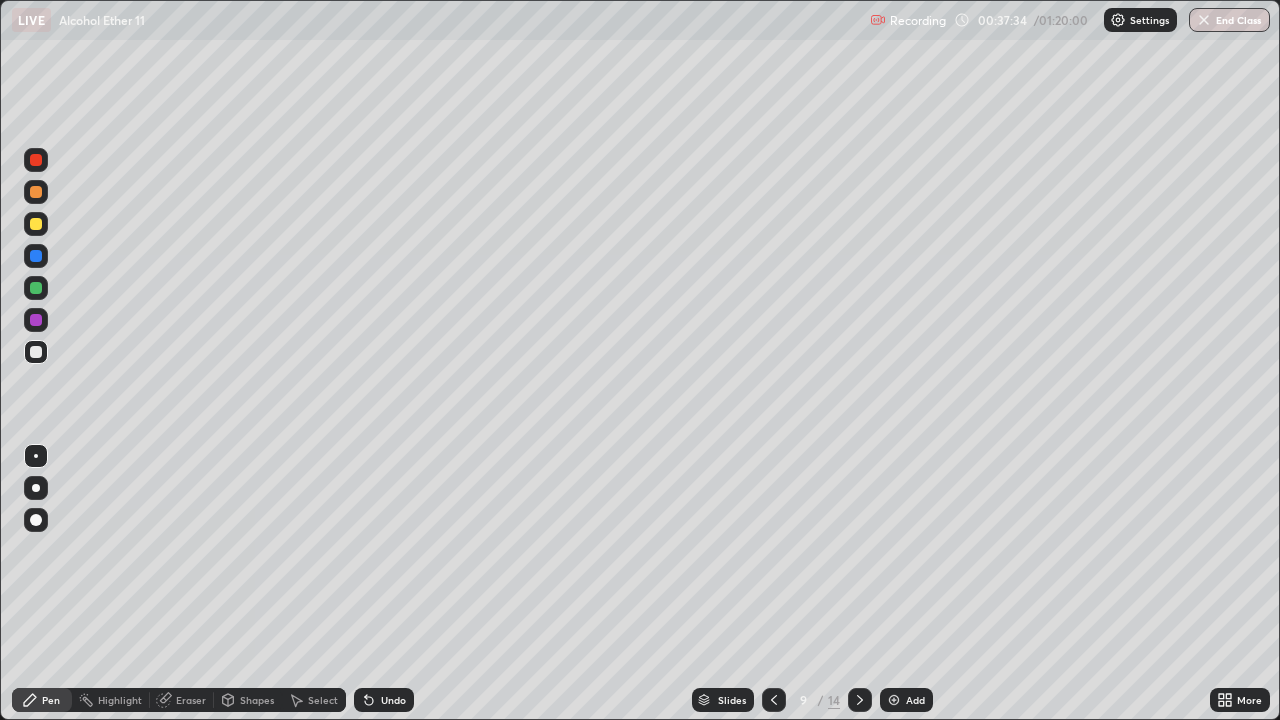 click 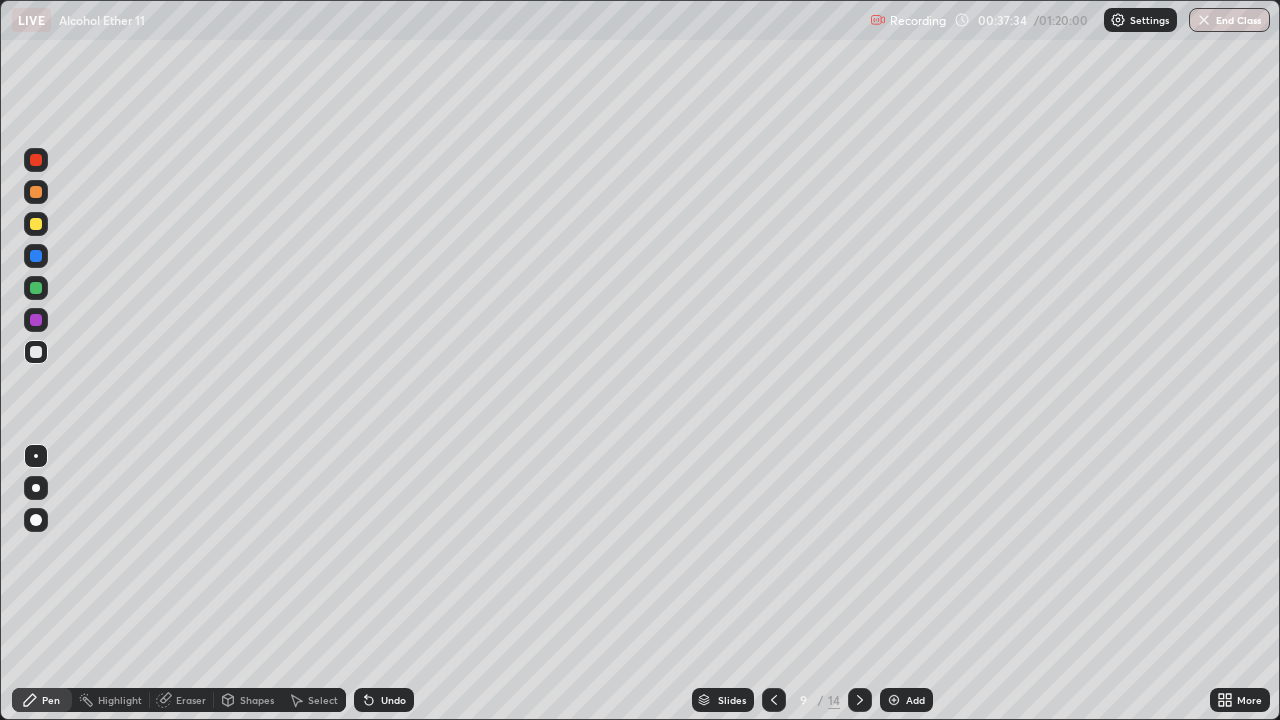 click 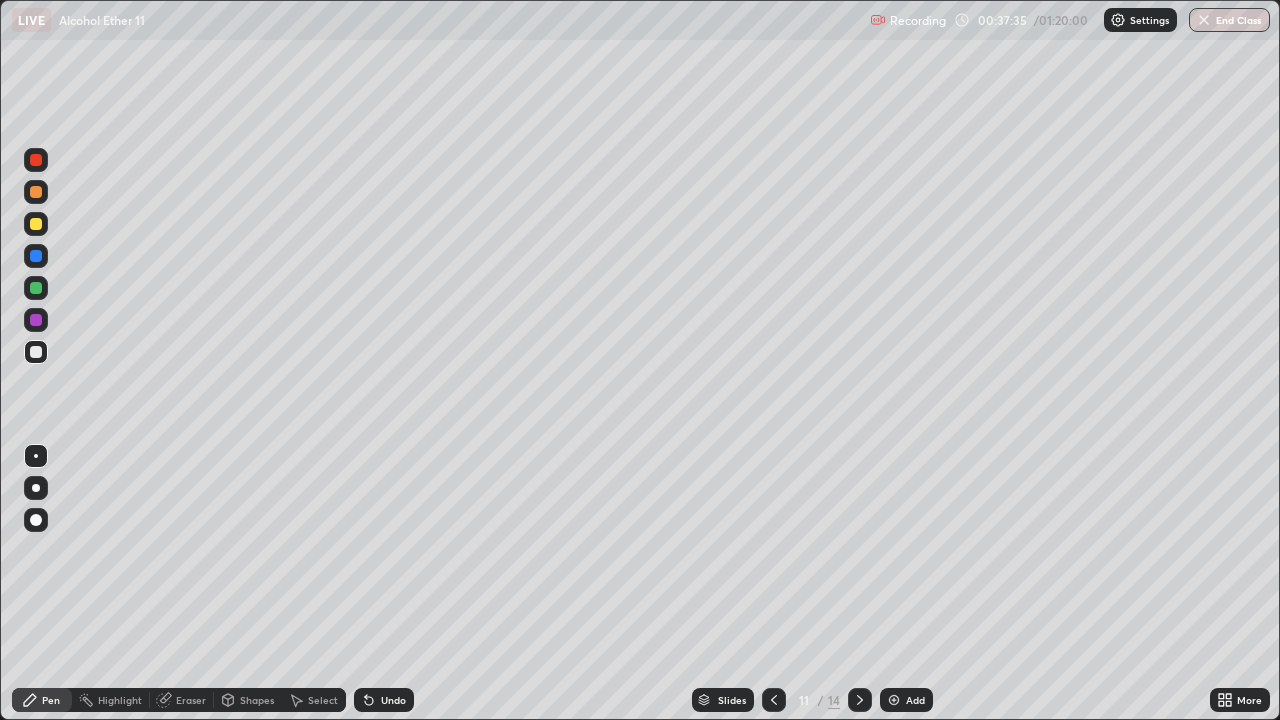 click 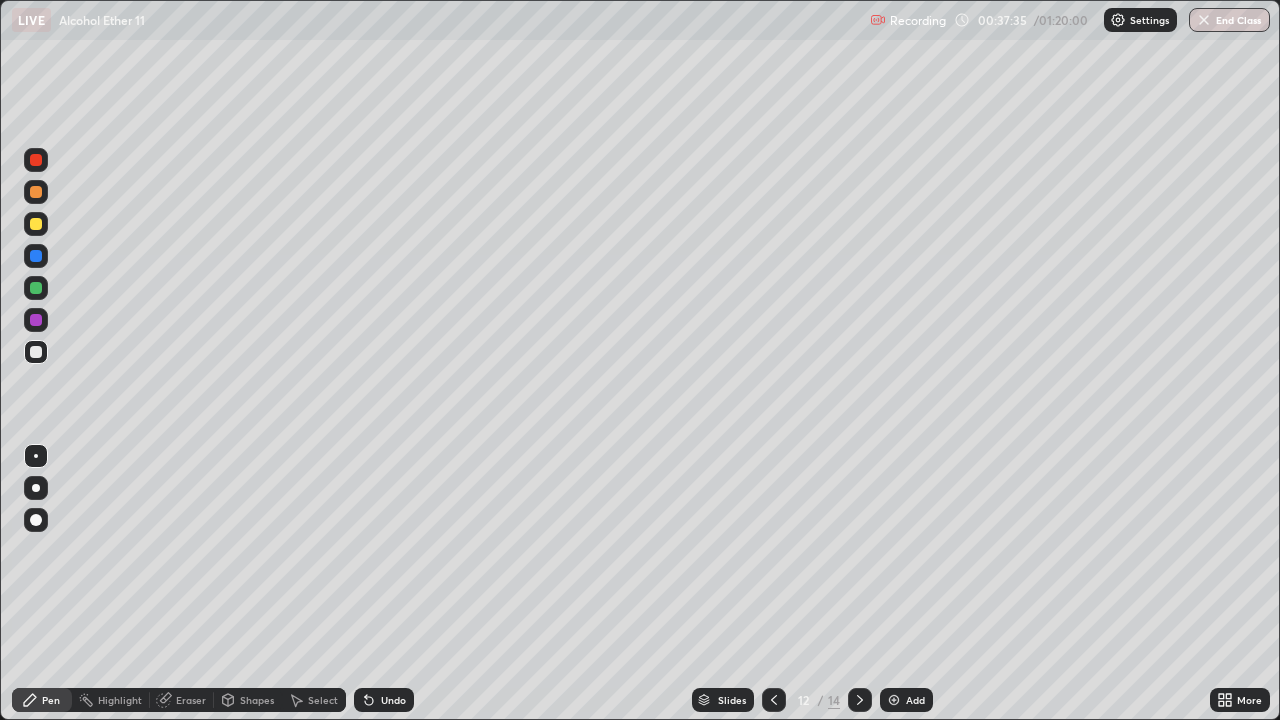 click 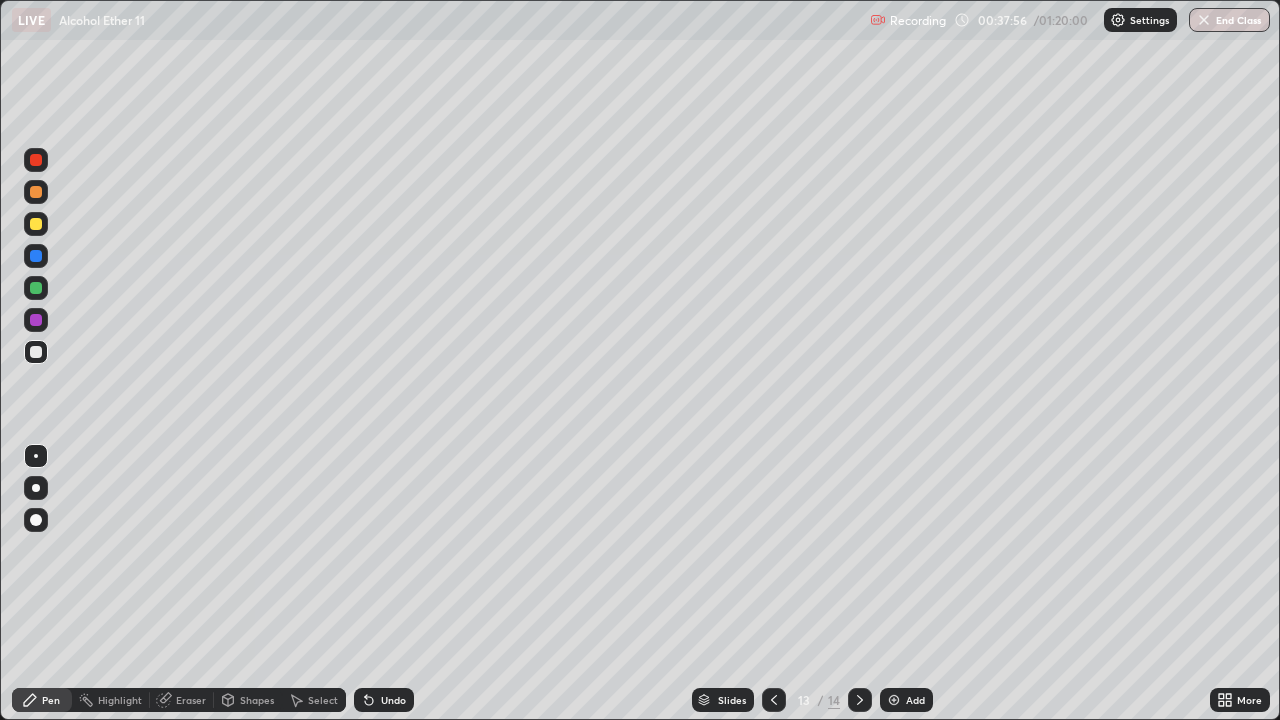 click 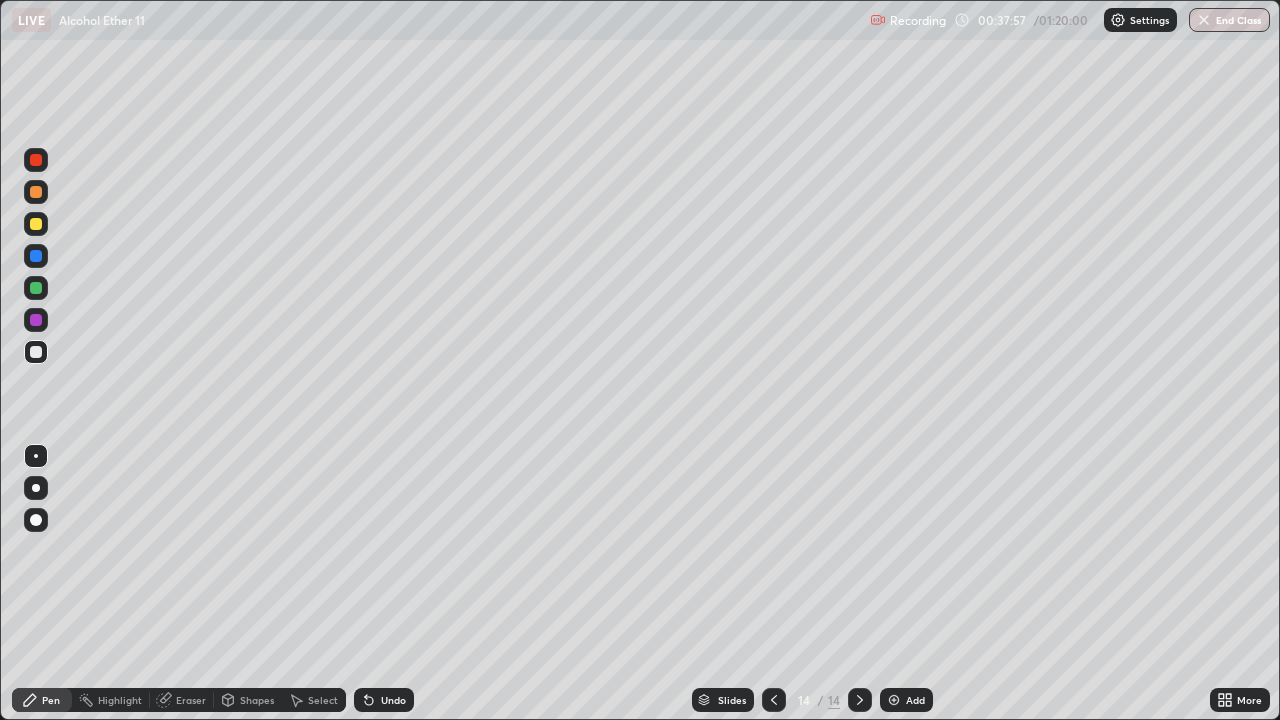 click 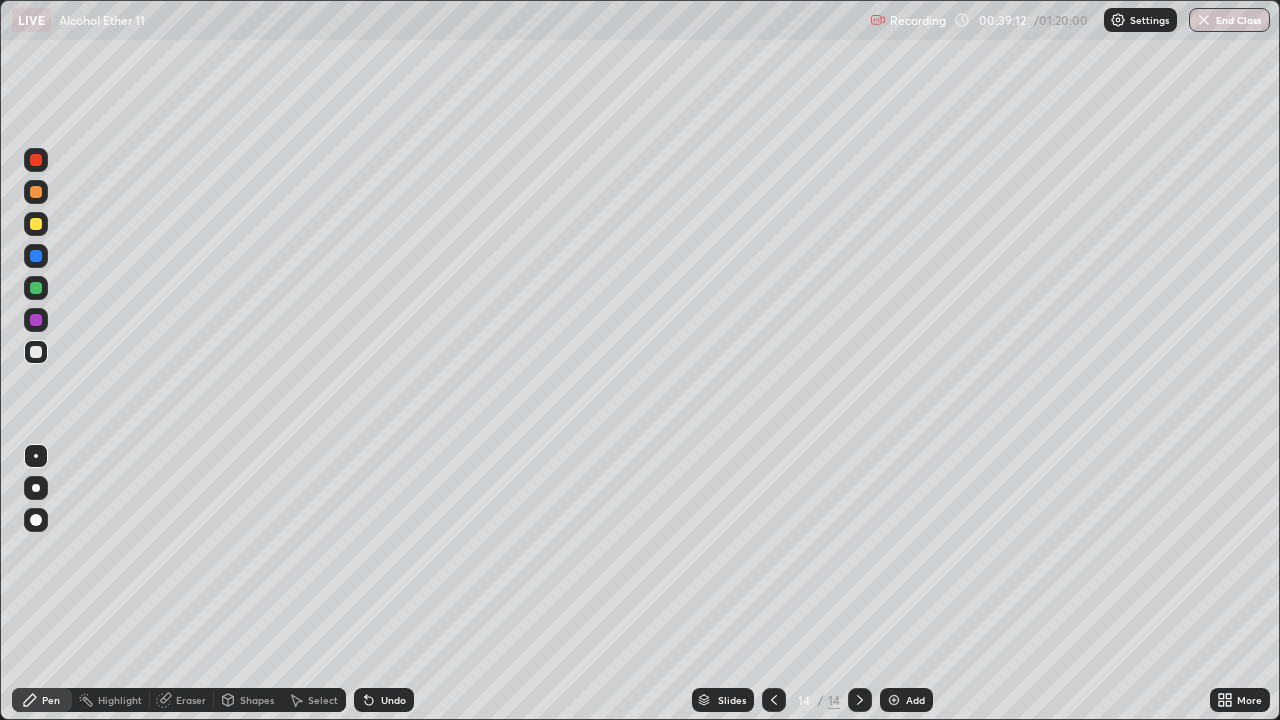 click 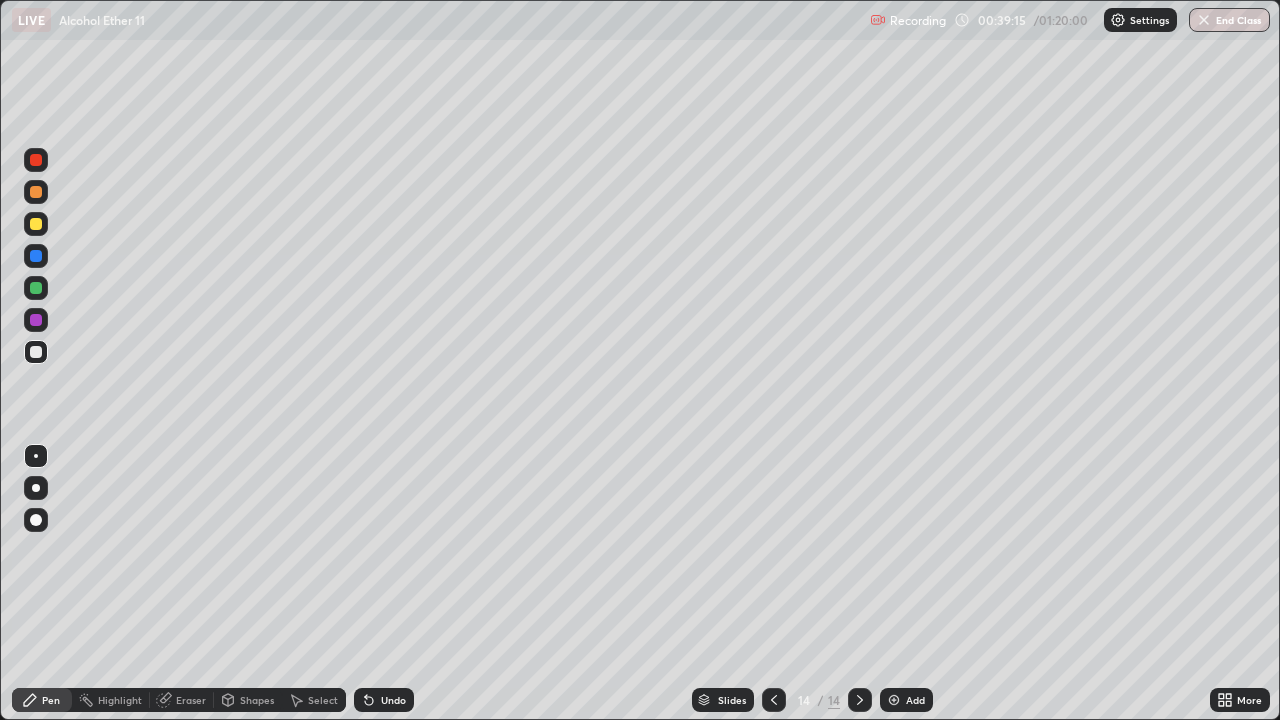 click on "Add" at bounding box center [915, 700] 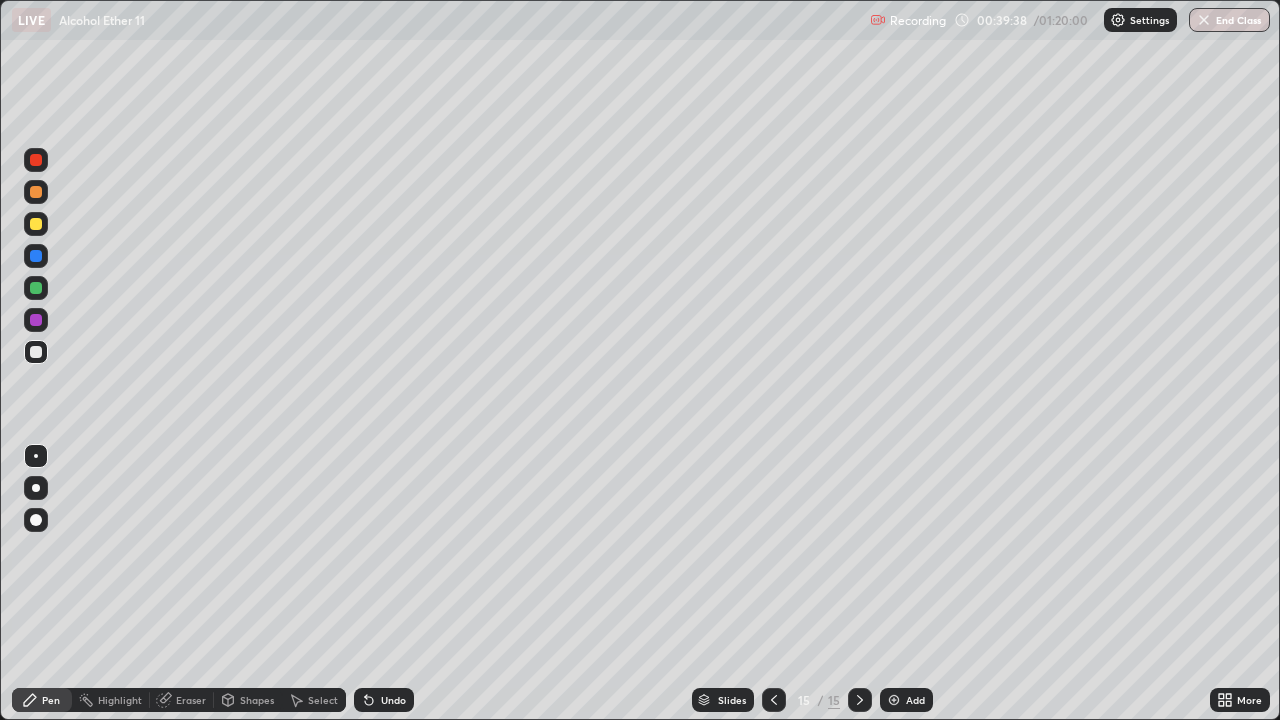click at bounding box center [36, 224] 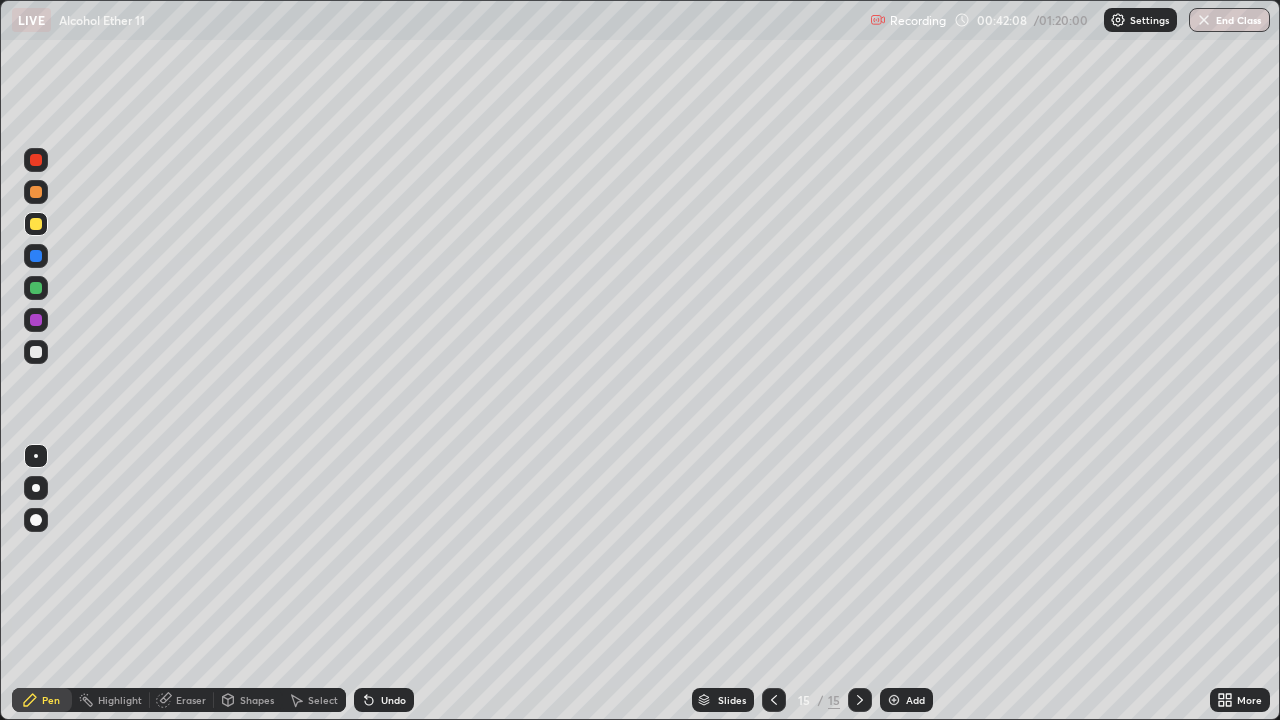 click at bounding box center (36, 352) 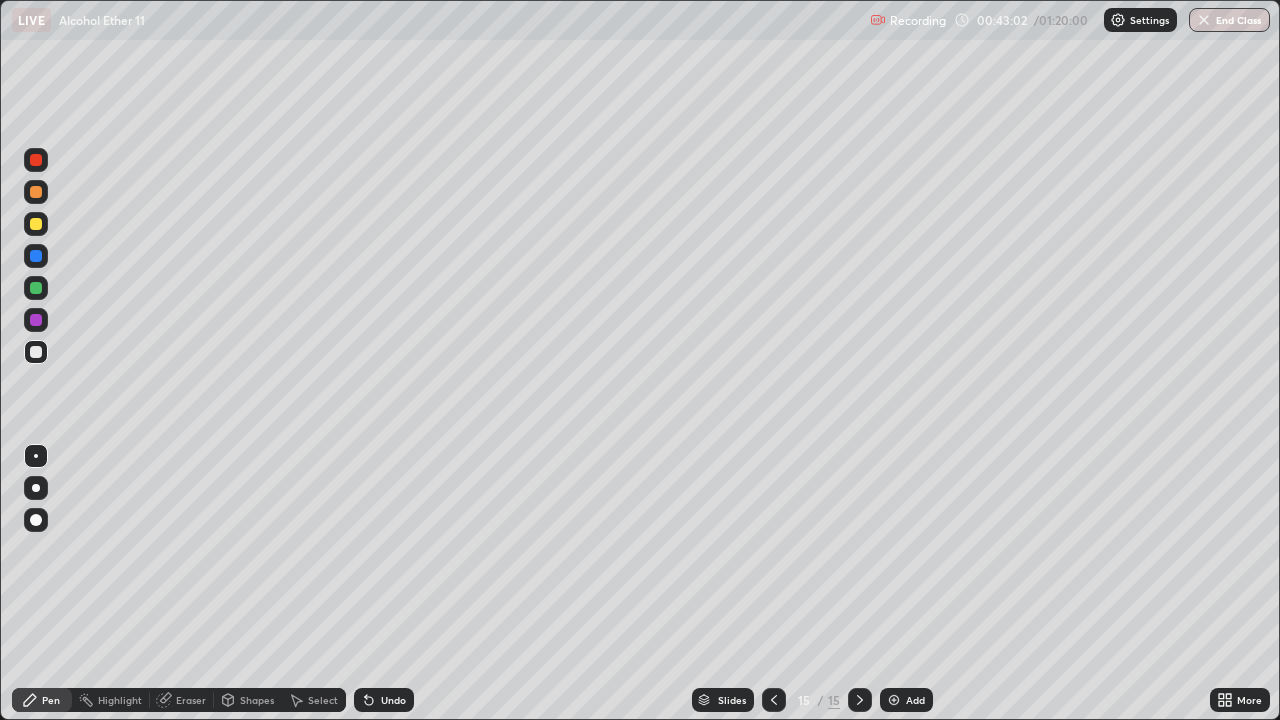 click at bounding box center [894, 700] 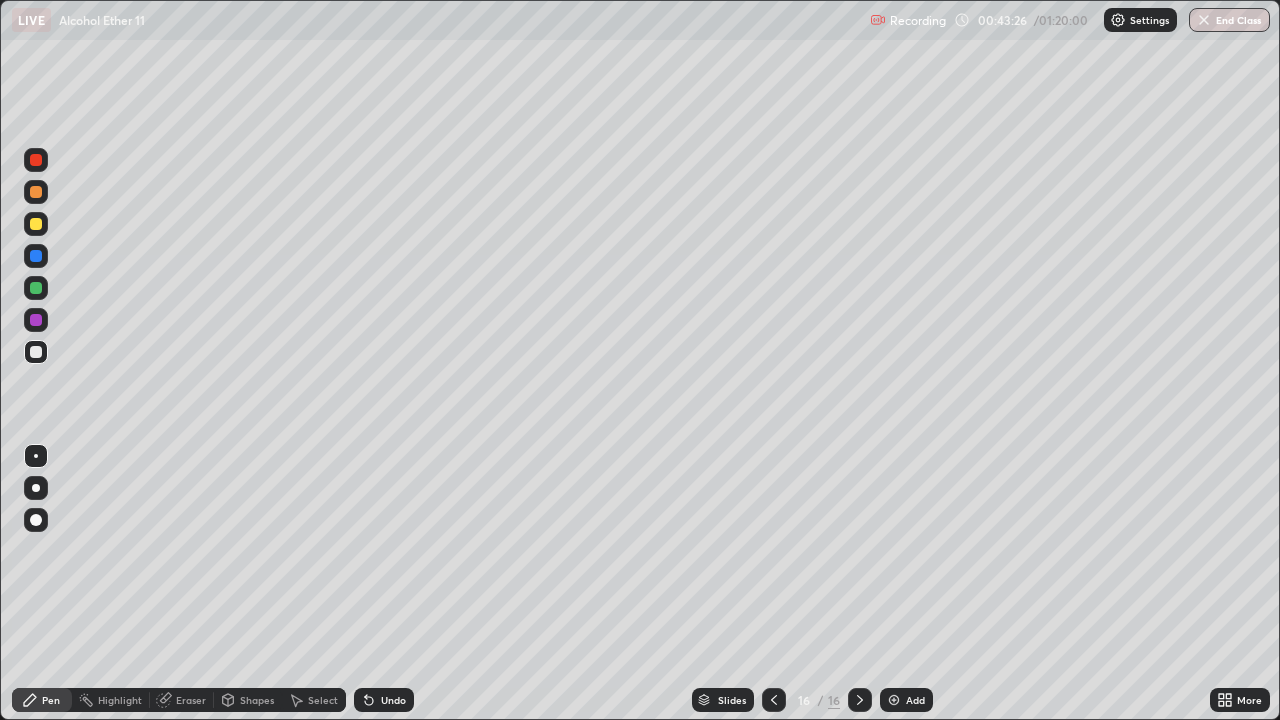click at bounding box center (36, 224) 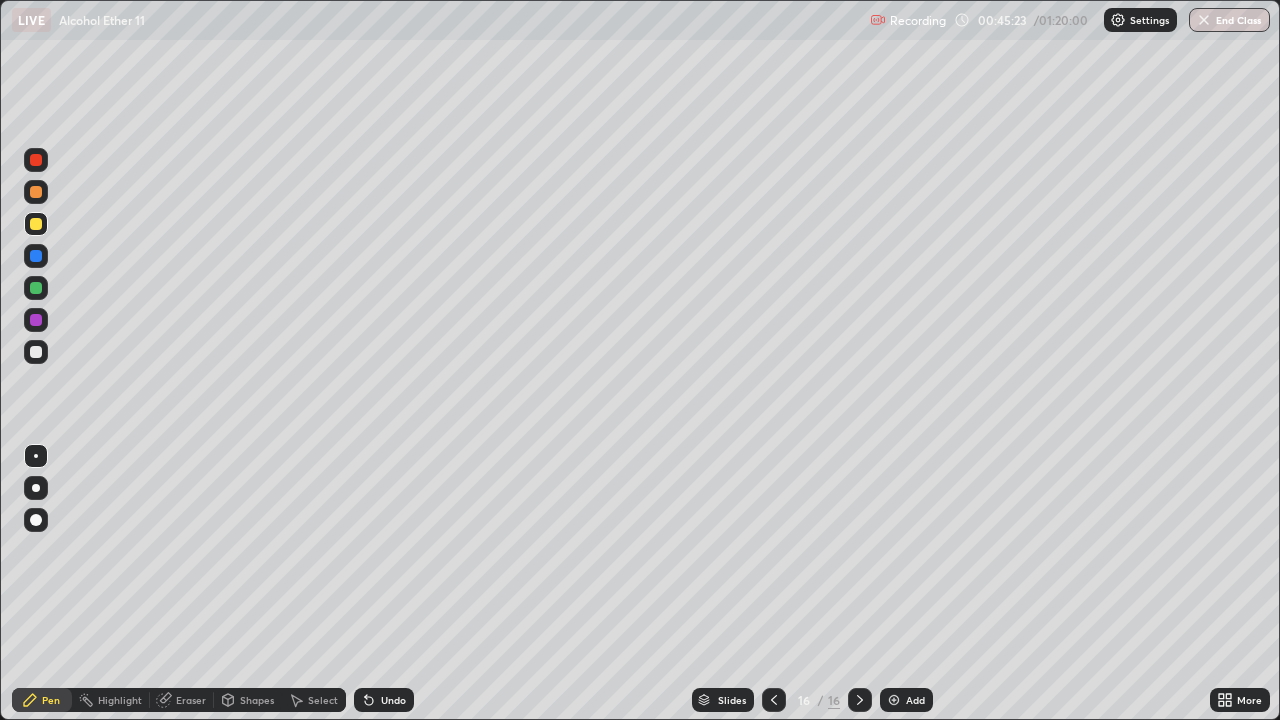 click at bounding box center (36, 352) 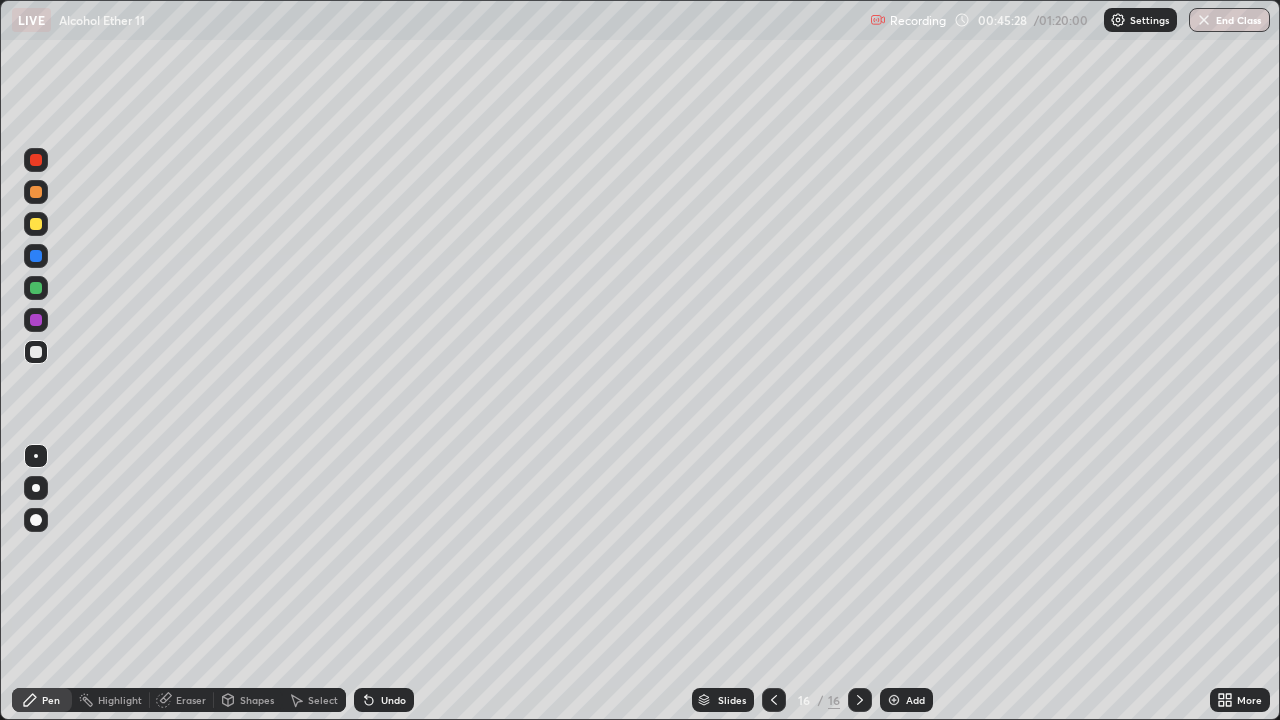 click at bounding box center (894, 700) 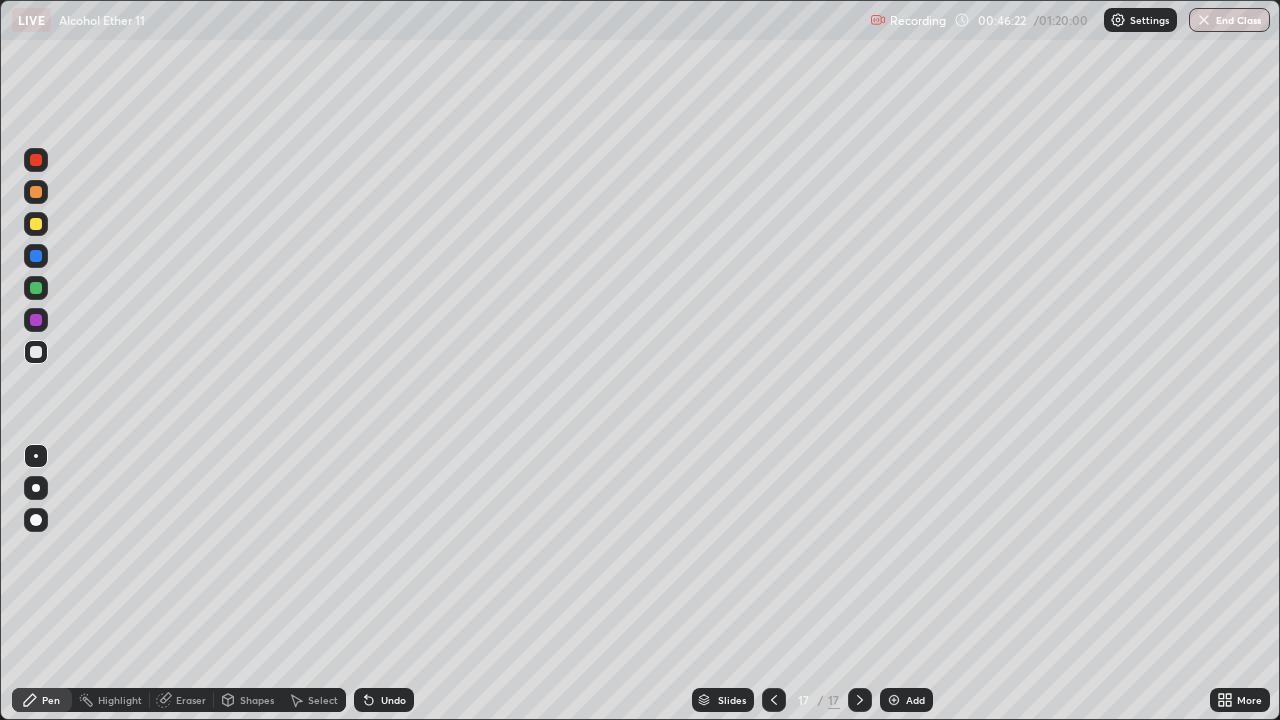 click at bounding box center [36, 224] 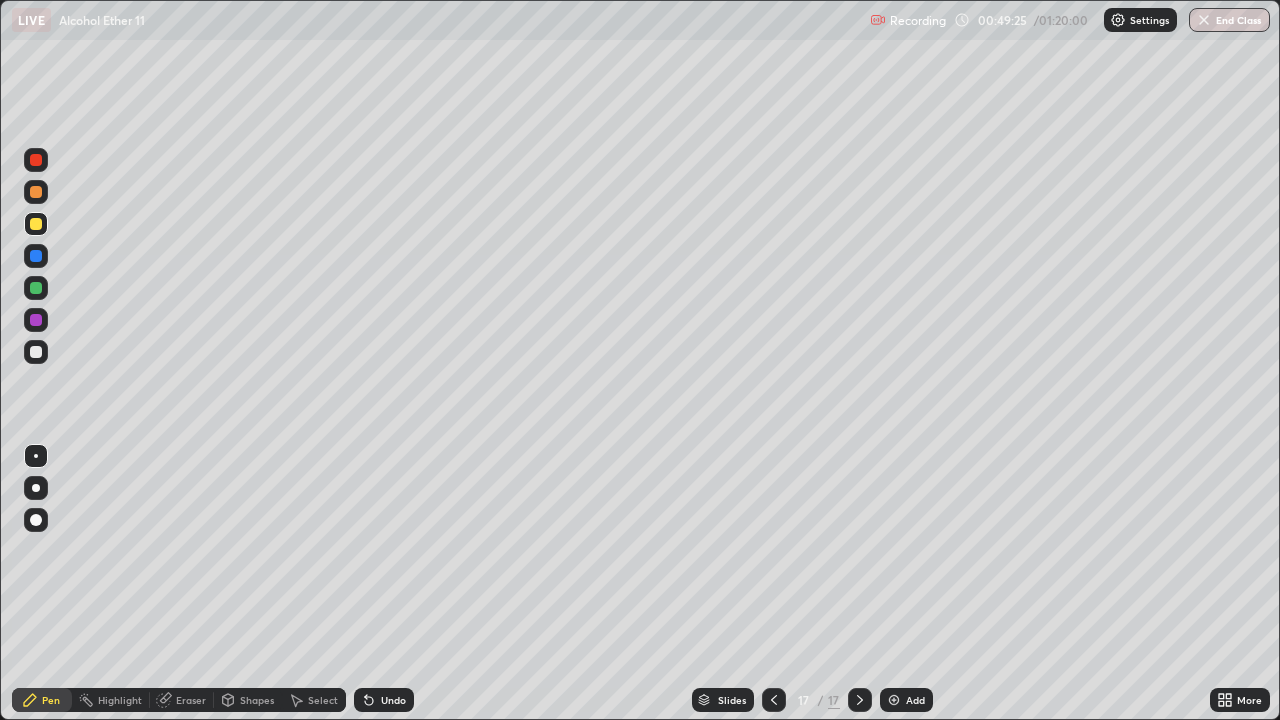 click at bounding box center [36, 352] 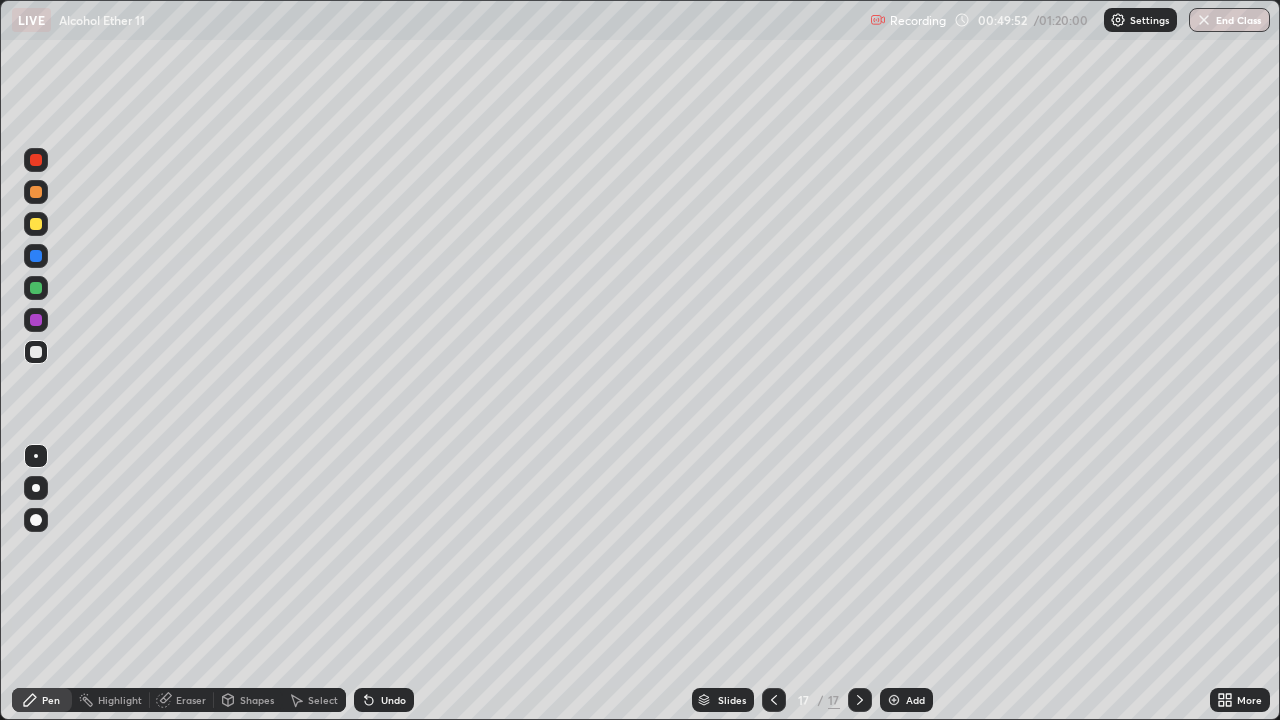 click at bounding box center [36, 224] 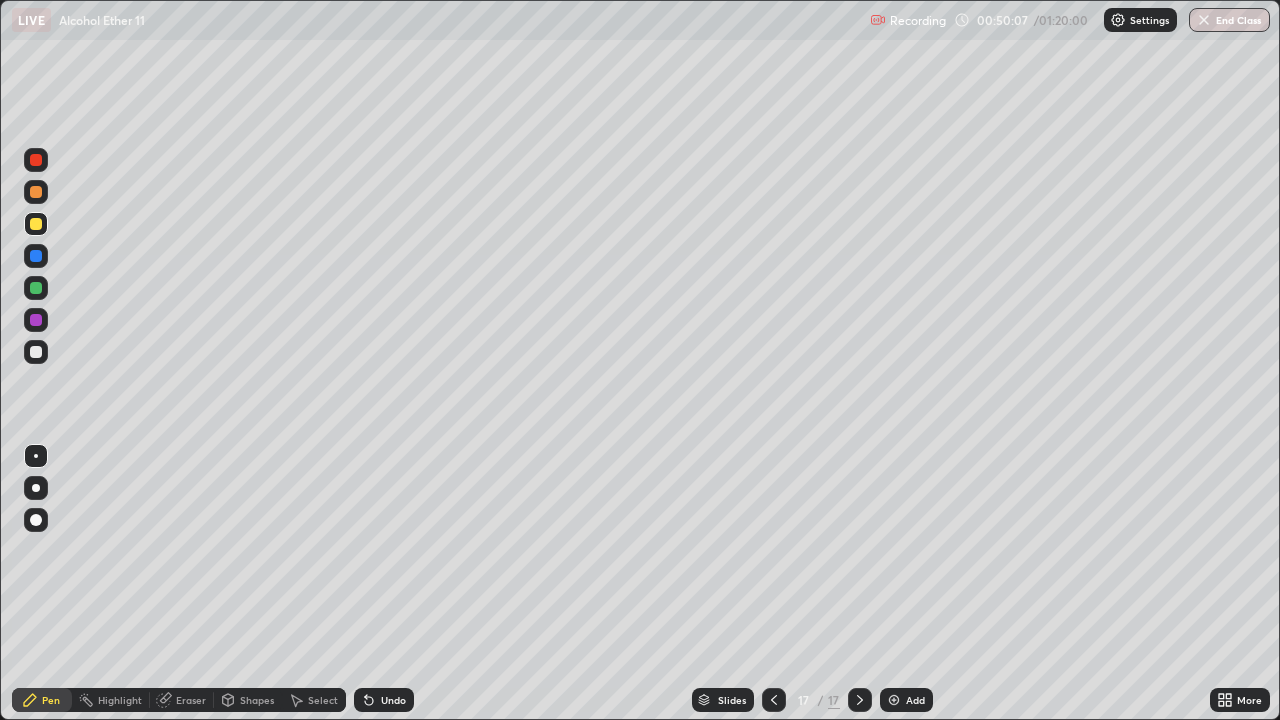 click on "Add" at bounding box center [915, 700] 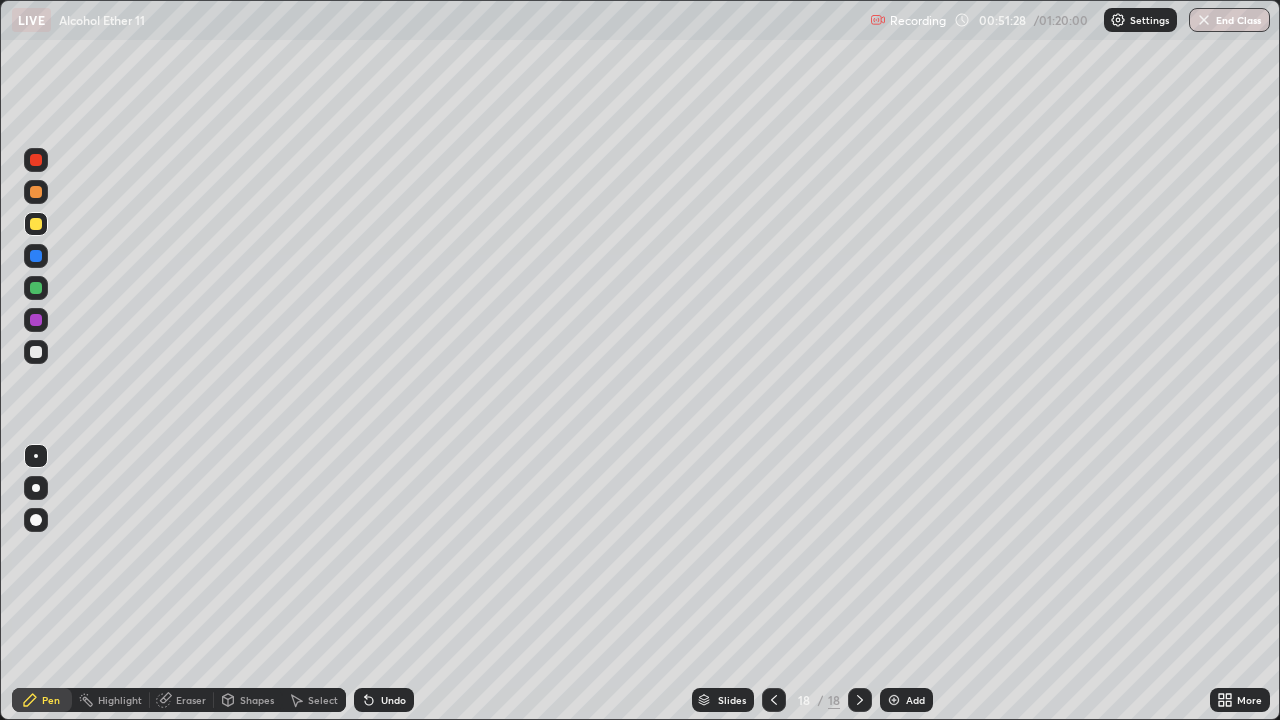 click at bounding box center [36, 352] 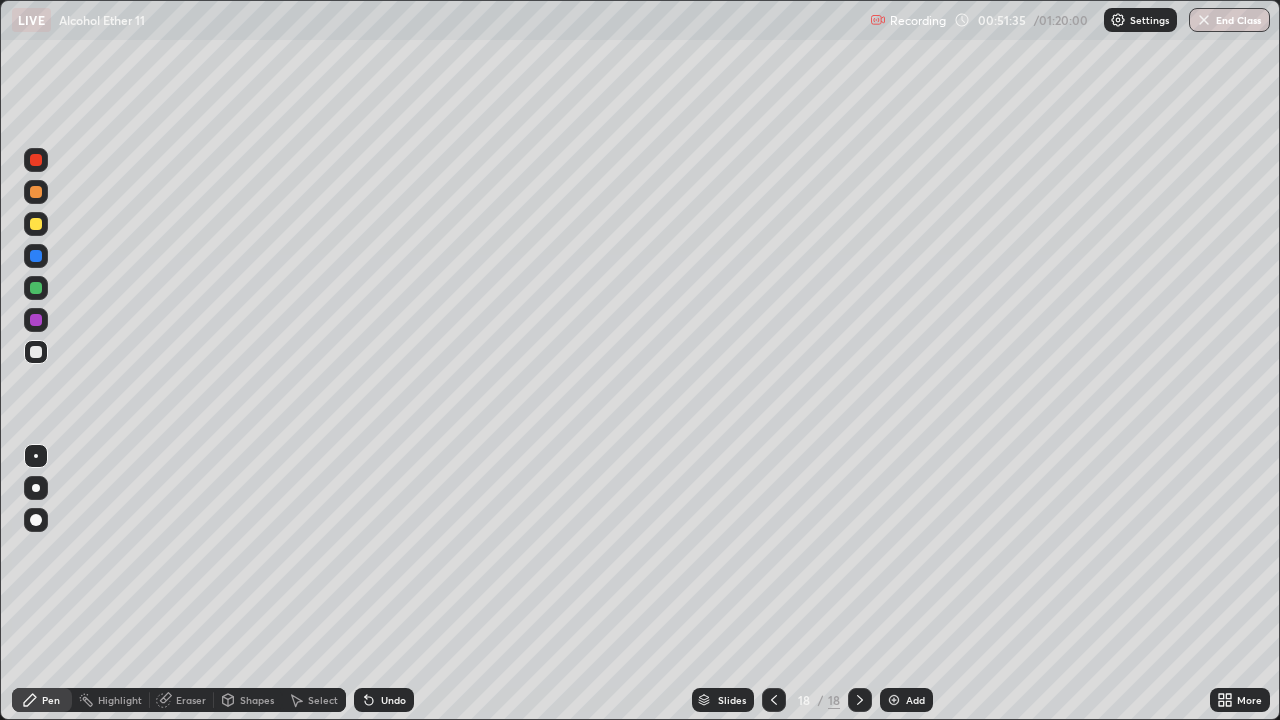 click at bounding box center (894, 700) 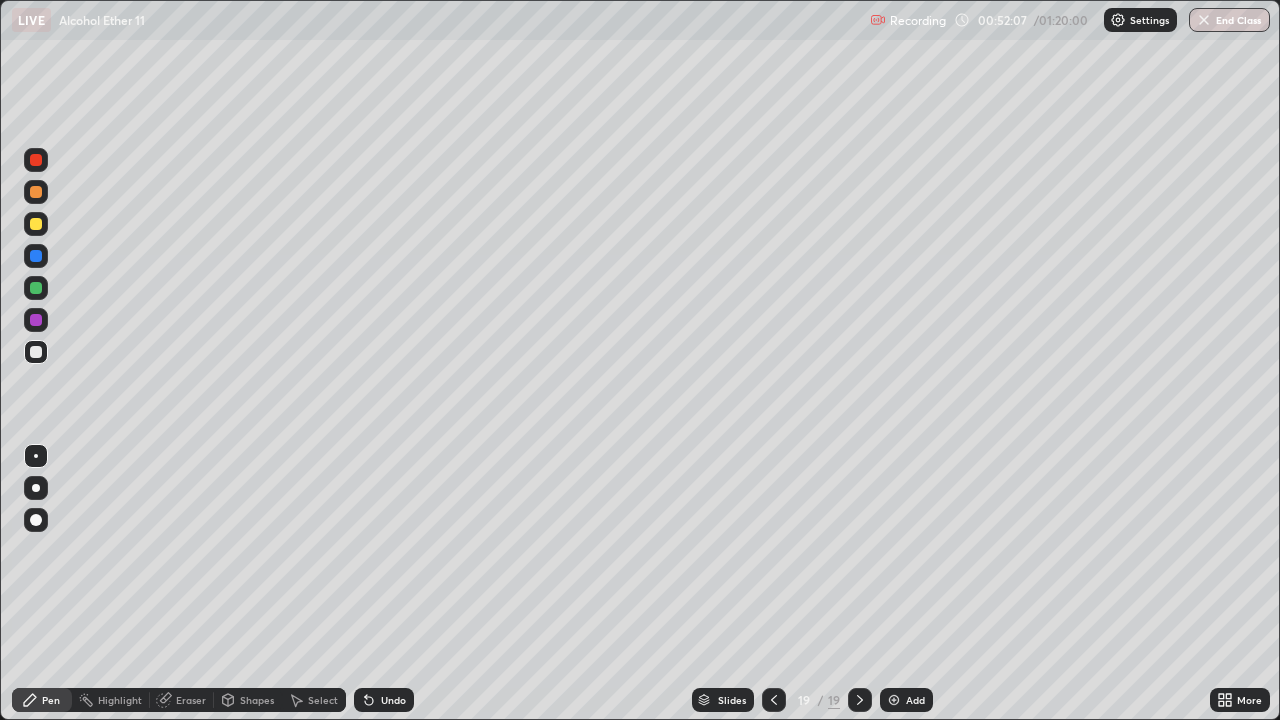 click on "Undo" at bounding box center [393, 700] 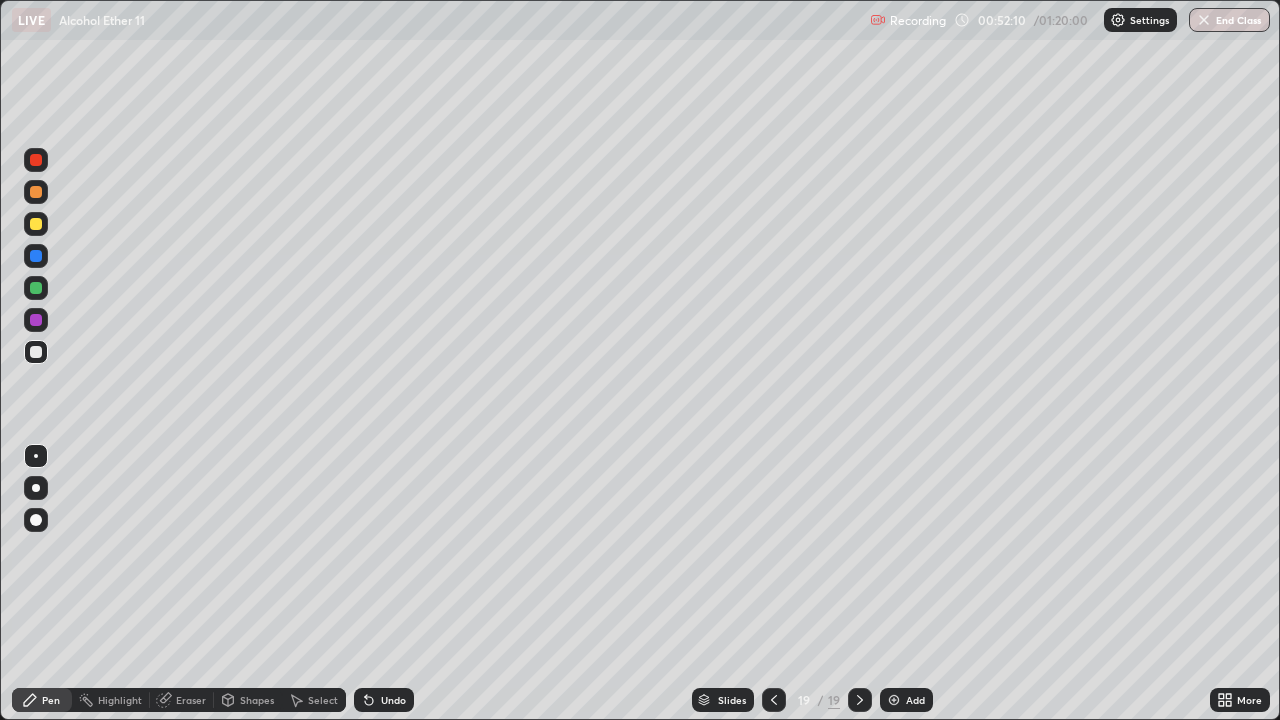 click on "Undo" at bounding box center (393, 700) 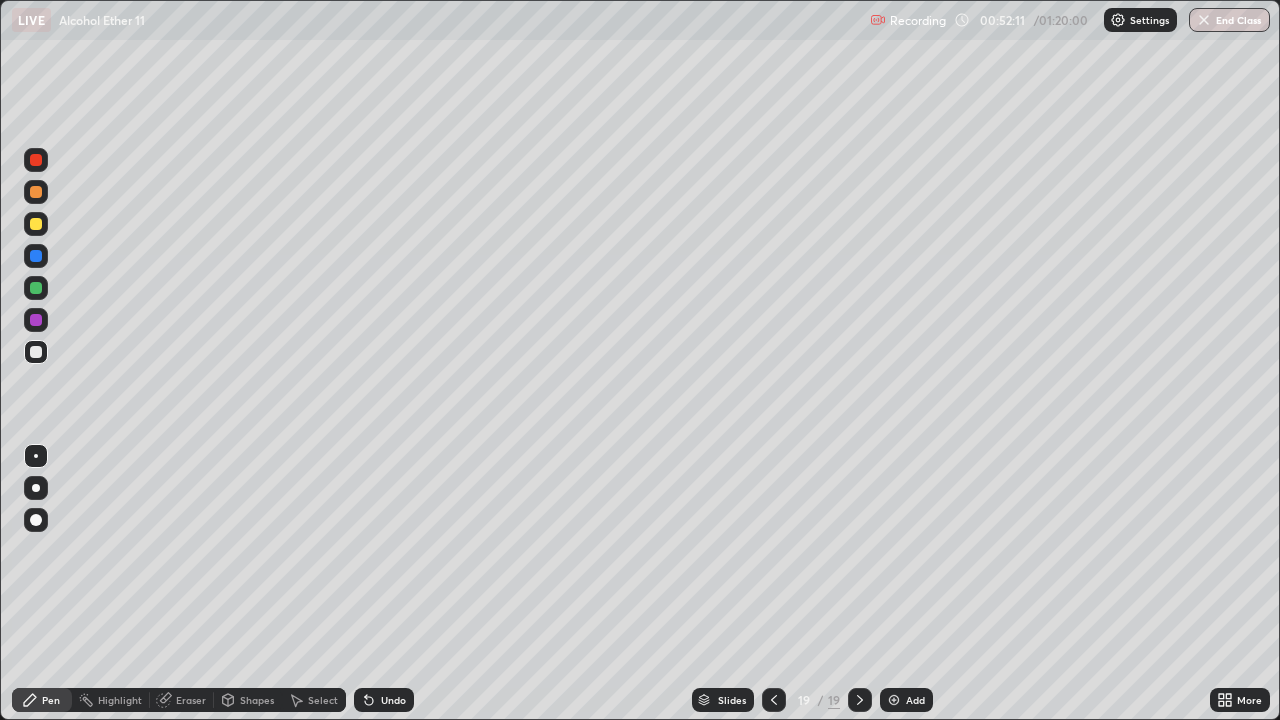 click on "Undo" at bounding box center (393, 700) 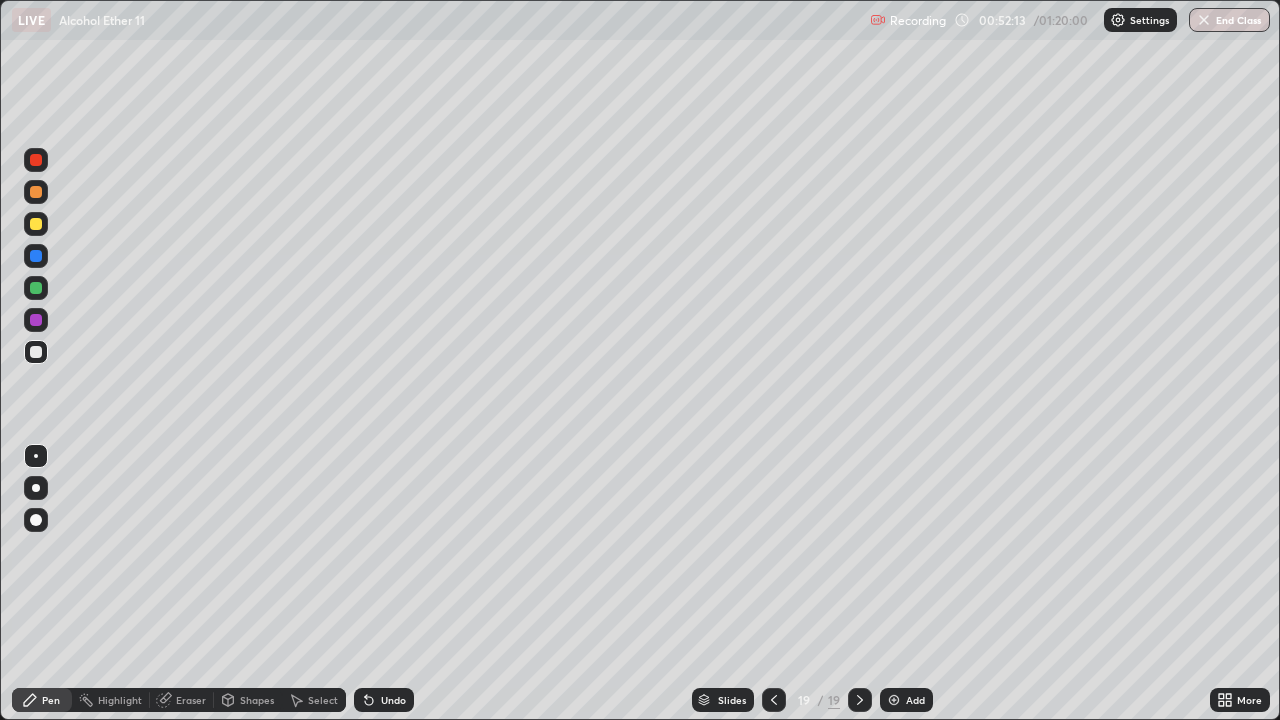 click on "Undo" at bounding box center [393, 700] 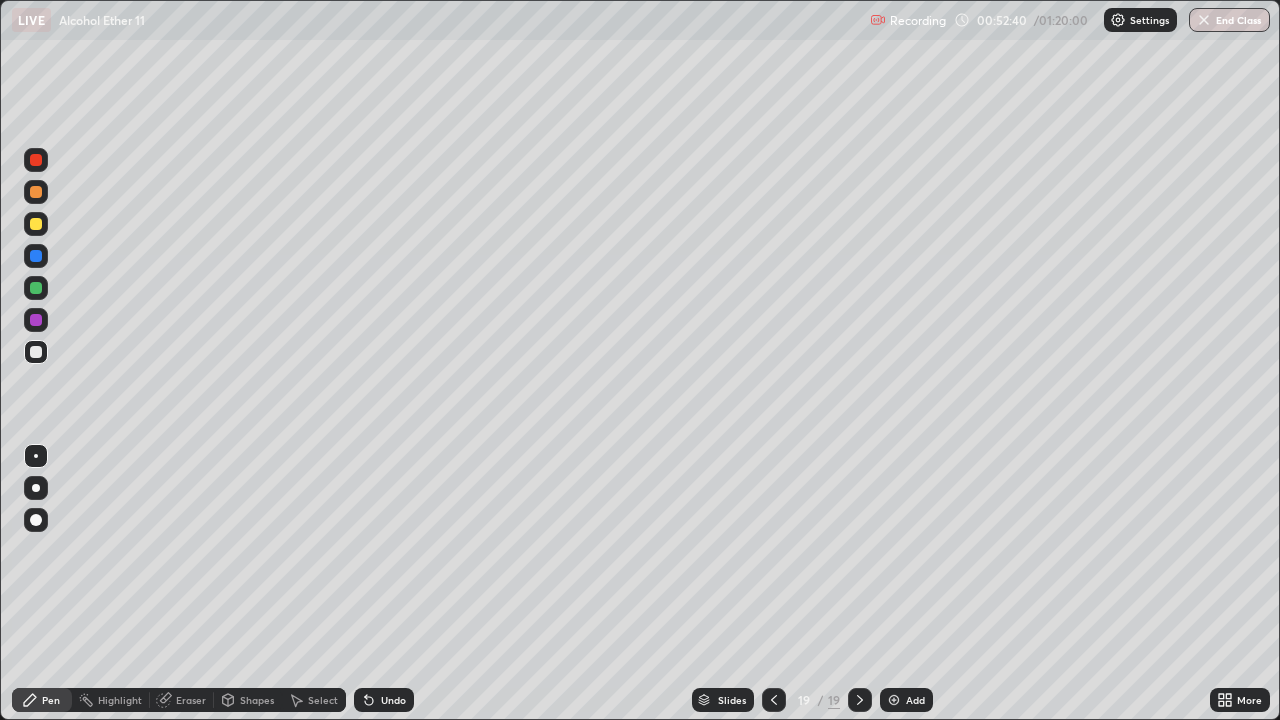 click at bounding box center (36, 224) 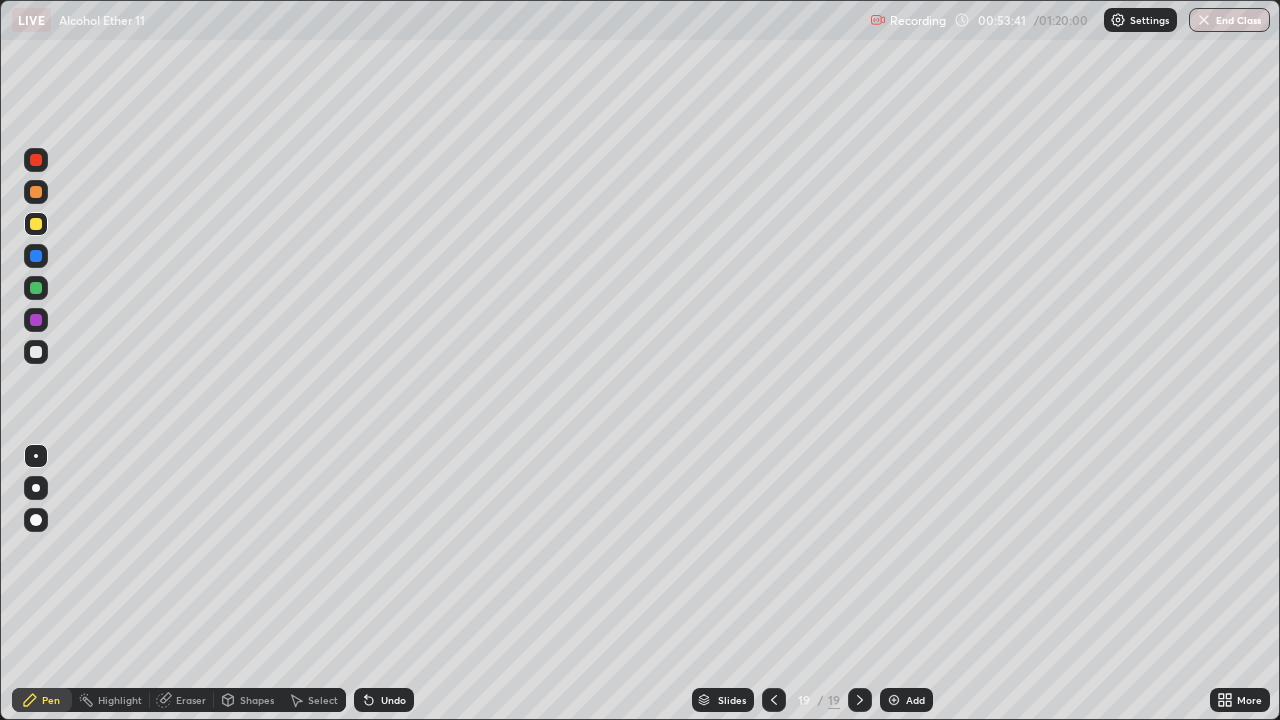click on "Eraser" at bounding box center [191, 700] 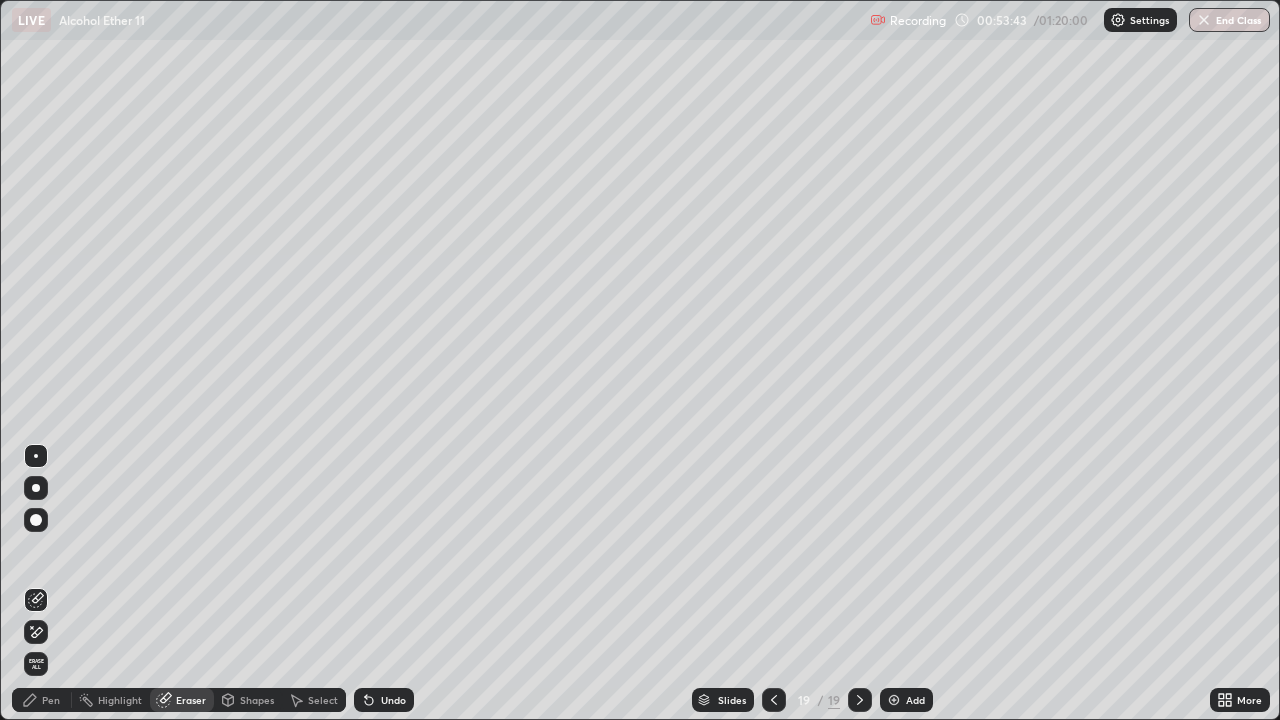 click on "Pen" at bounding box center (51, 700) 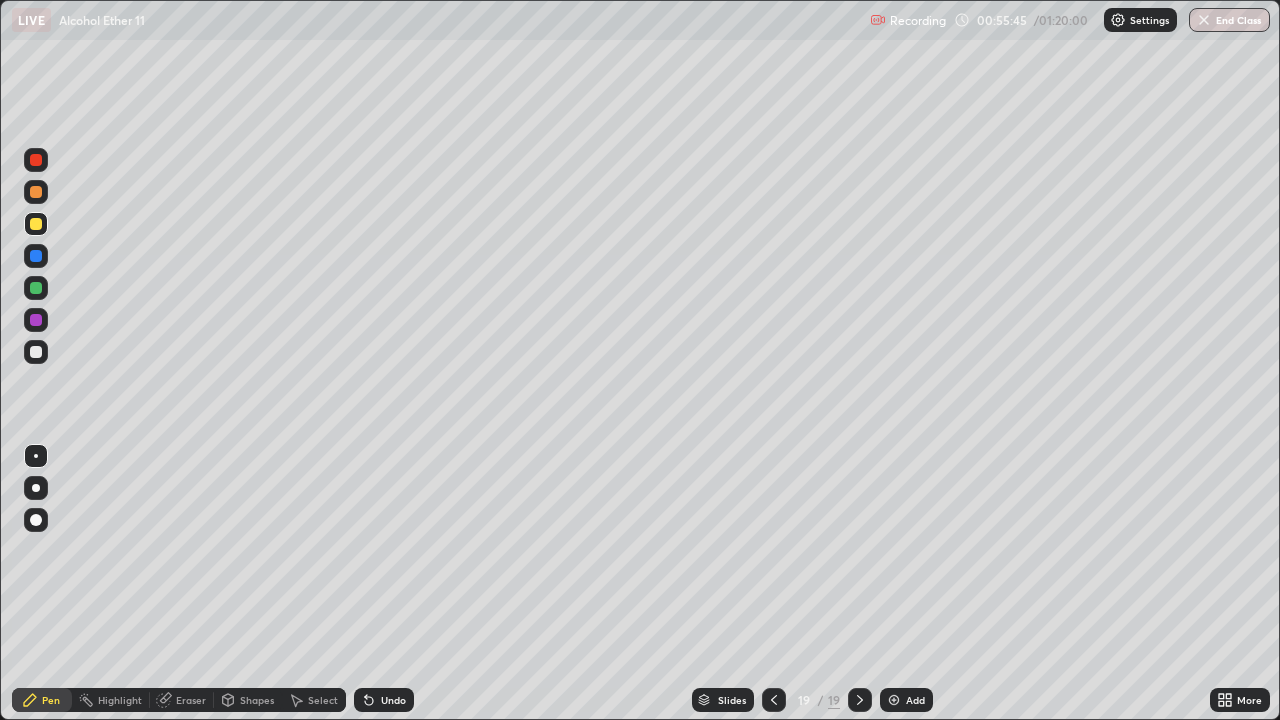 click 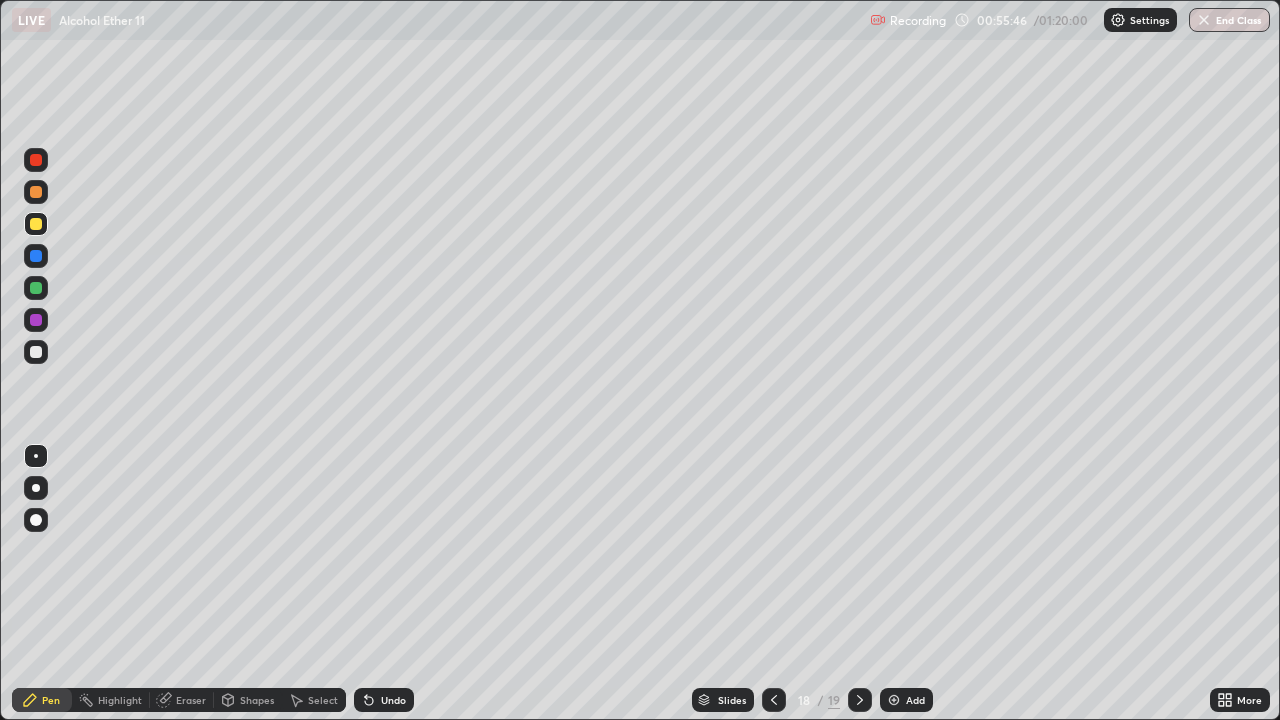 click 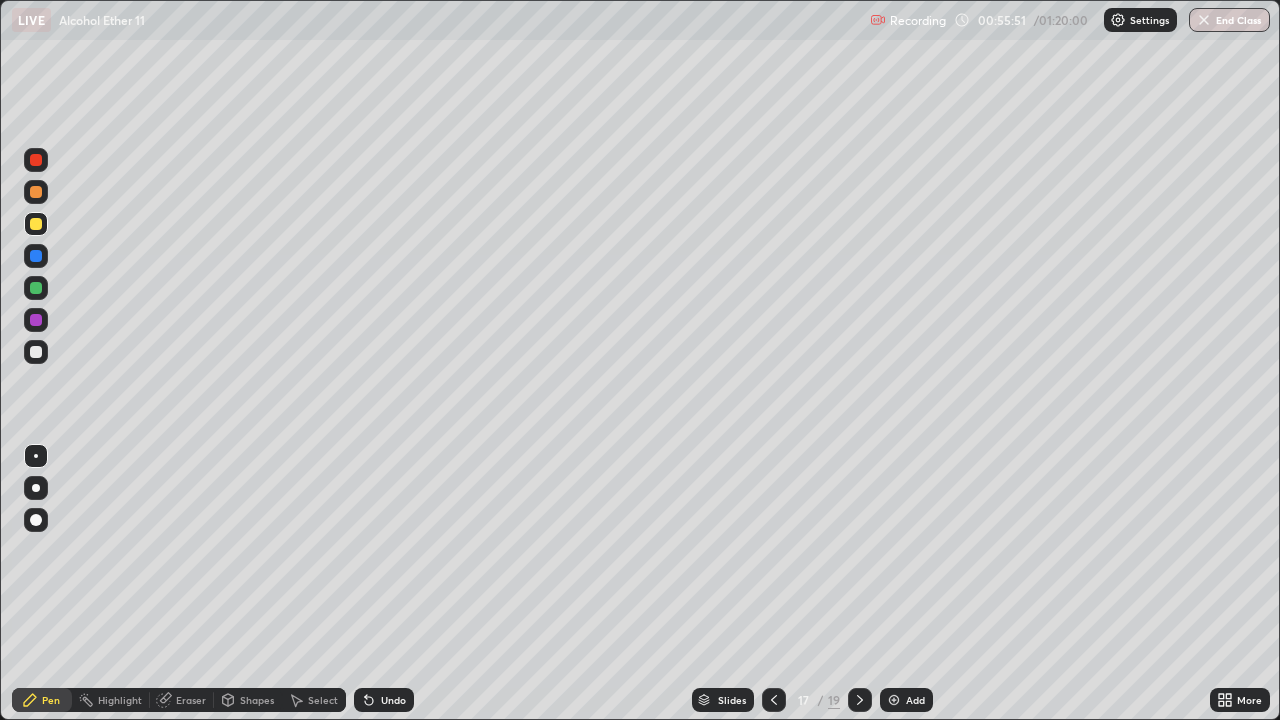 click 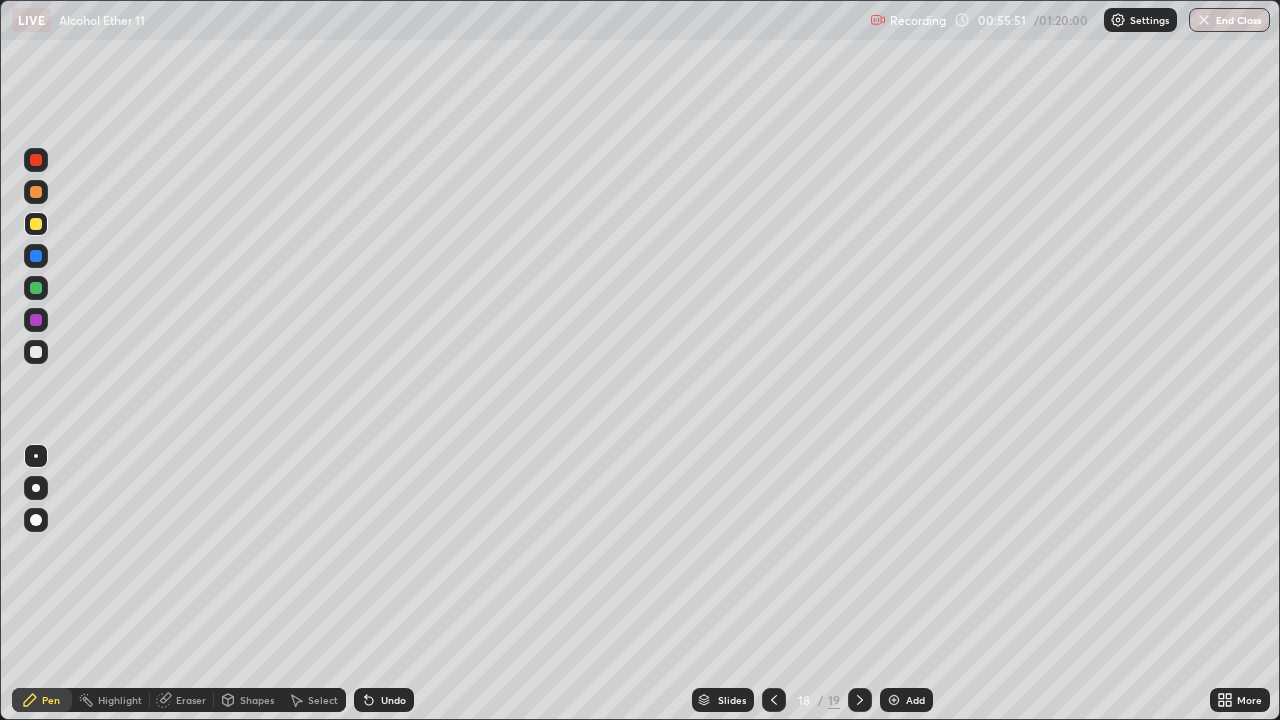 click 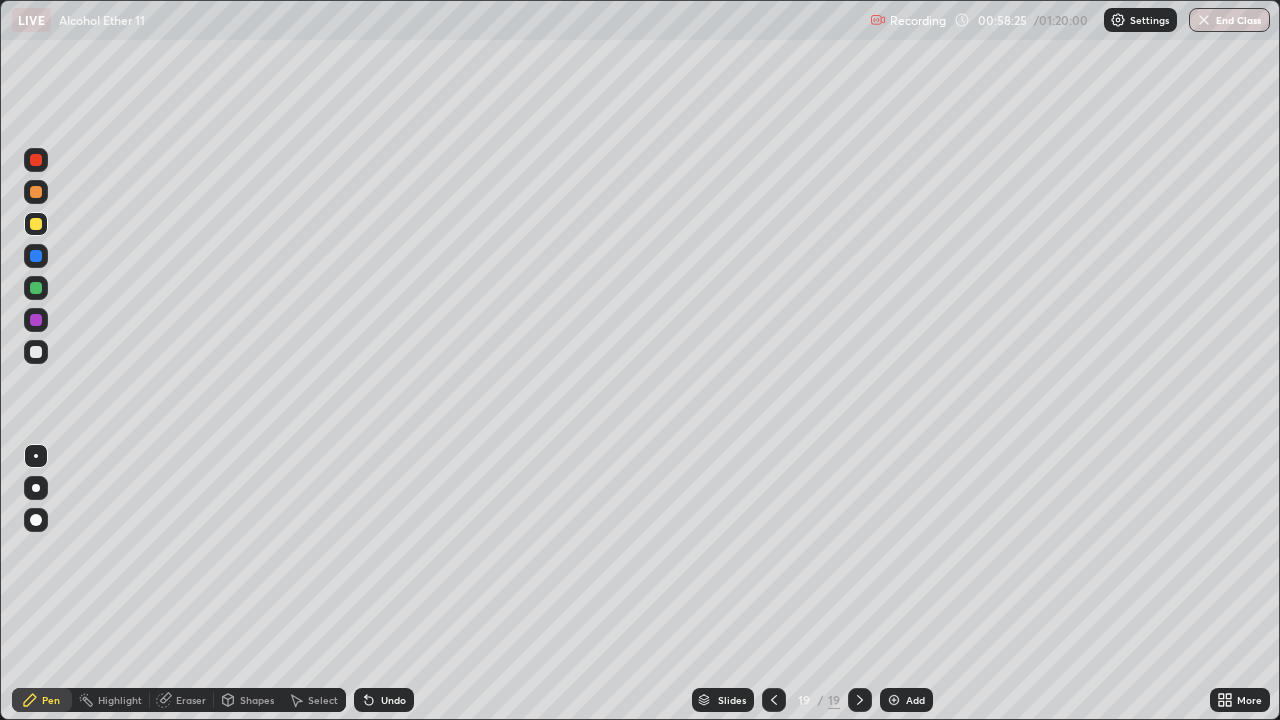 click on "Add" at bounding box center [906, 700] 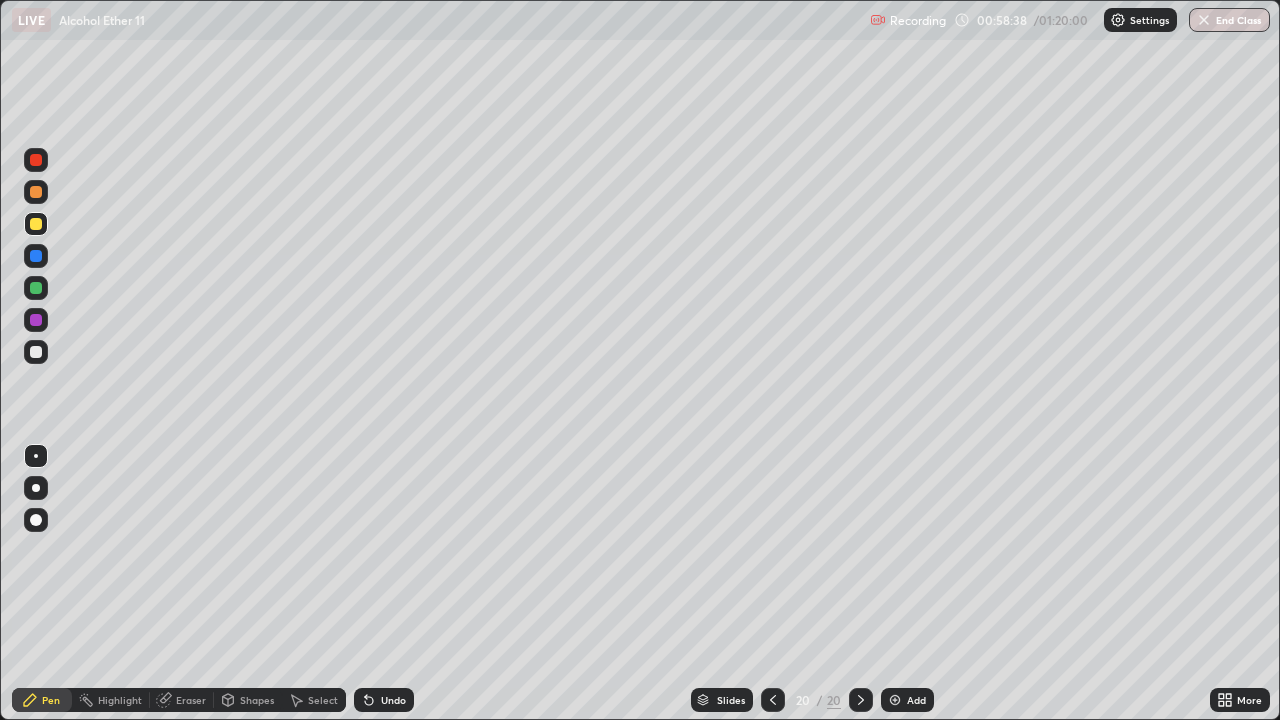 click on "Undo" at bounding box center (393, 700) 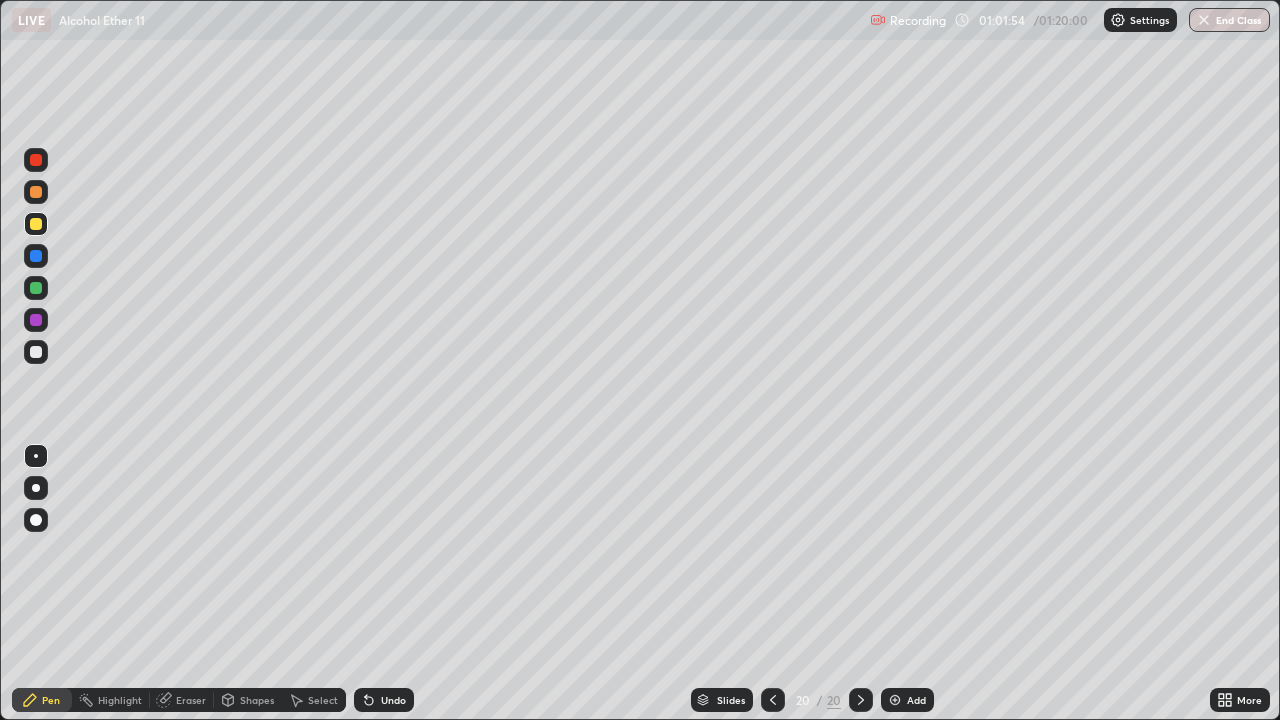 click at bounding box center (36, 352) 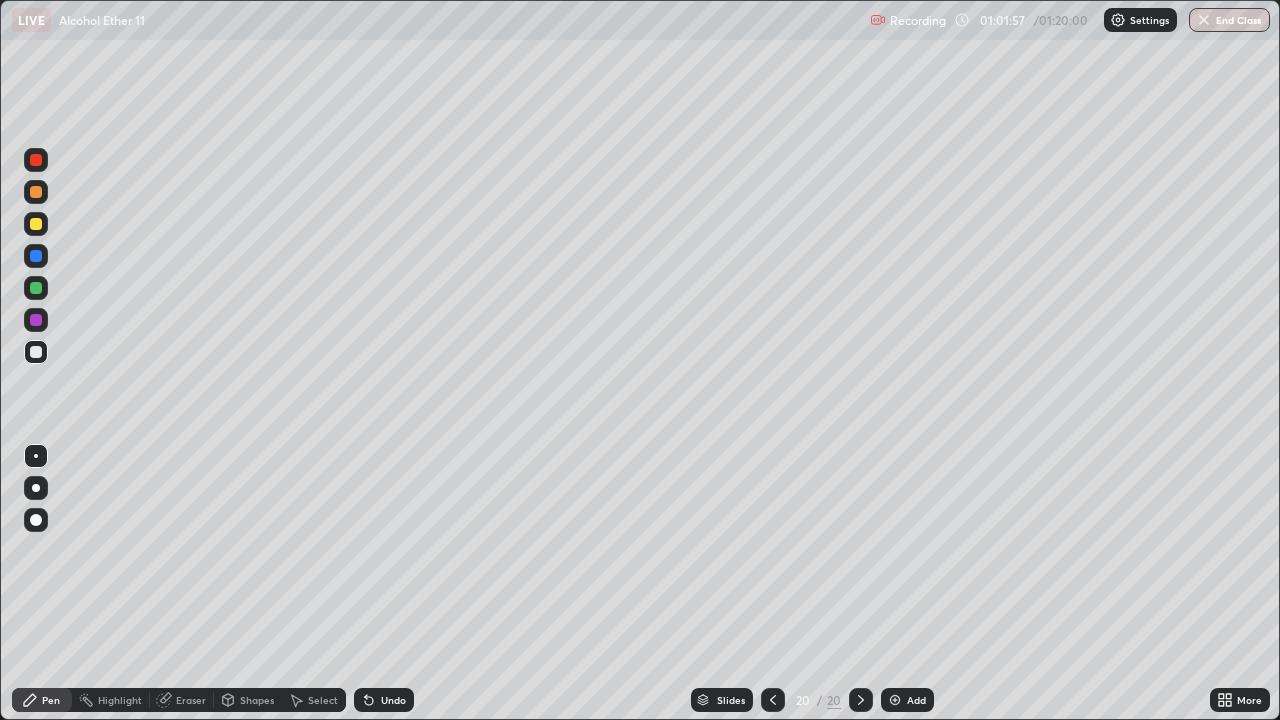 click at bounding box center [895, 700] 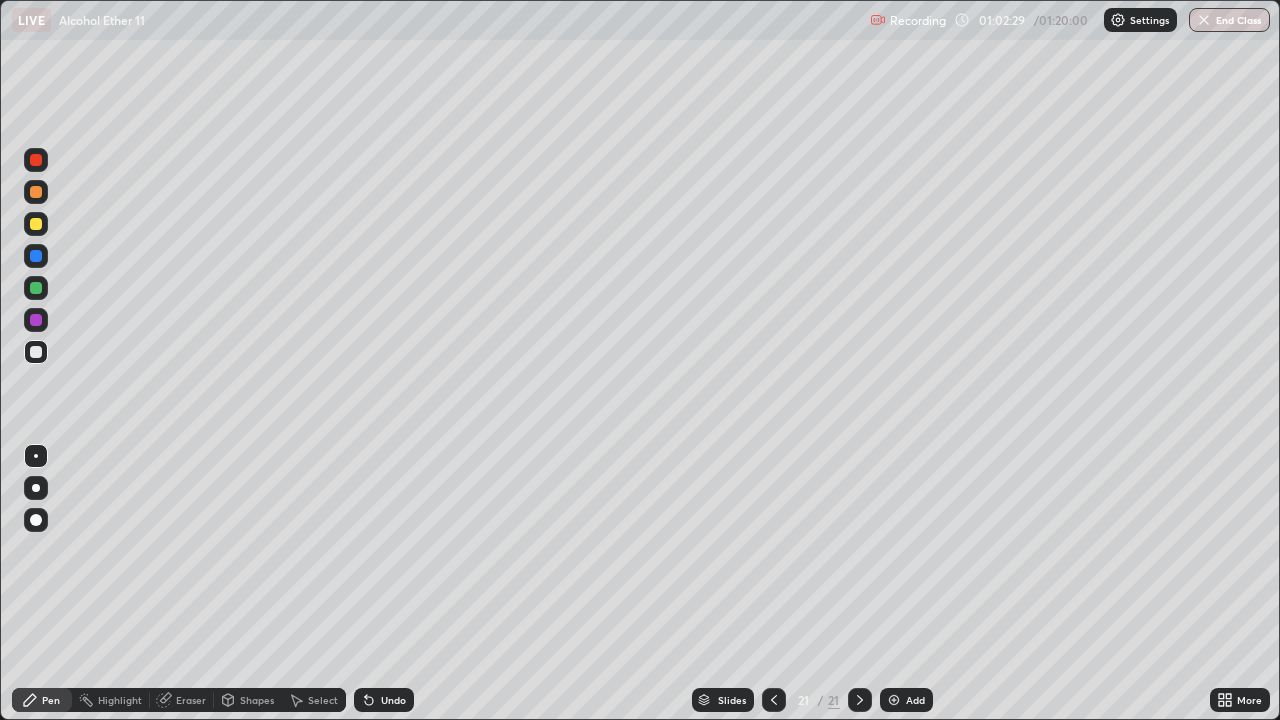 click at bounding box center [36, 224] 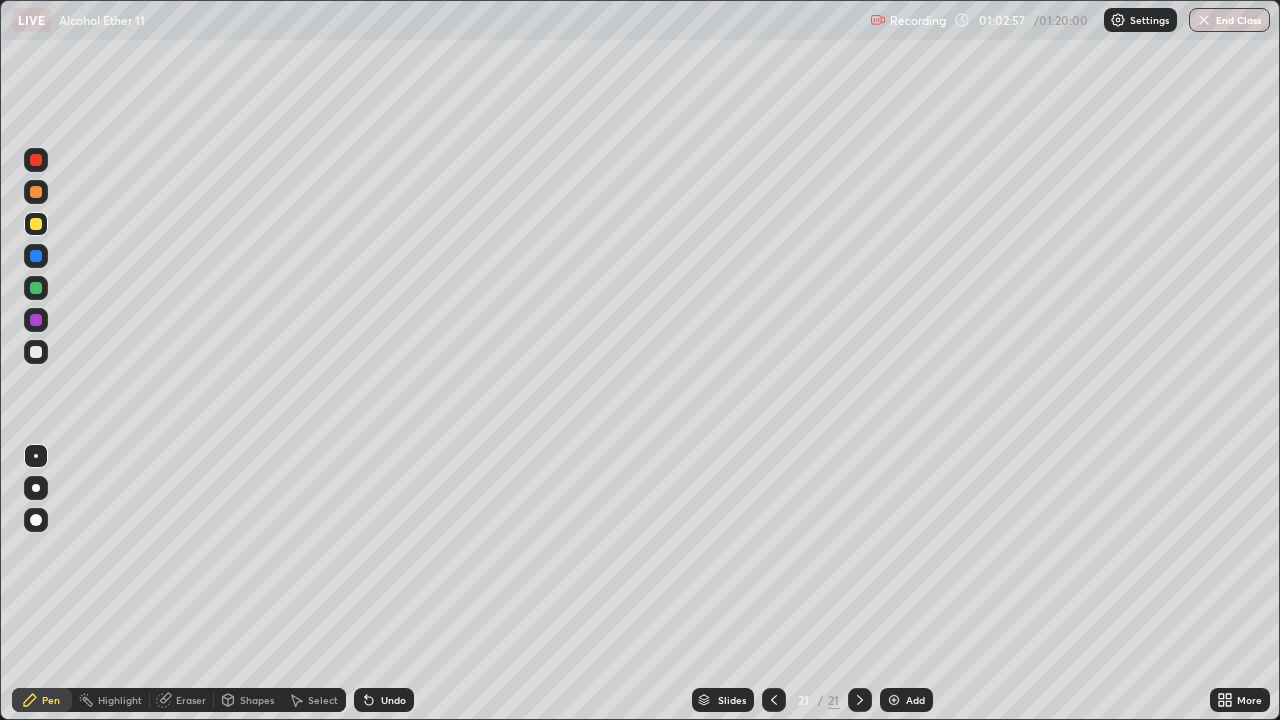 click on "Undo" at bounding box center (393, 700) 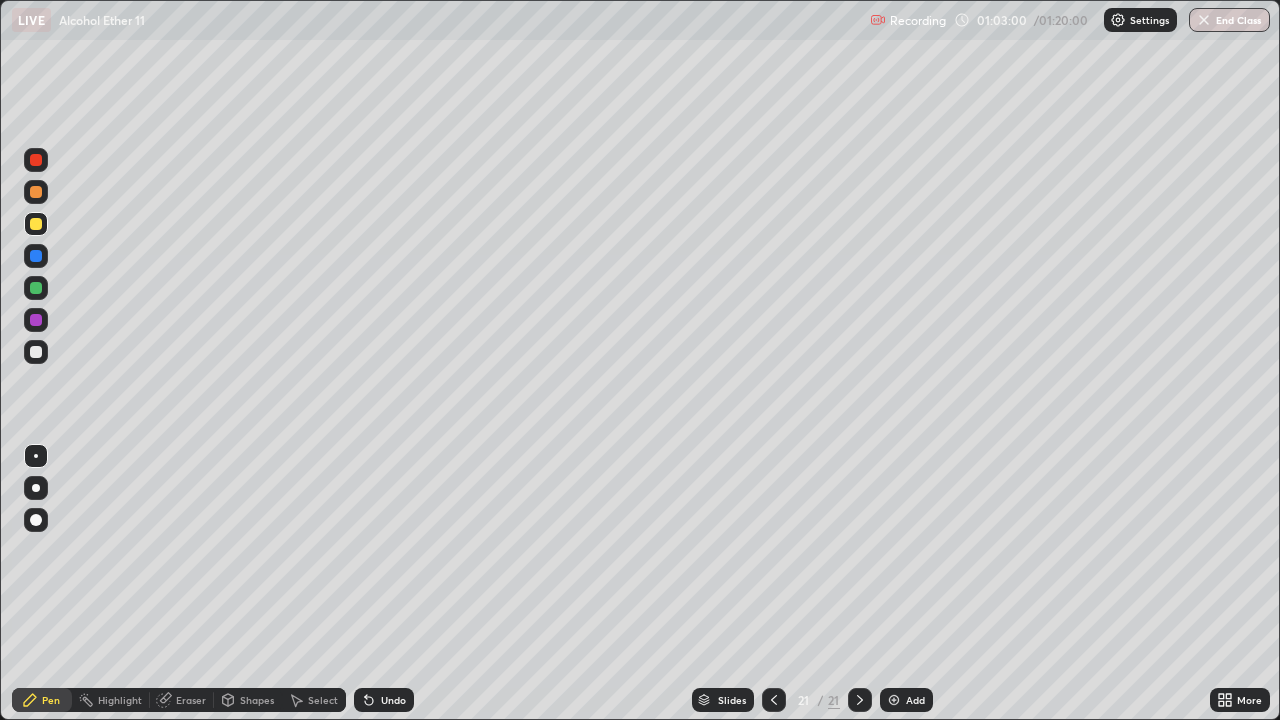 click on "Undo" at bounding box center (393, 700) 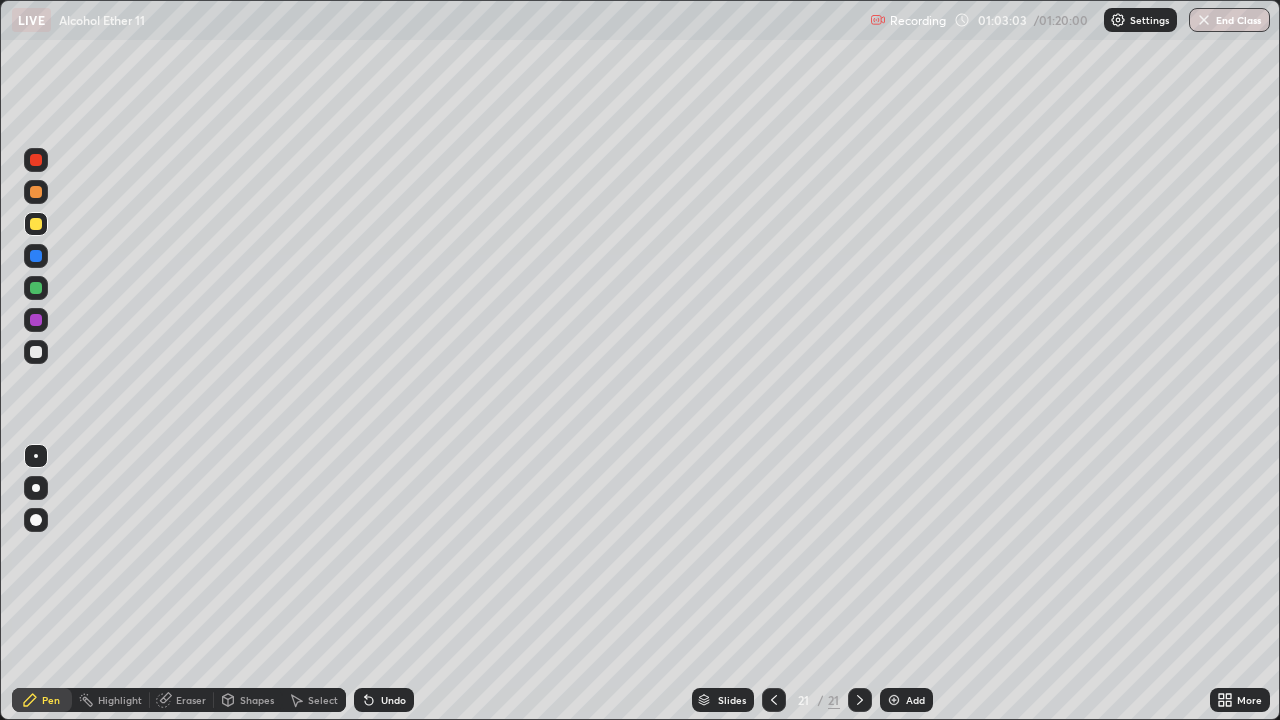 click at bounding box center (36, 352) 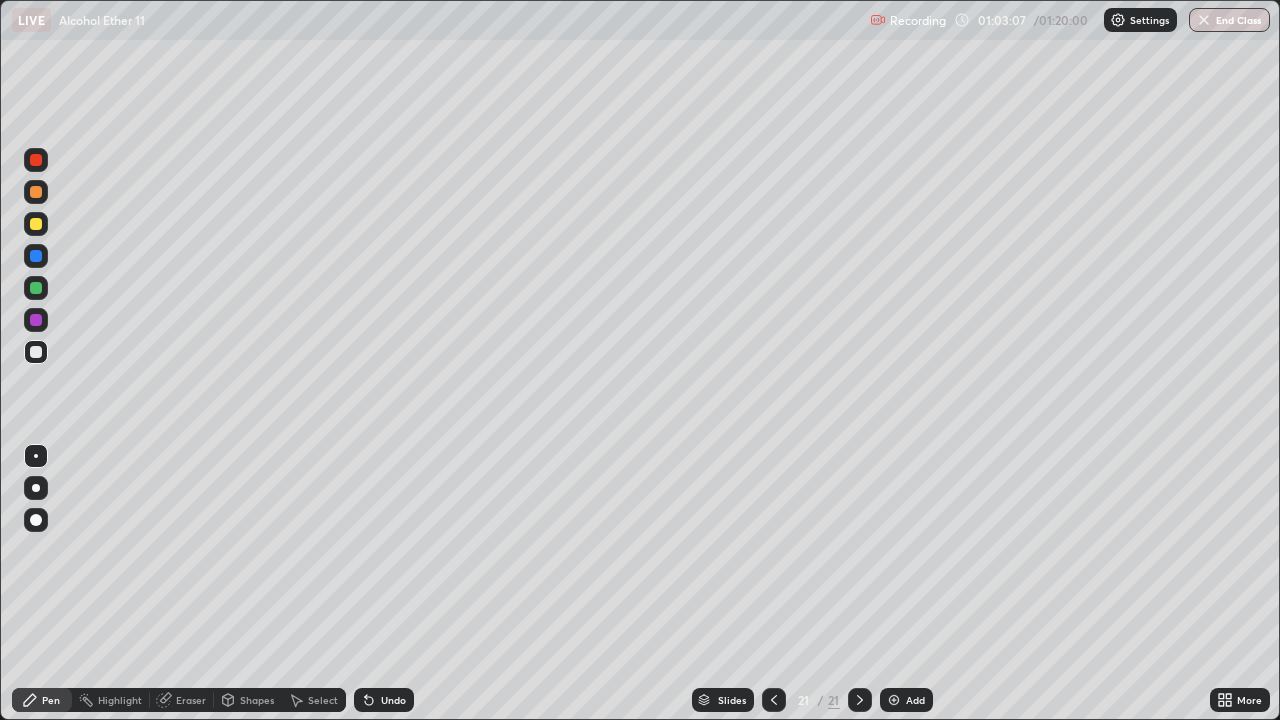 click on "Pen" at bounding box center (42, 700) 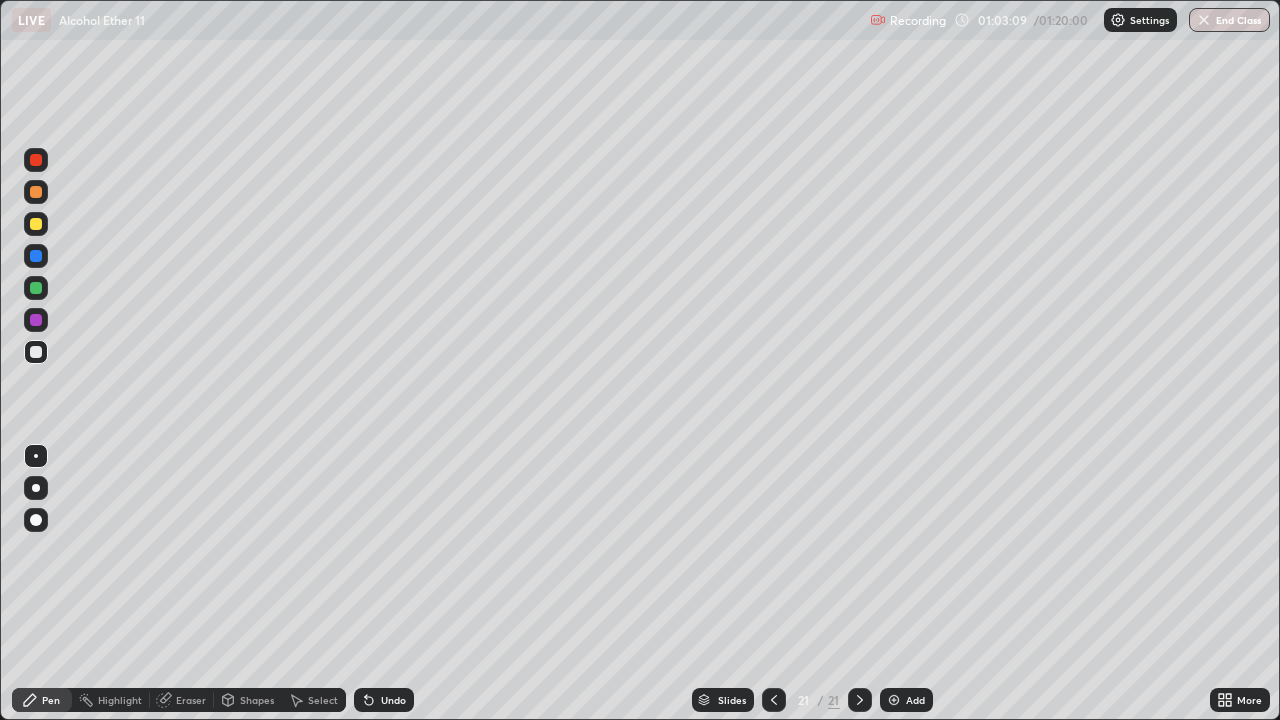 click at bounding box center [36, 224] 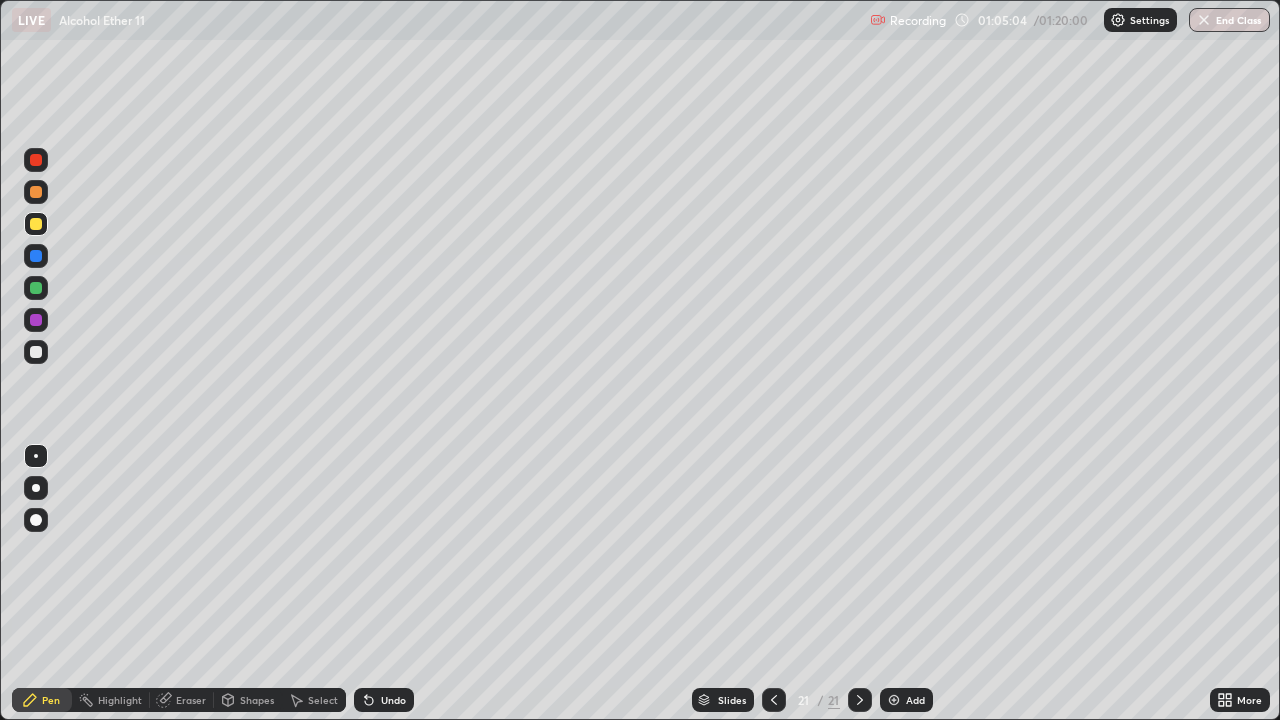 click on "Add" at bounding box center (906, 700) 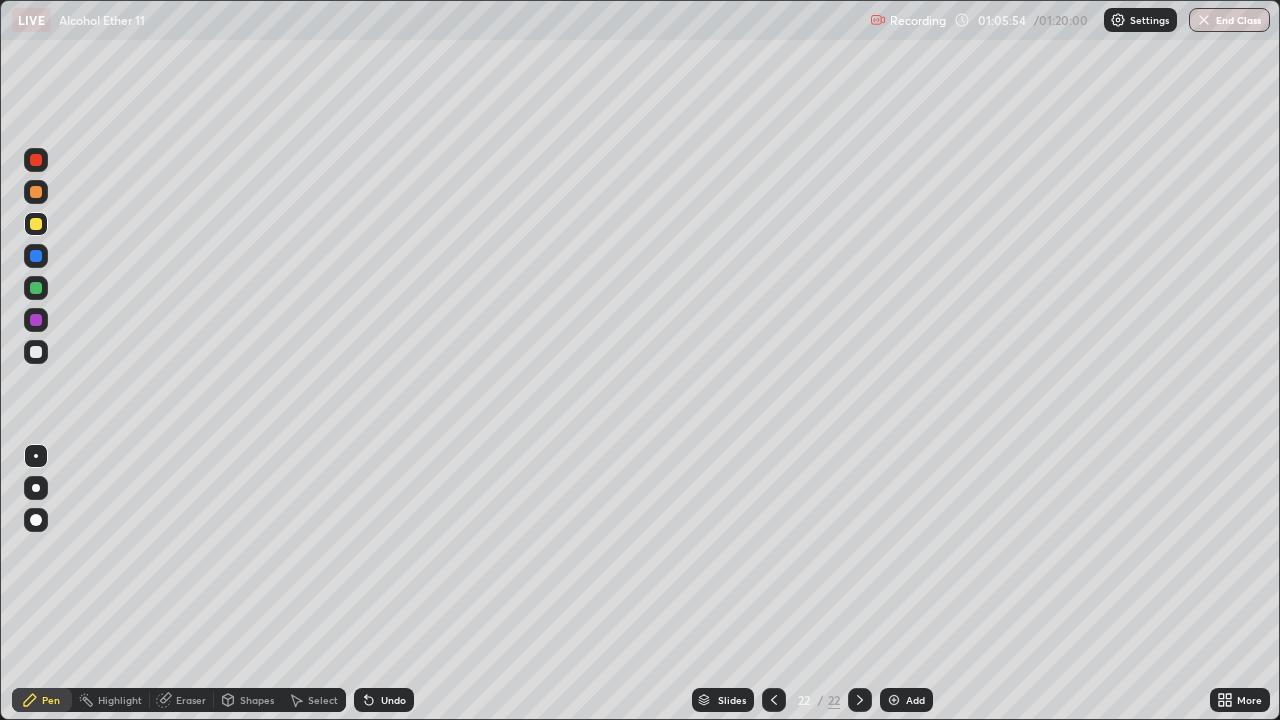 click at bounding box center (36, 352) 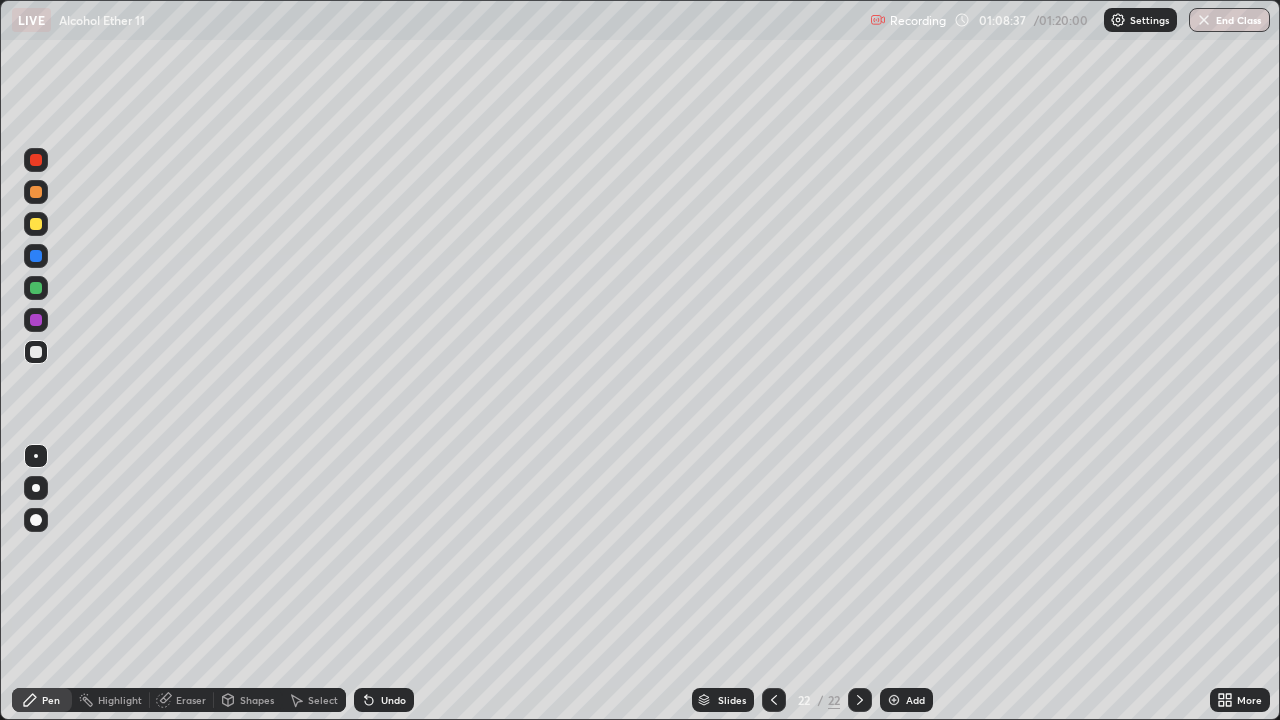 click at bounding box center (36, 224) 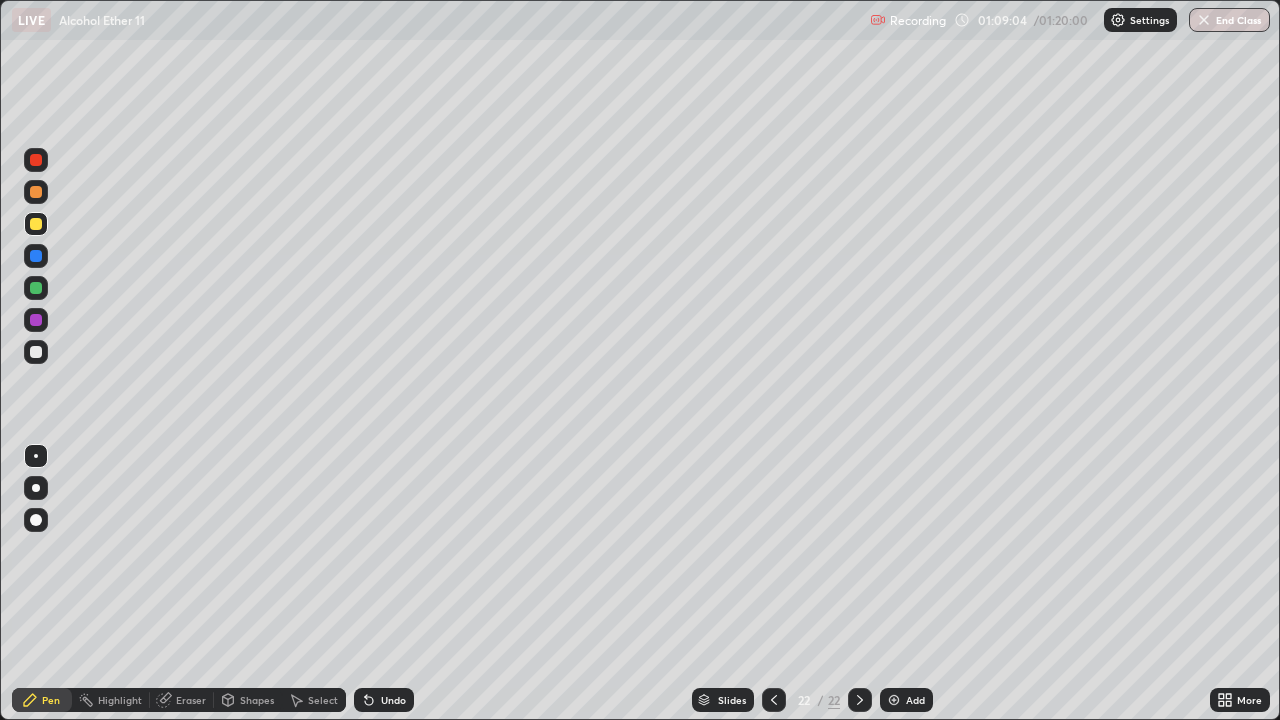 click at bounding box center (36, 352) 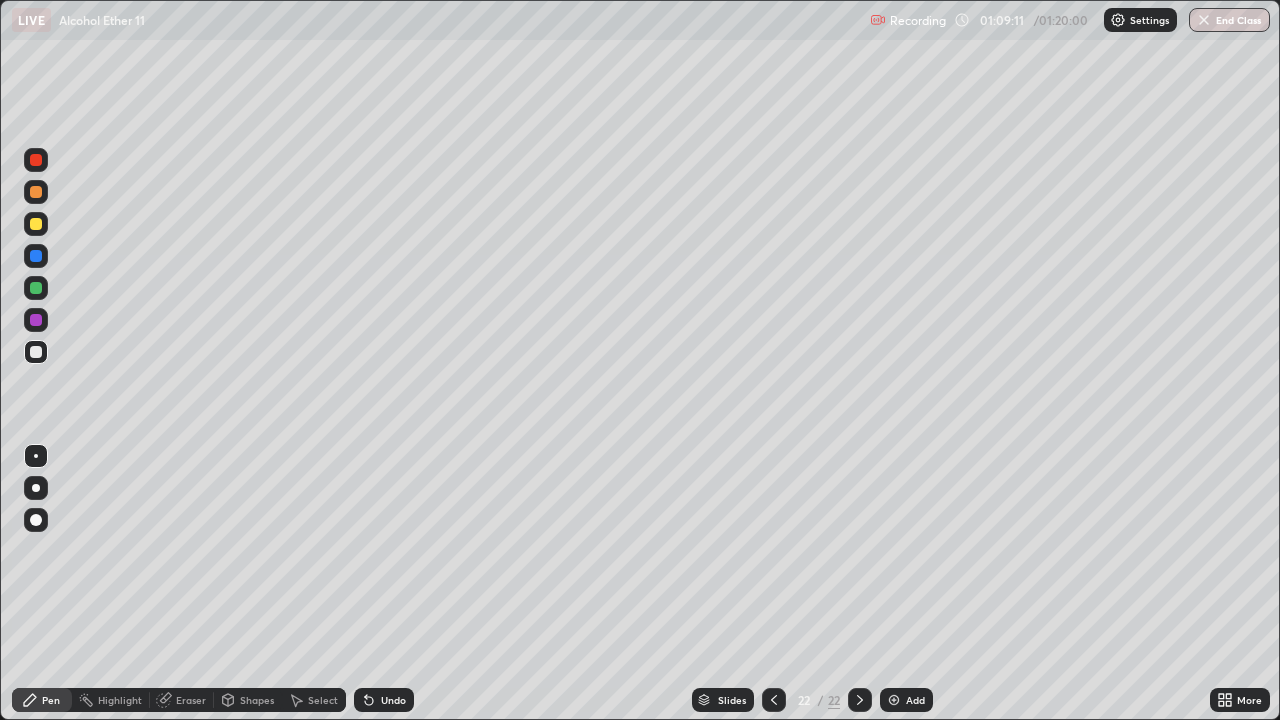 click at bounding box center [894, 700] 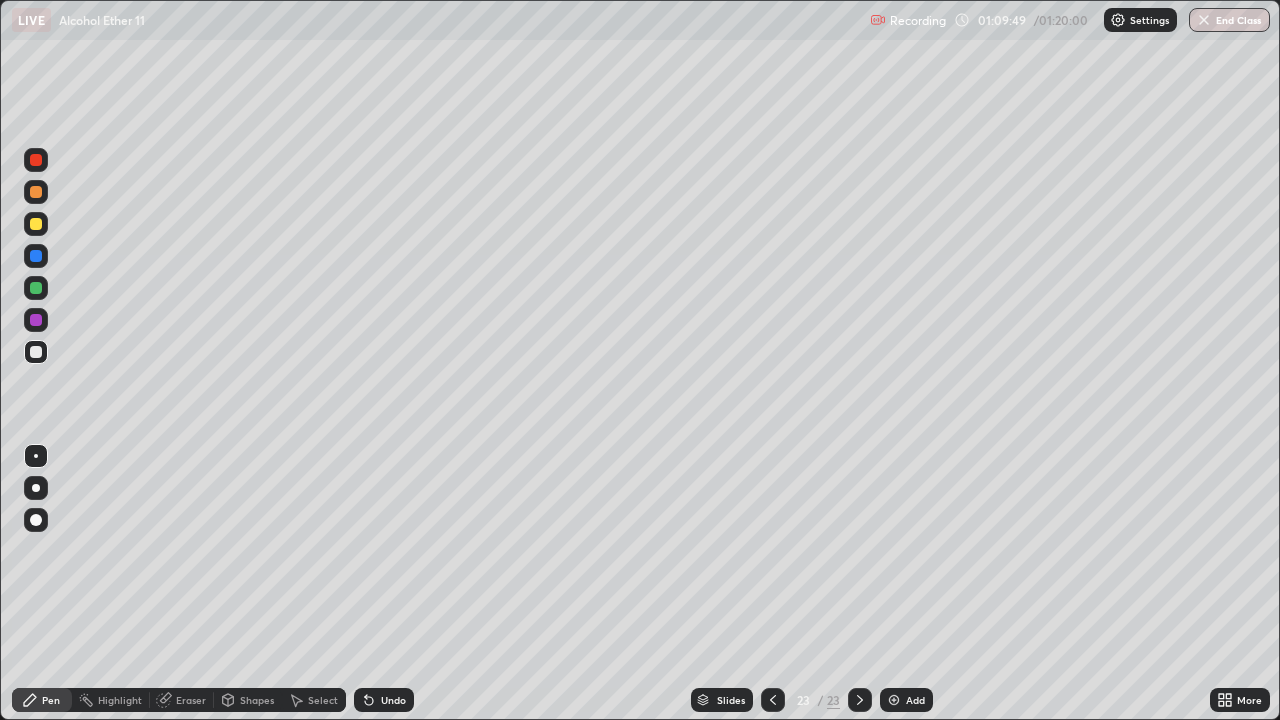 click on "Undo" at bounding box center (393, 700) 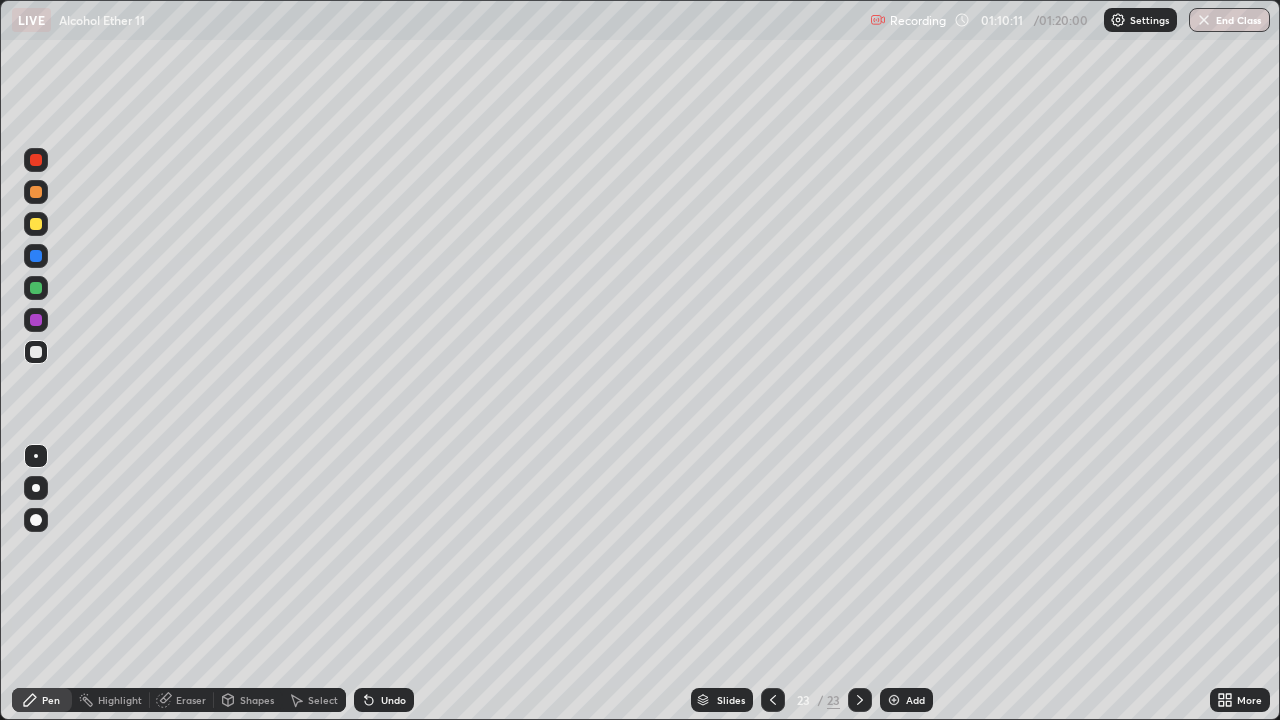 click at bounding box center [36, 224] 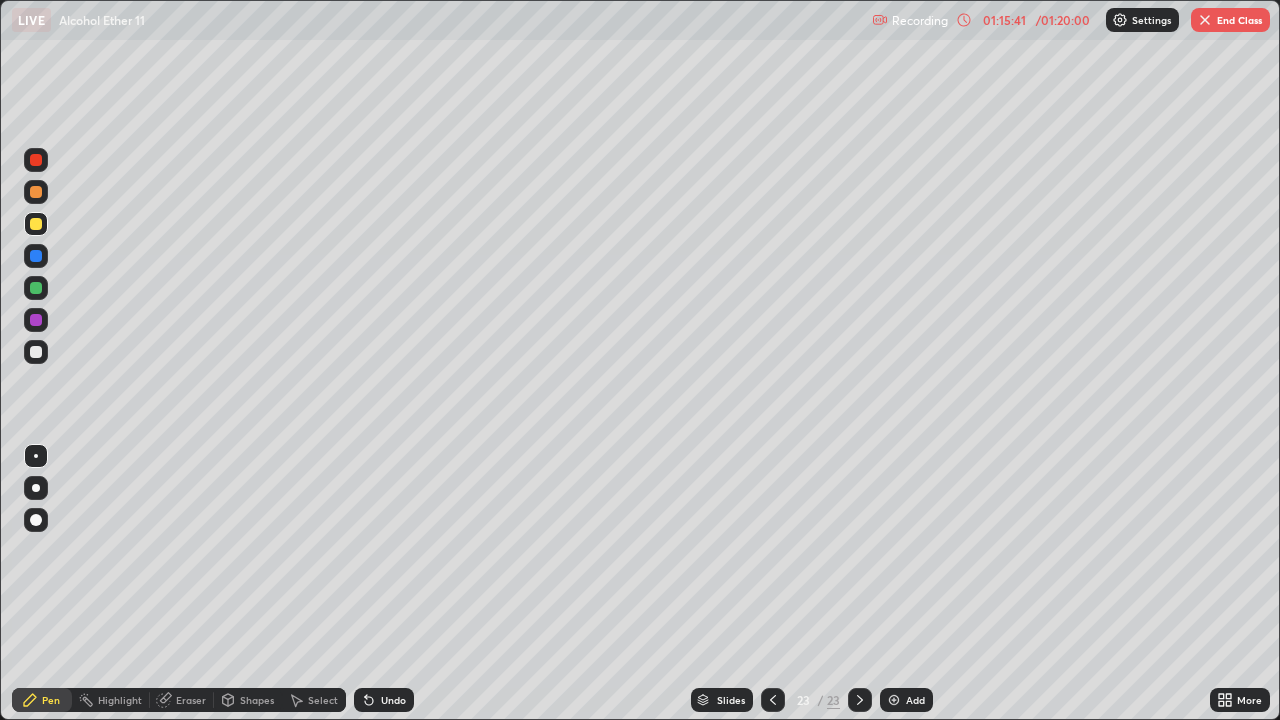 click on "End Class" at bounding box center (1230, 20) 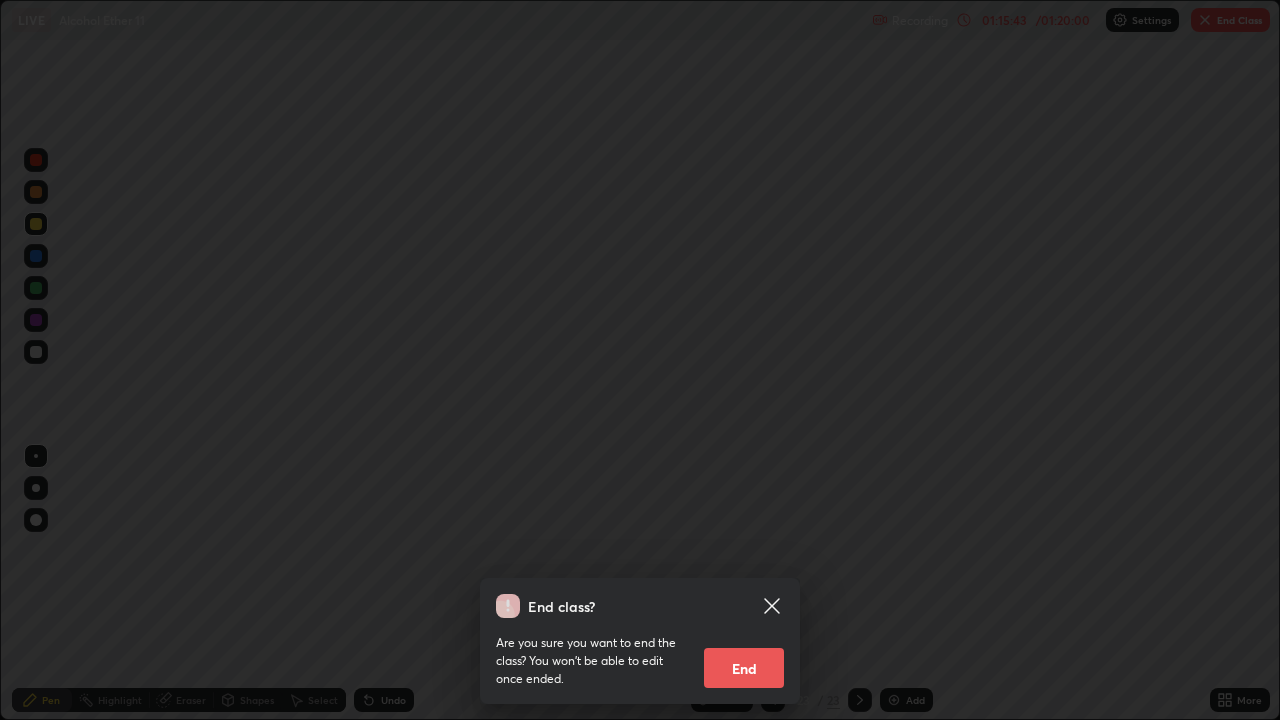 click on "End" at bounding box center [744, 668] 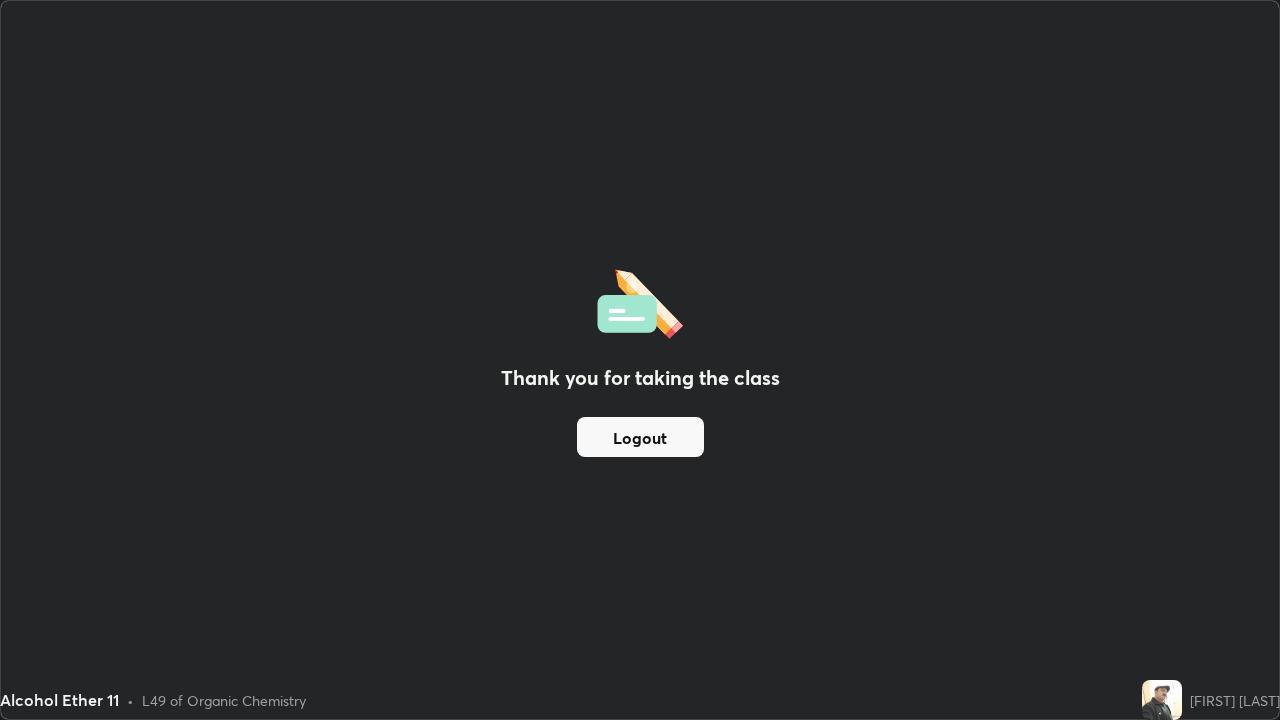 click on "Logout" at bounding box center [640, 437] 